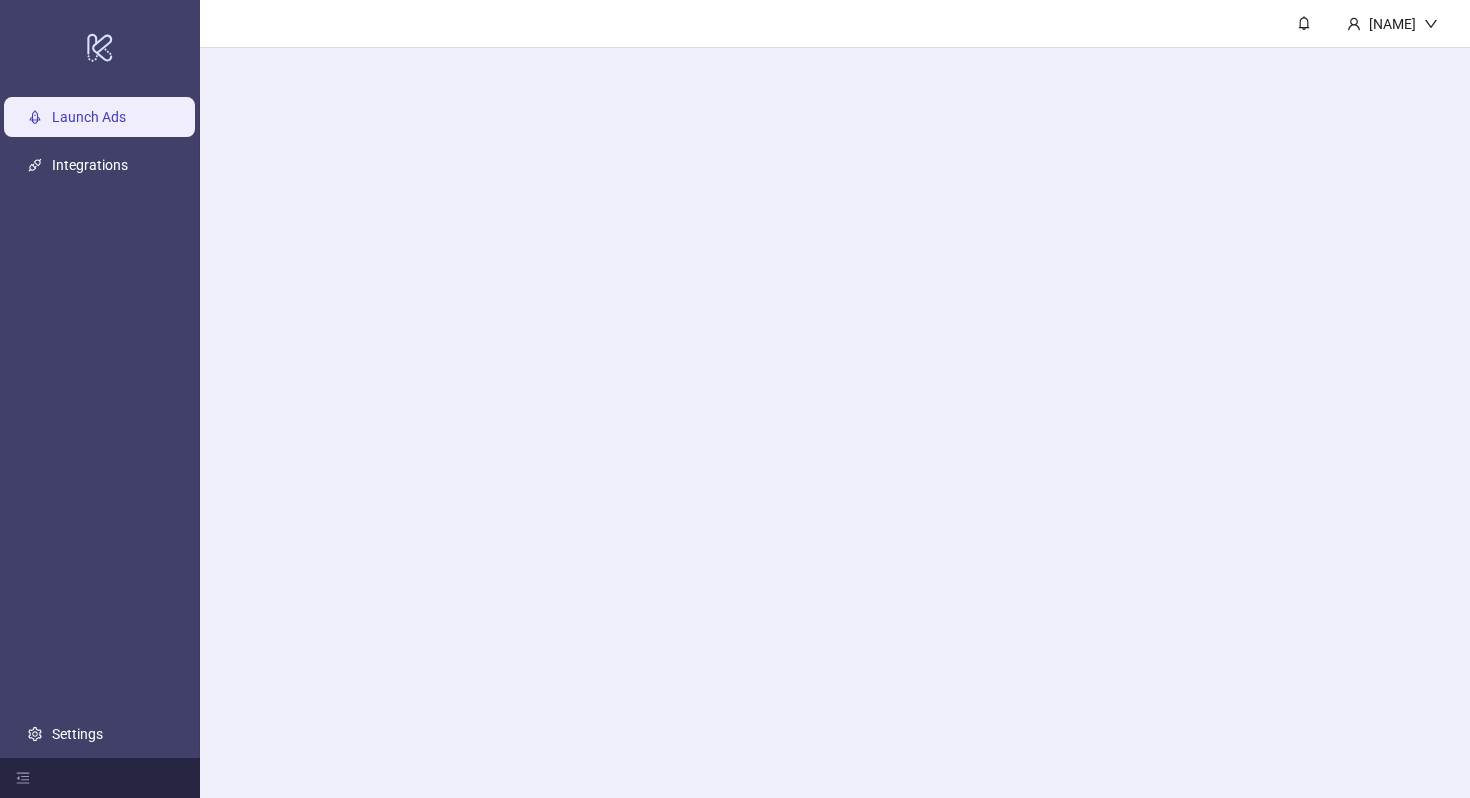 scroll, scrollTop: 0, scrollLeft: 0, axis: both 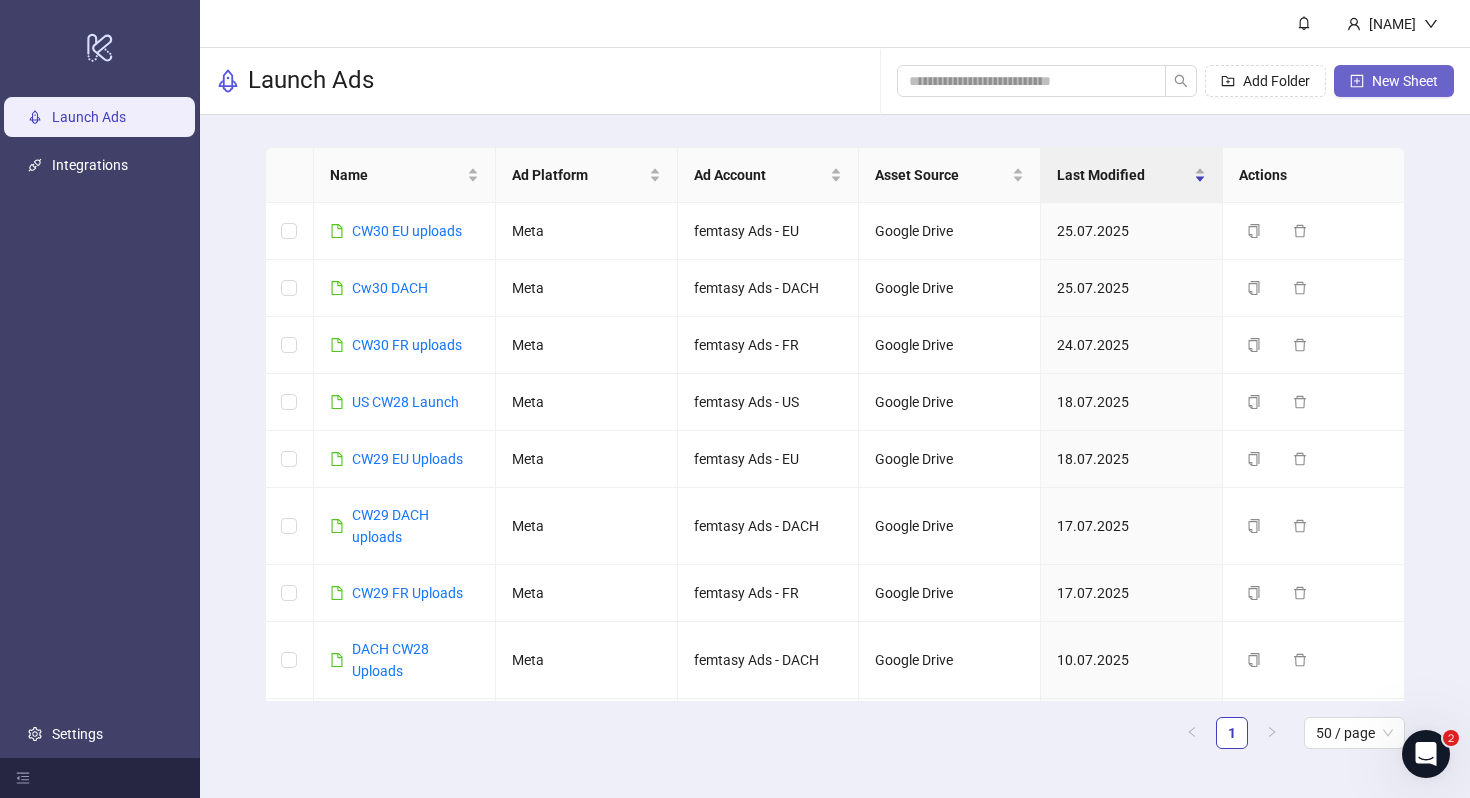 click on "New Sheet" at bounding box center [1394, 81] 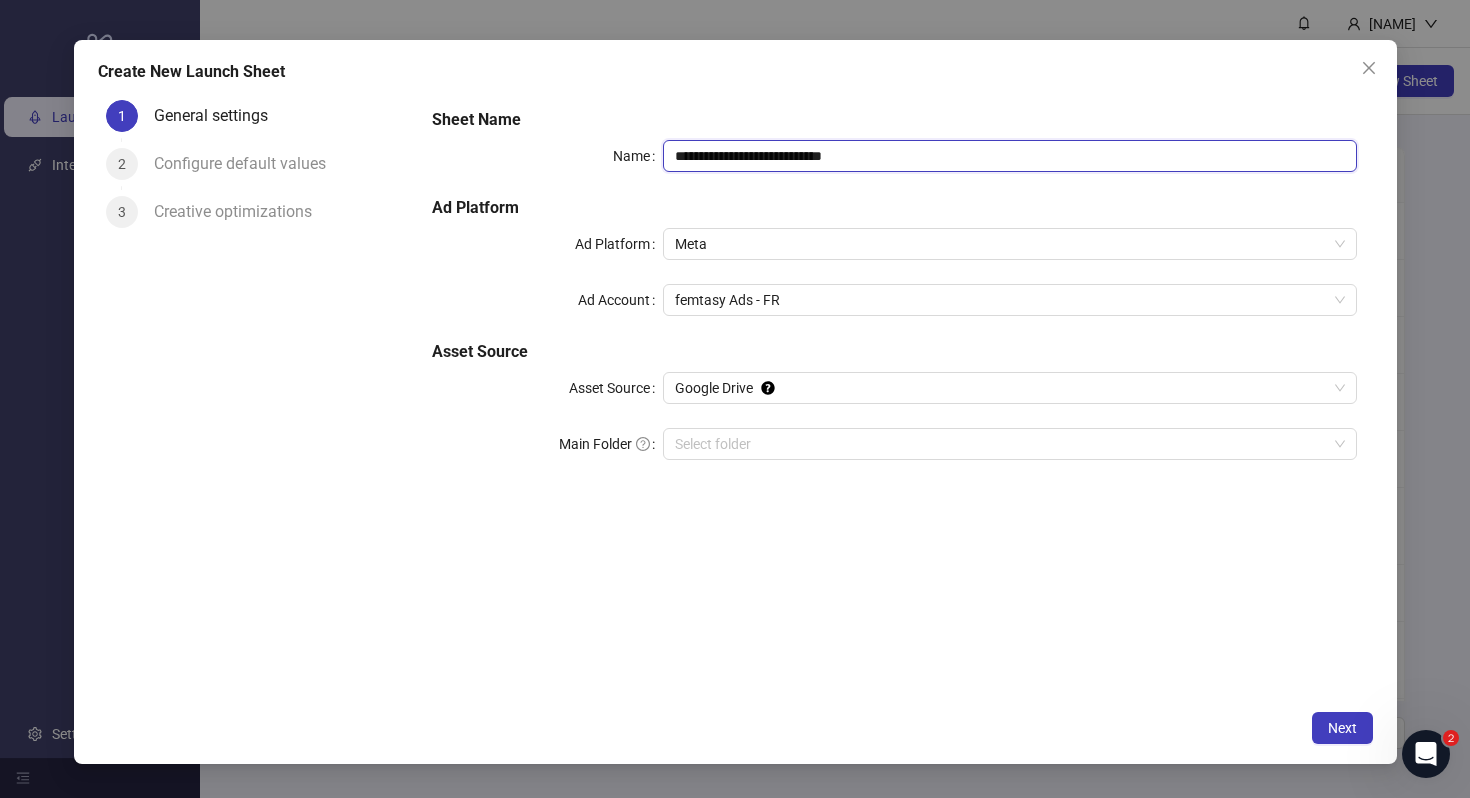 click on "**********" at bounding box center [1009, 156] 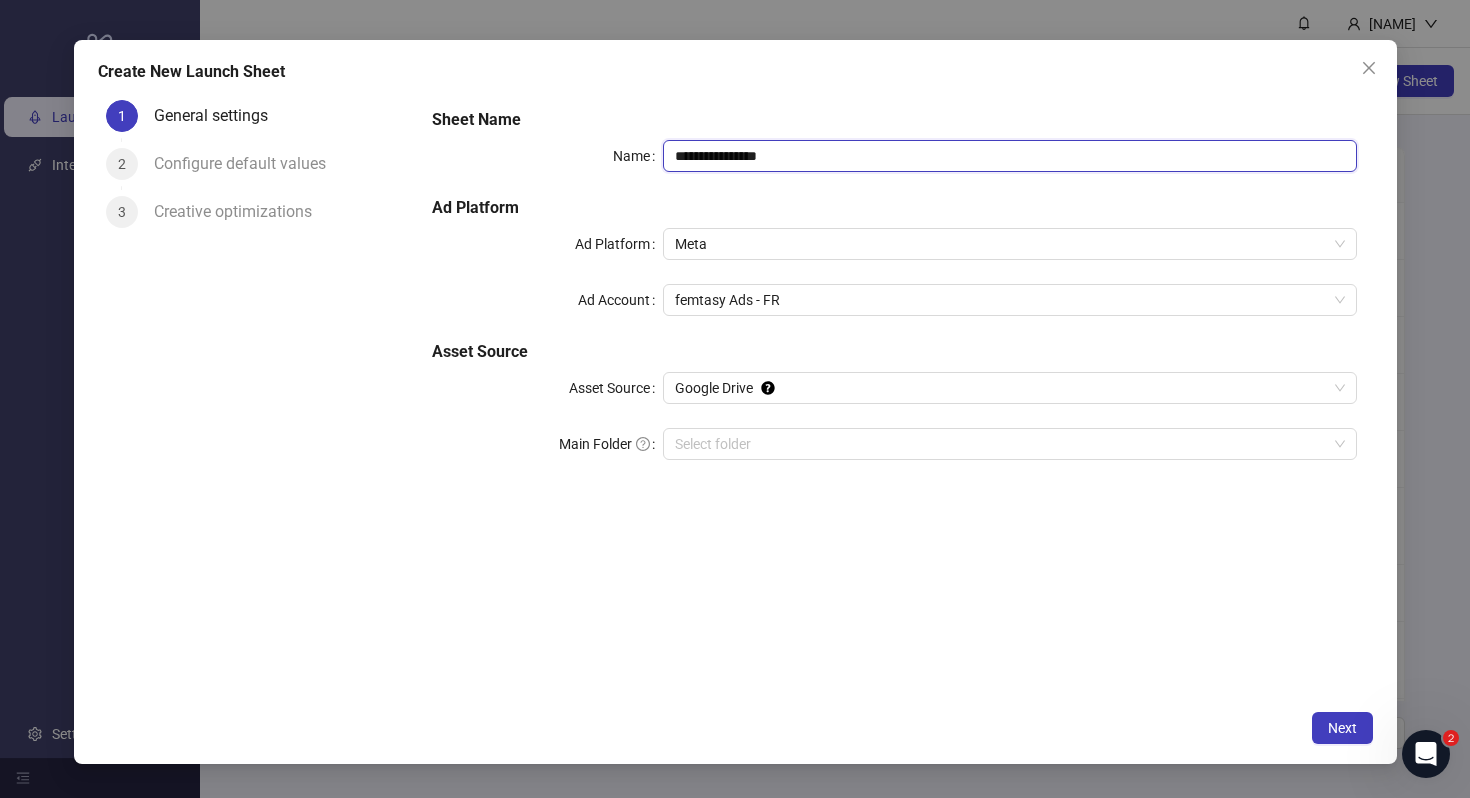 type on "**********" 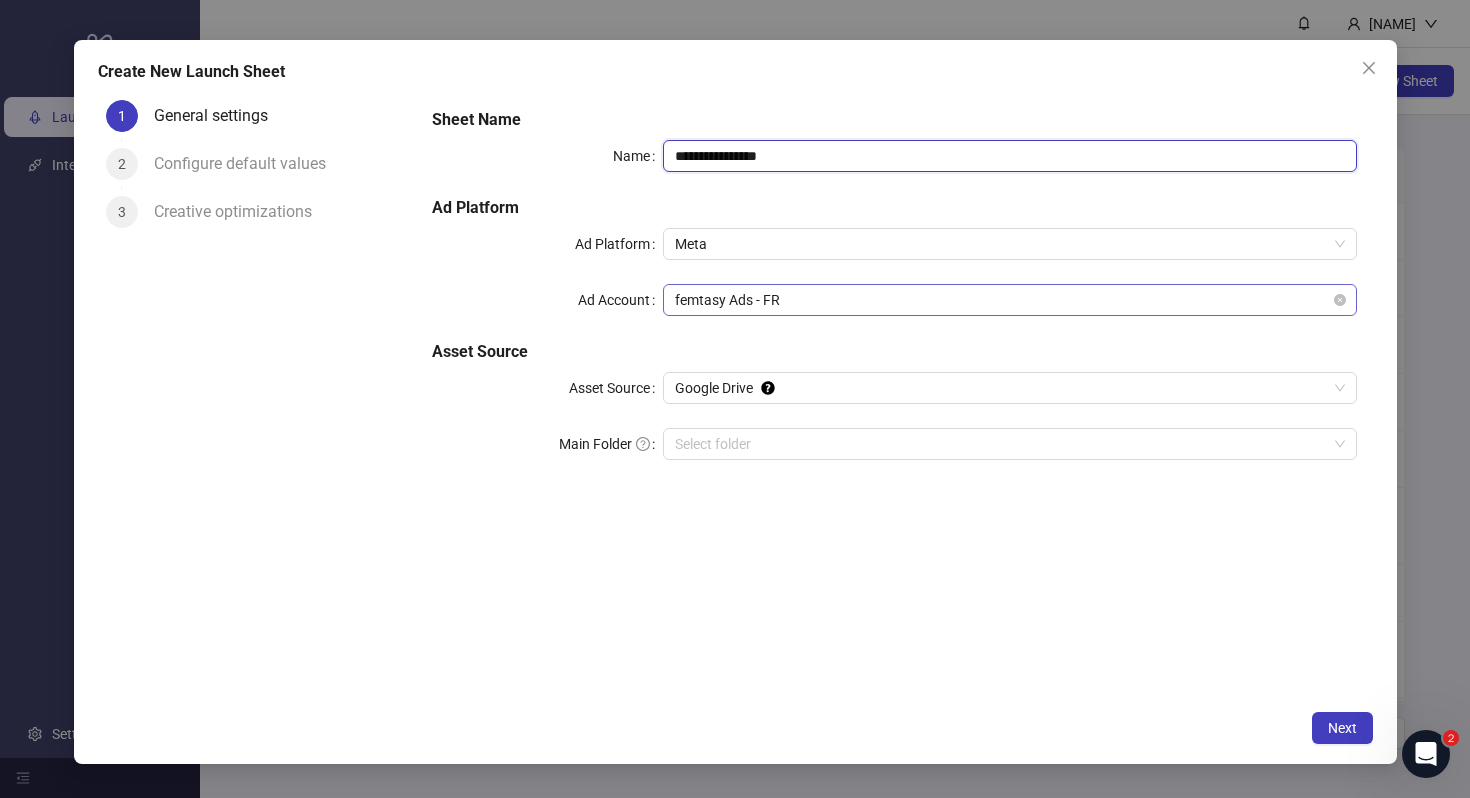 click on "femtasy Ads - FR" at bounding box center [1009, 300] 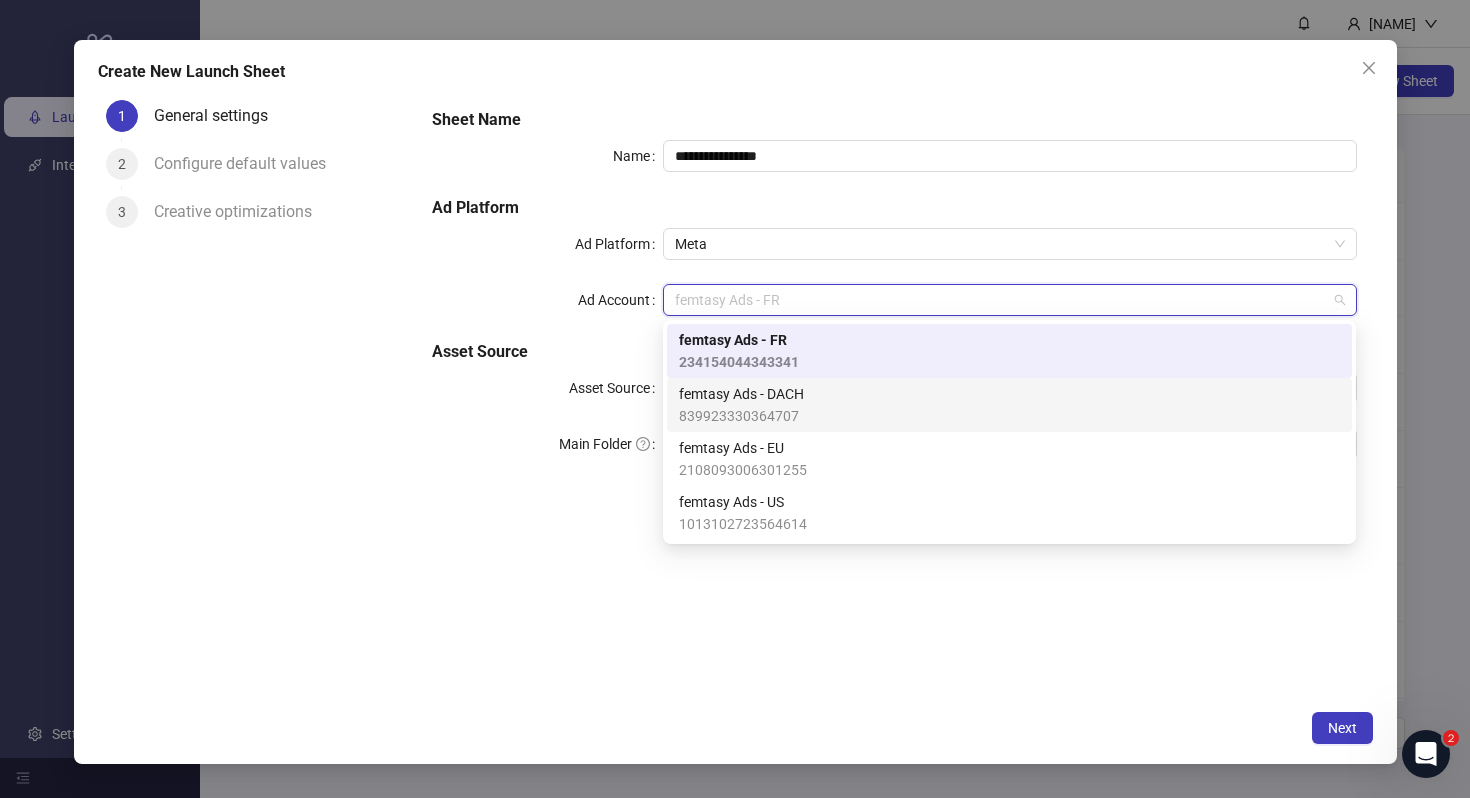 click on "839923330364707" at bounding box center [741, 416] 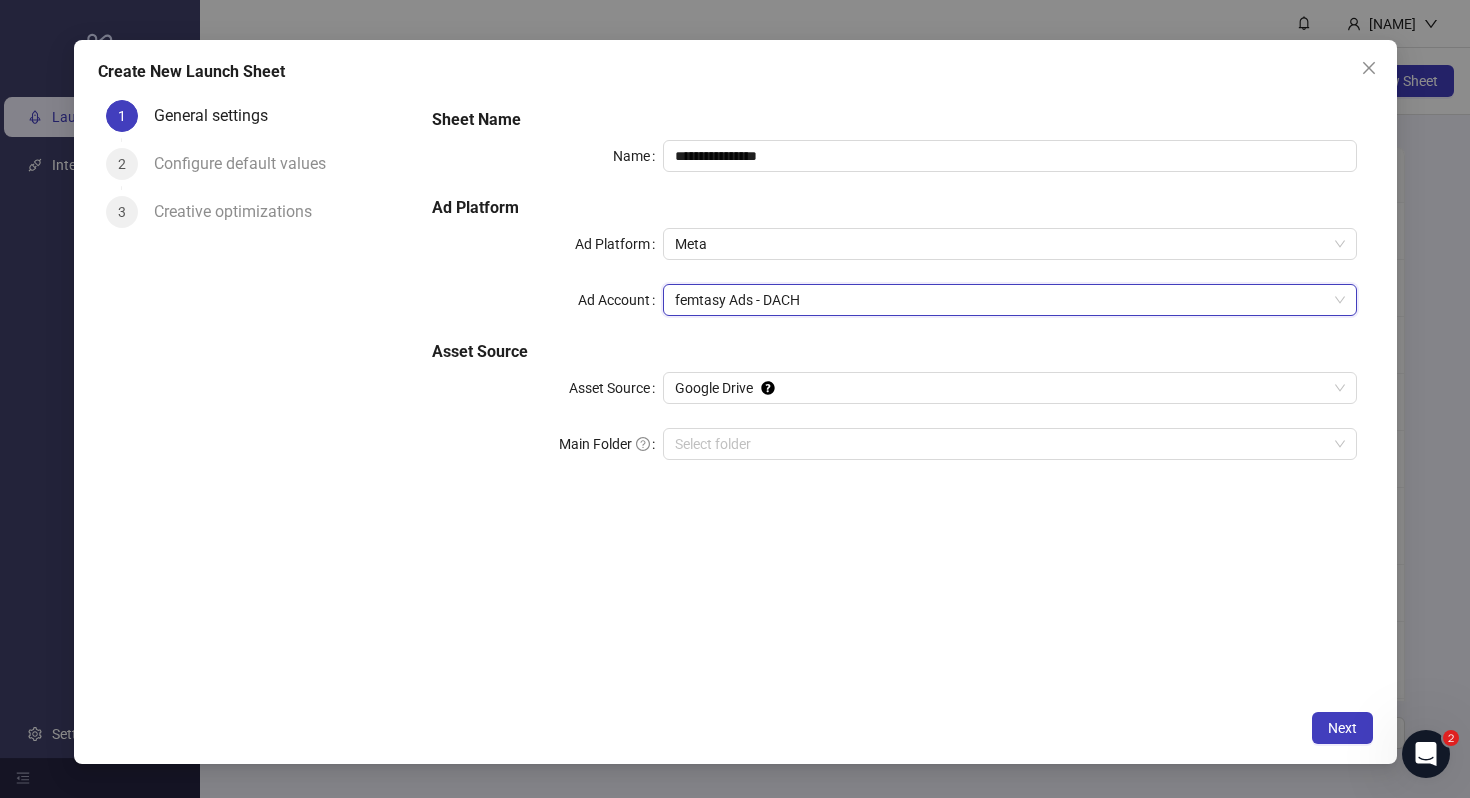 click on "**********" at bounding box center (894, 396) 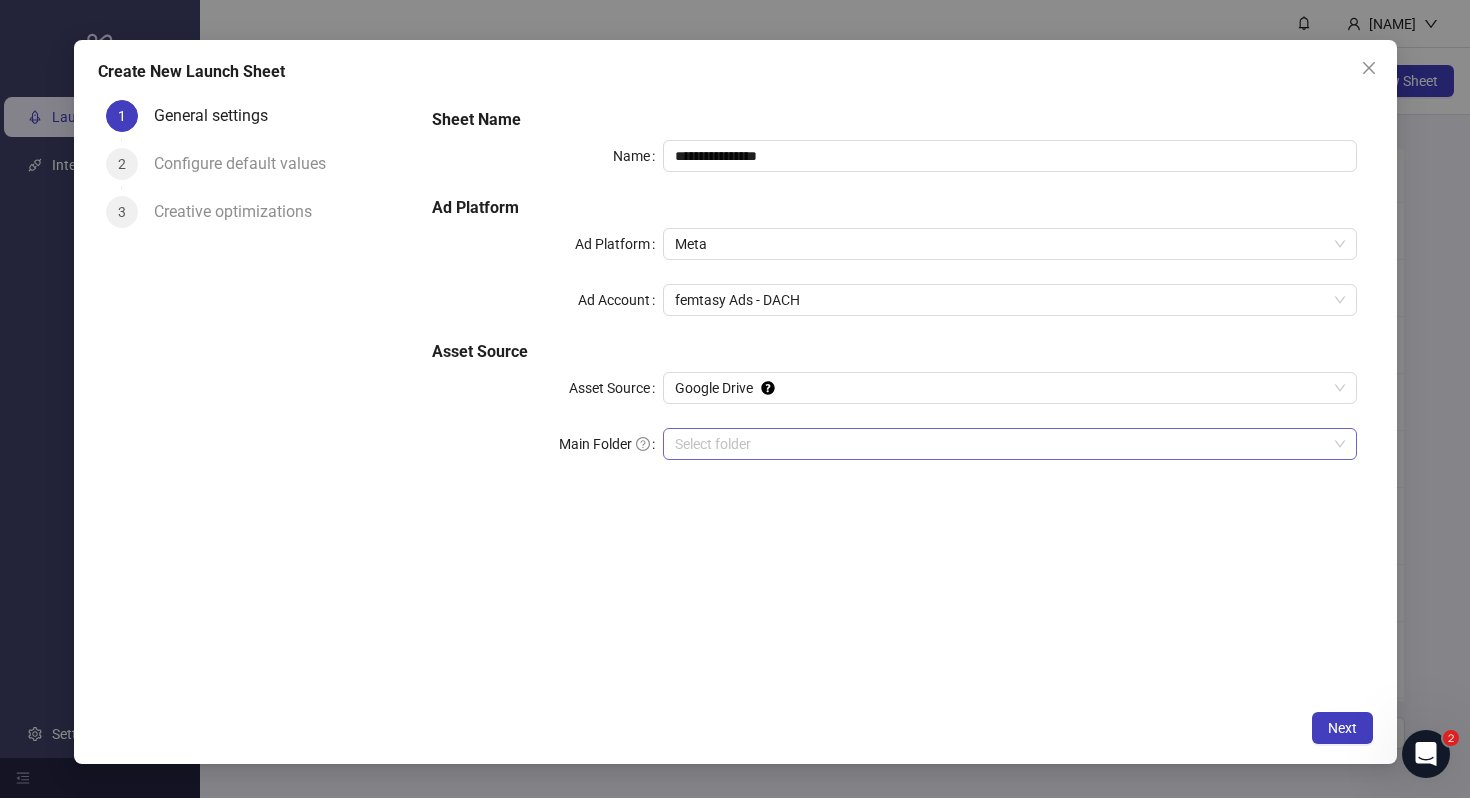 click on "Main Folder" at bounding box center (1000, 444) 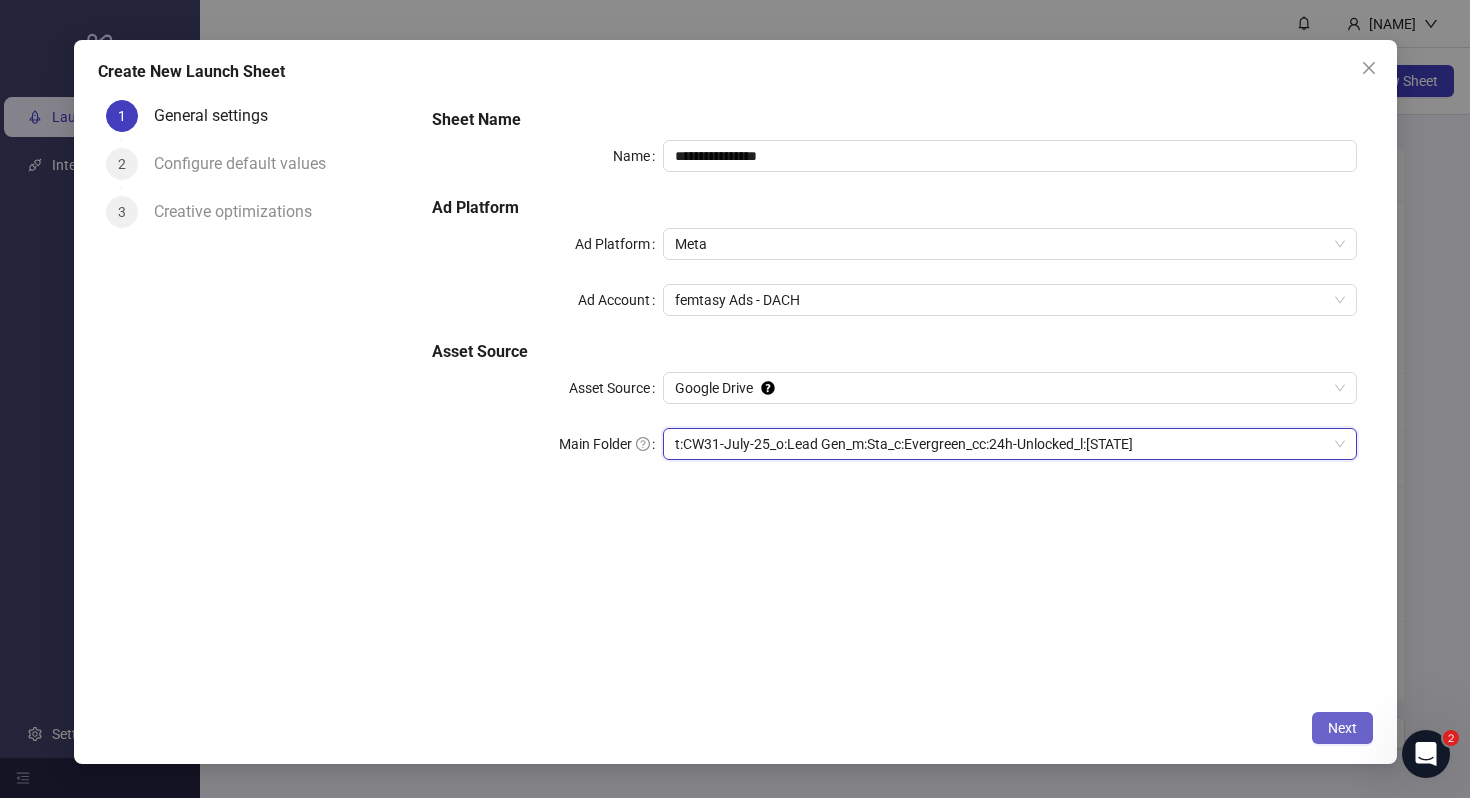 click on "Next" at bounding box center [1342, 728] 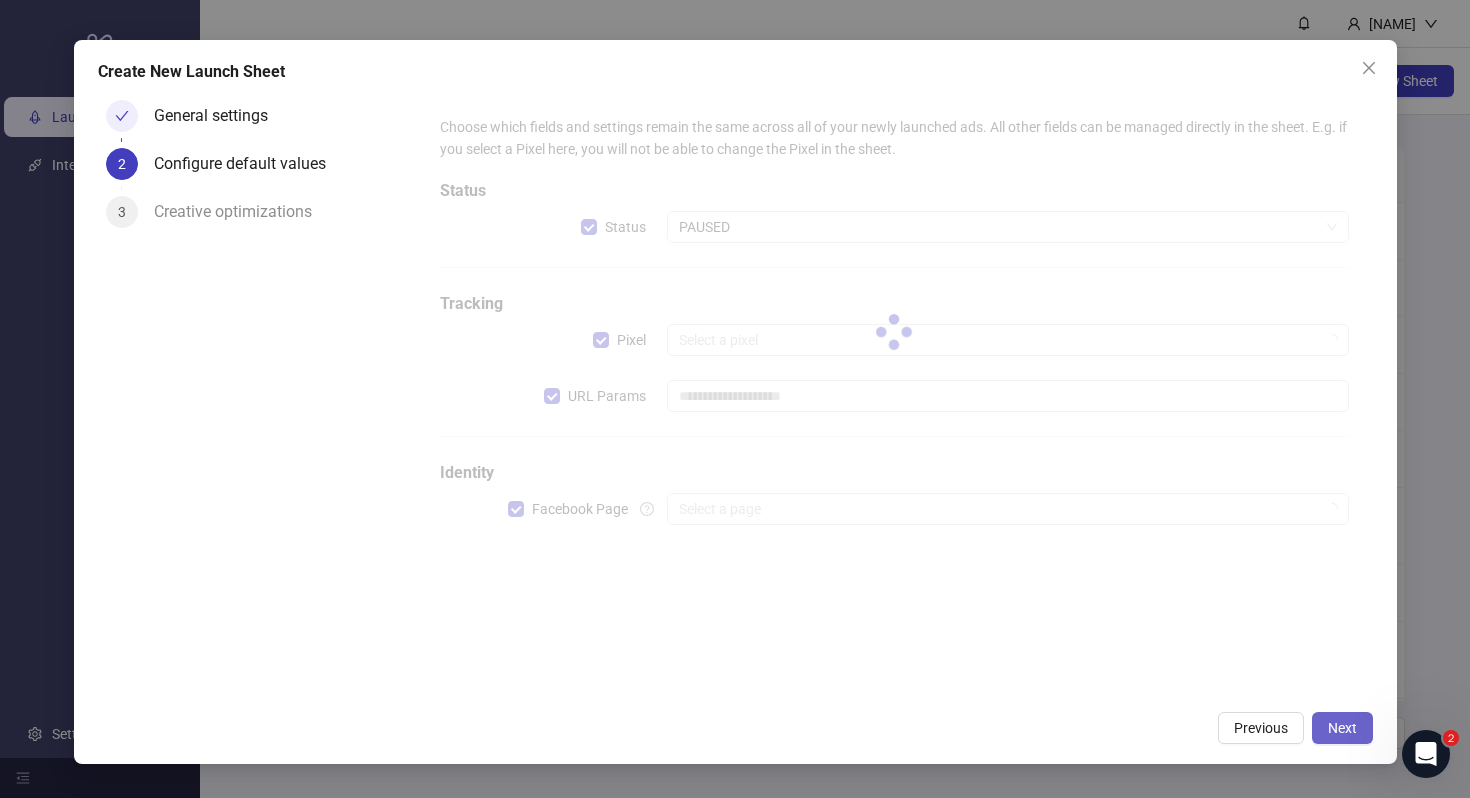 type on "**********" 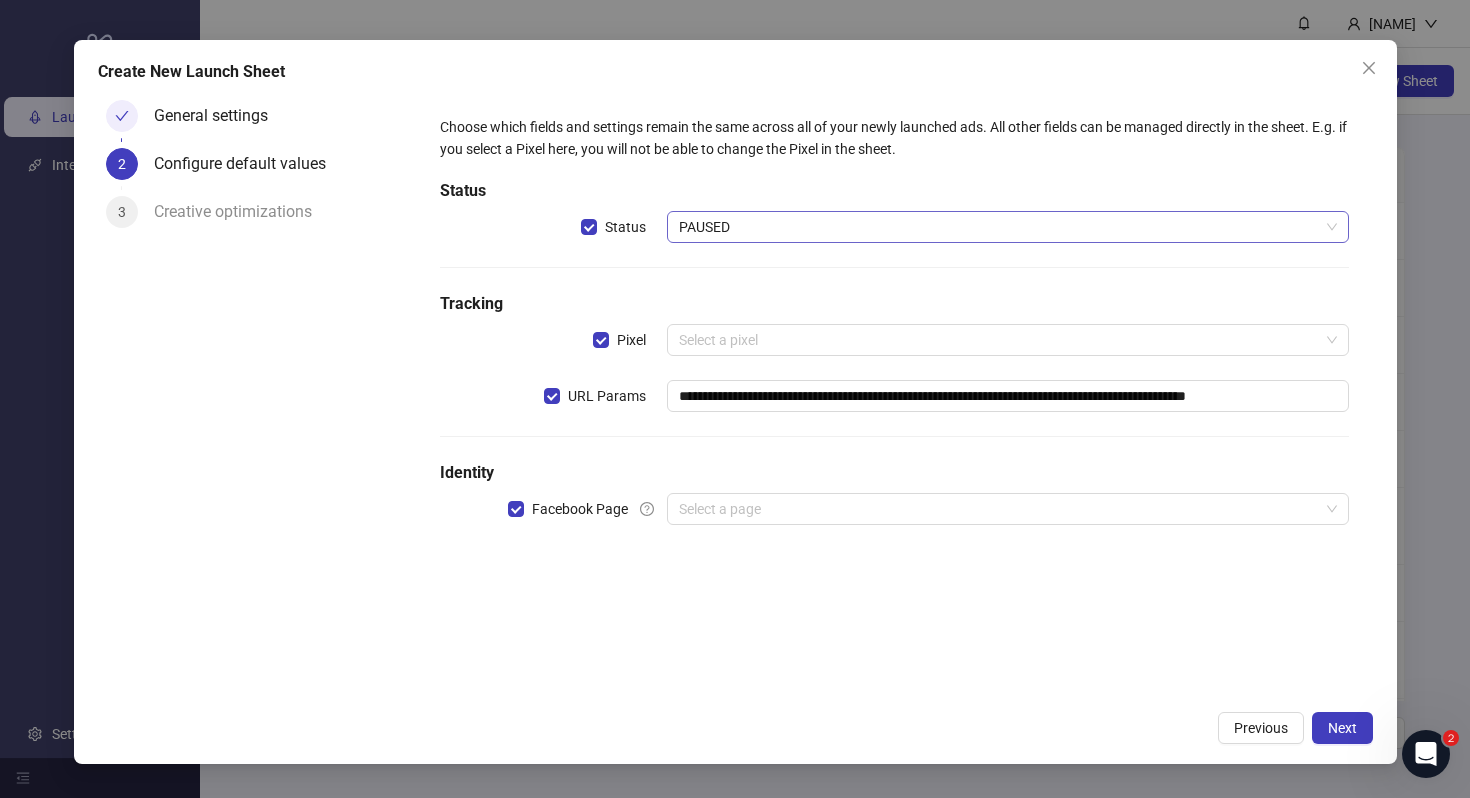 click on "PAUSED" at bounding box center (1007, 227) 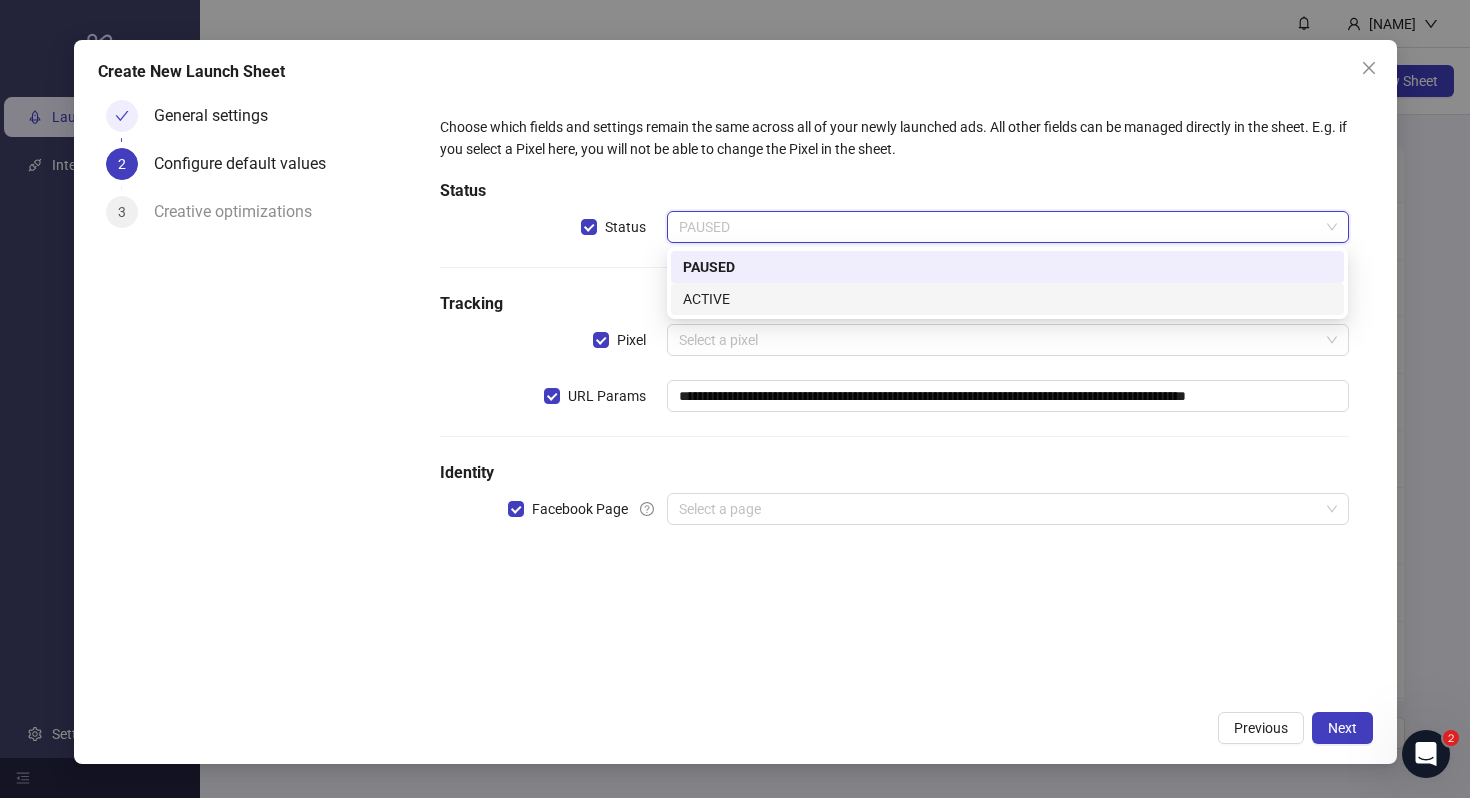 click on "ACTIVE" at bounding box center (1007, 299) 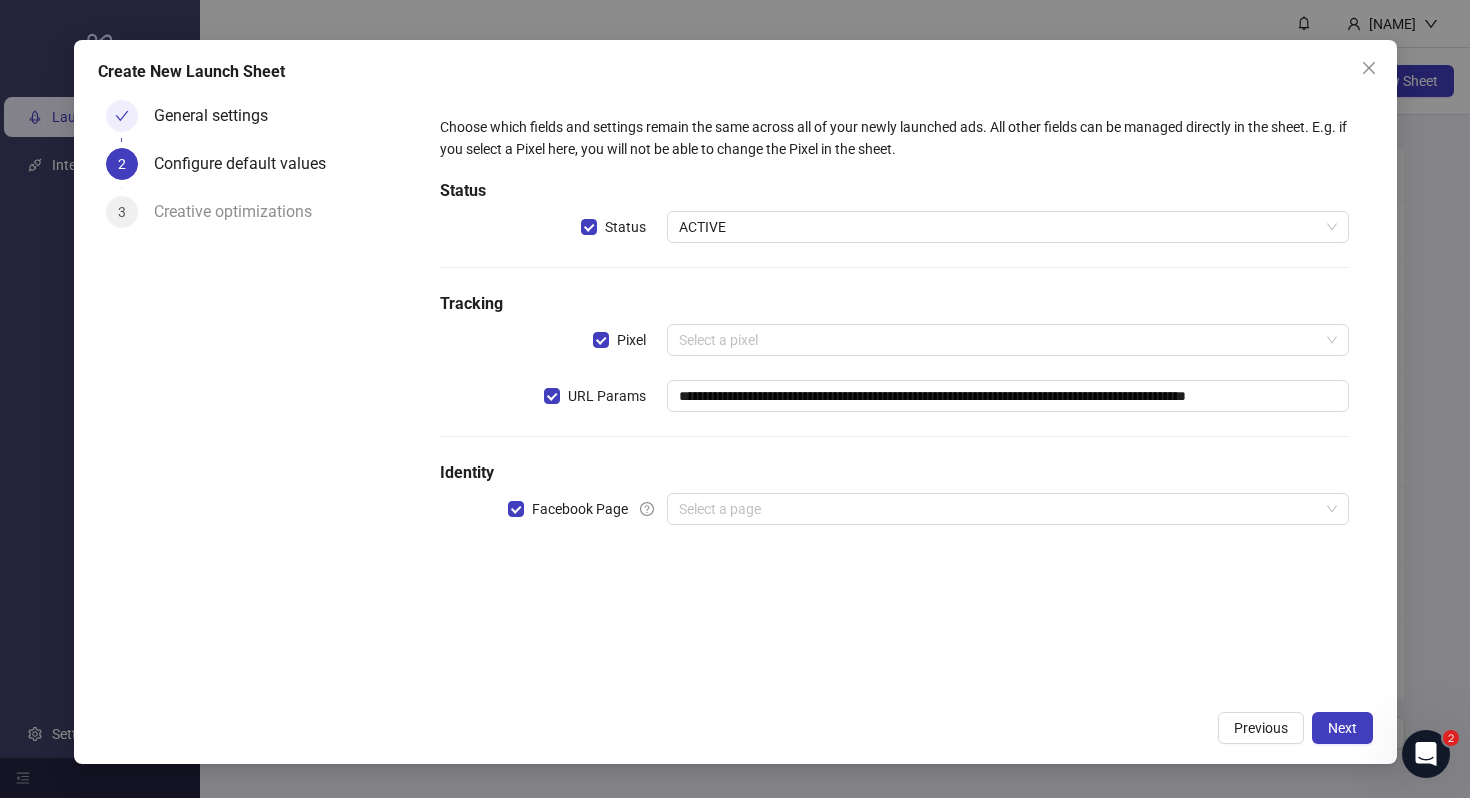 click on "Tracking" at bounding box center [894, 304] 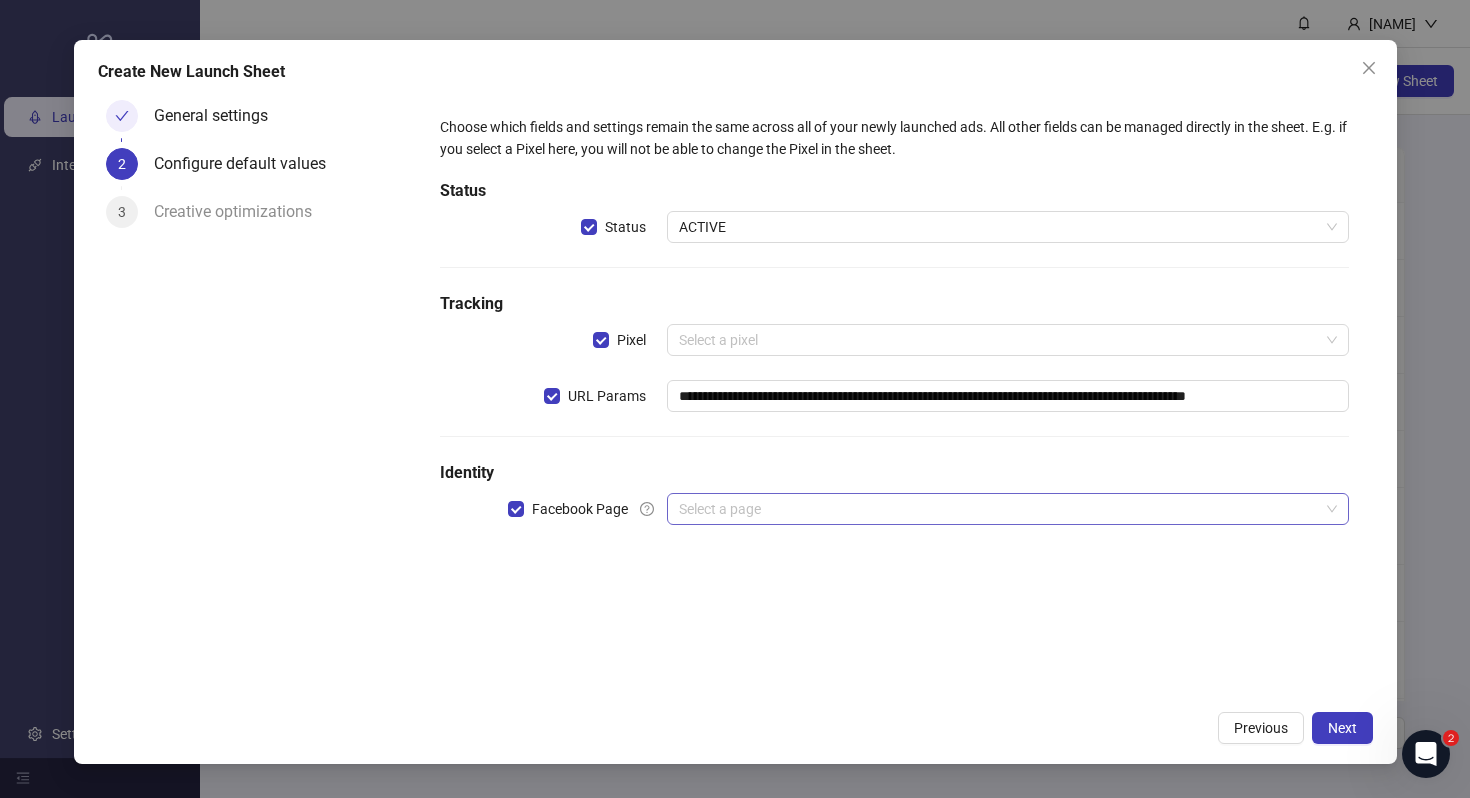 click at bounding box center (998, 509) 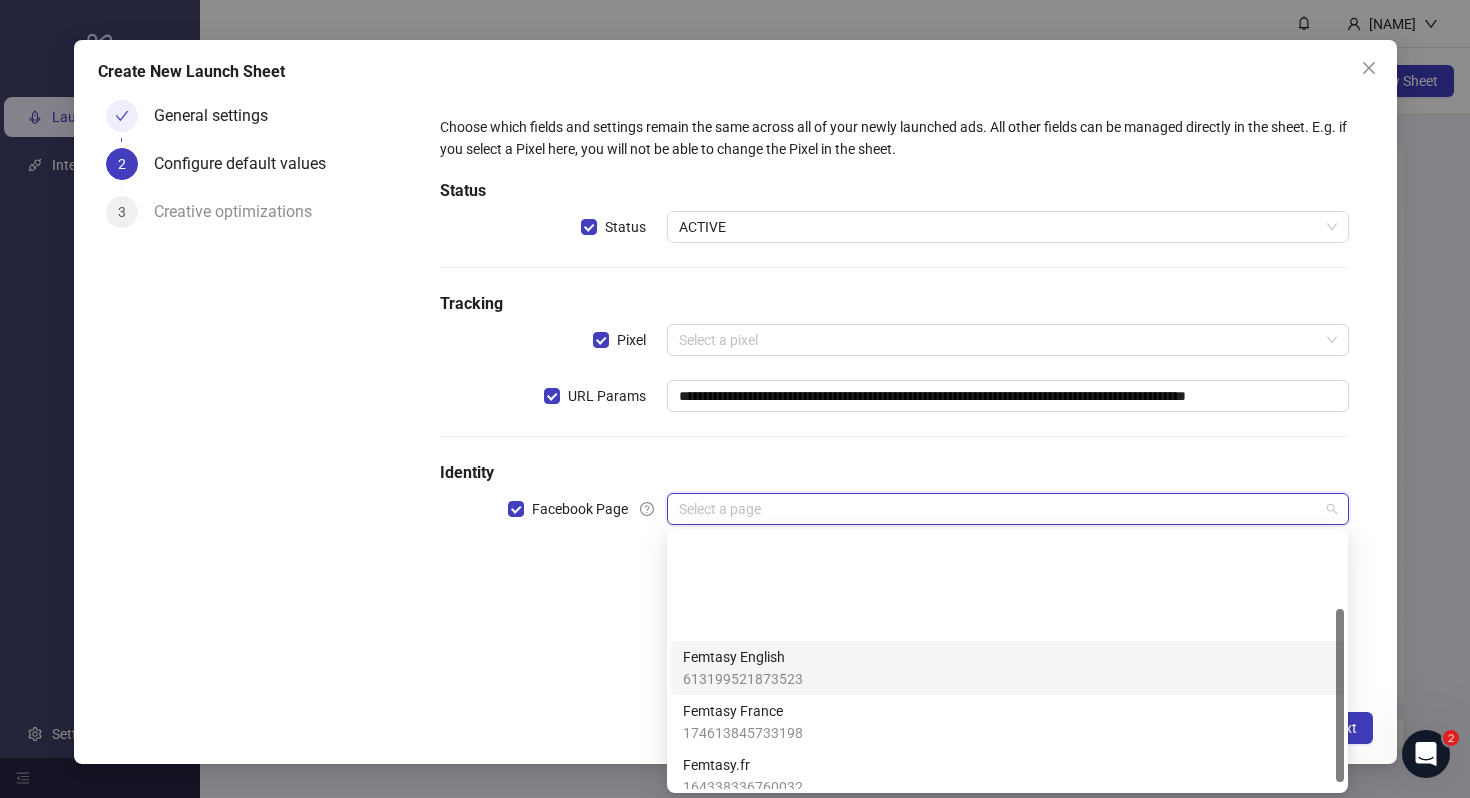 scroll, scrollTop: 122, scrollLeft: 0, axis: vertical 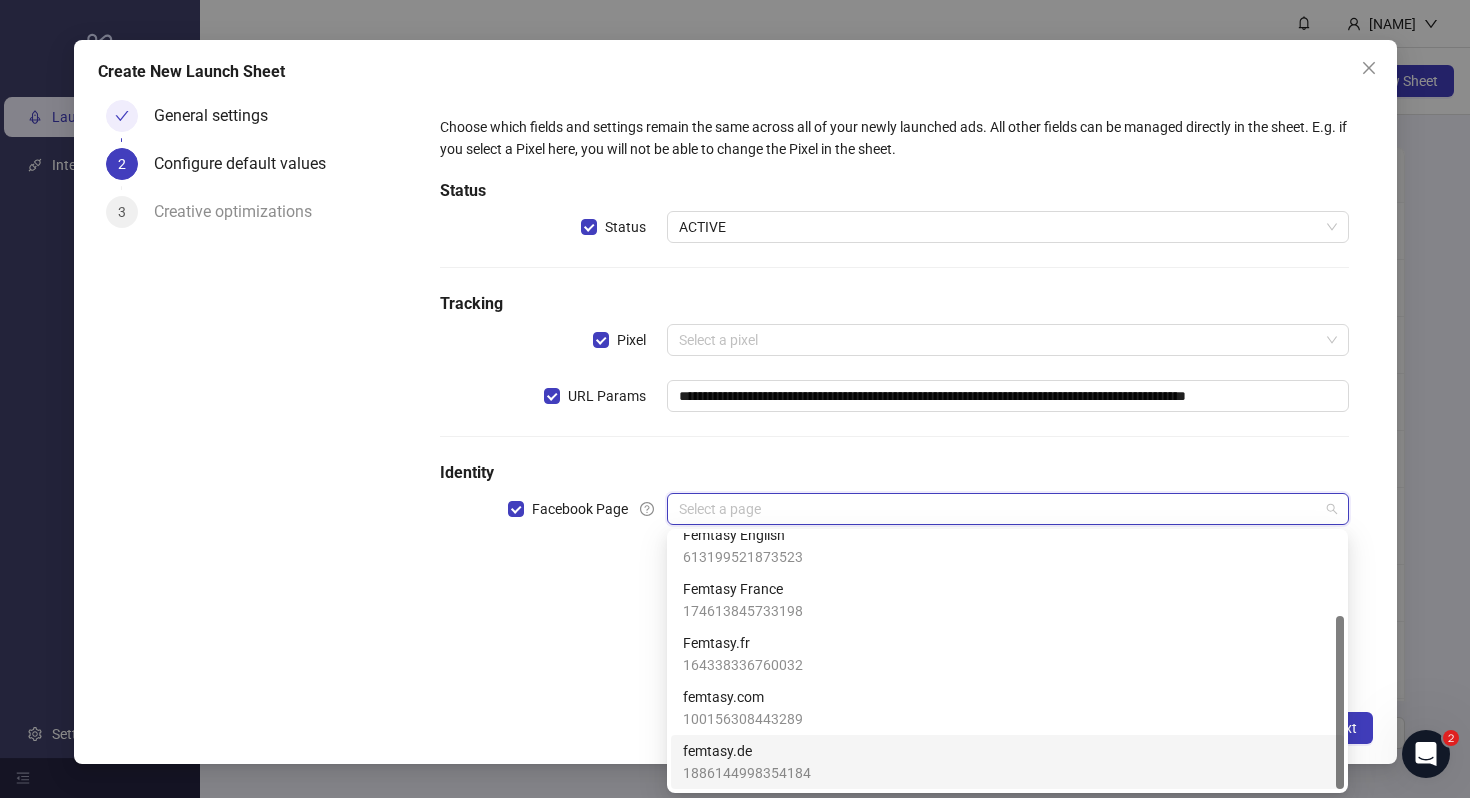 click on "femtasy.de" at bounding box center (747, 751) 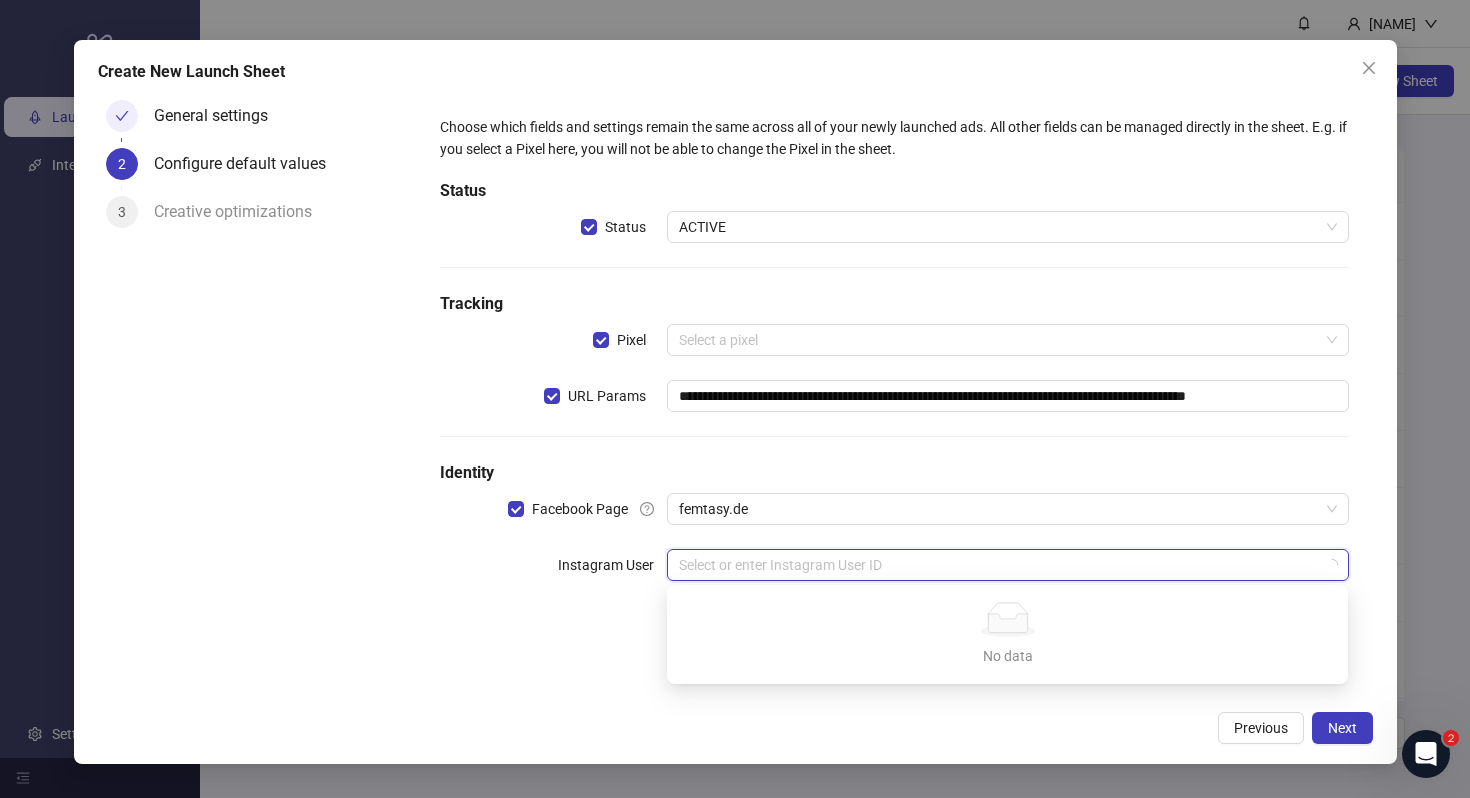click at bounding box center [998, 565] 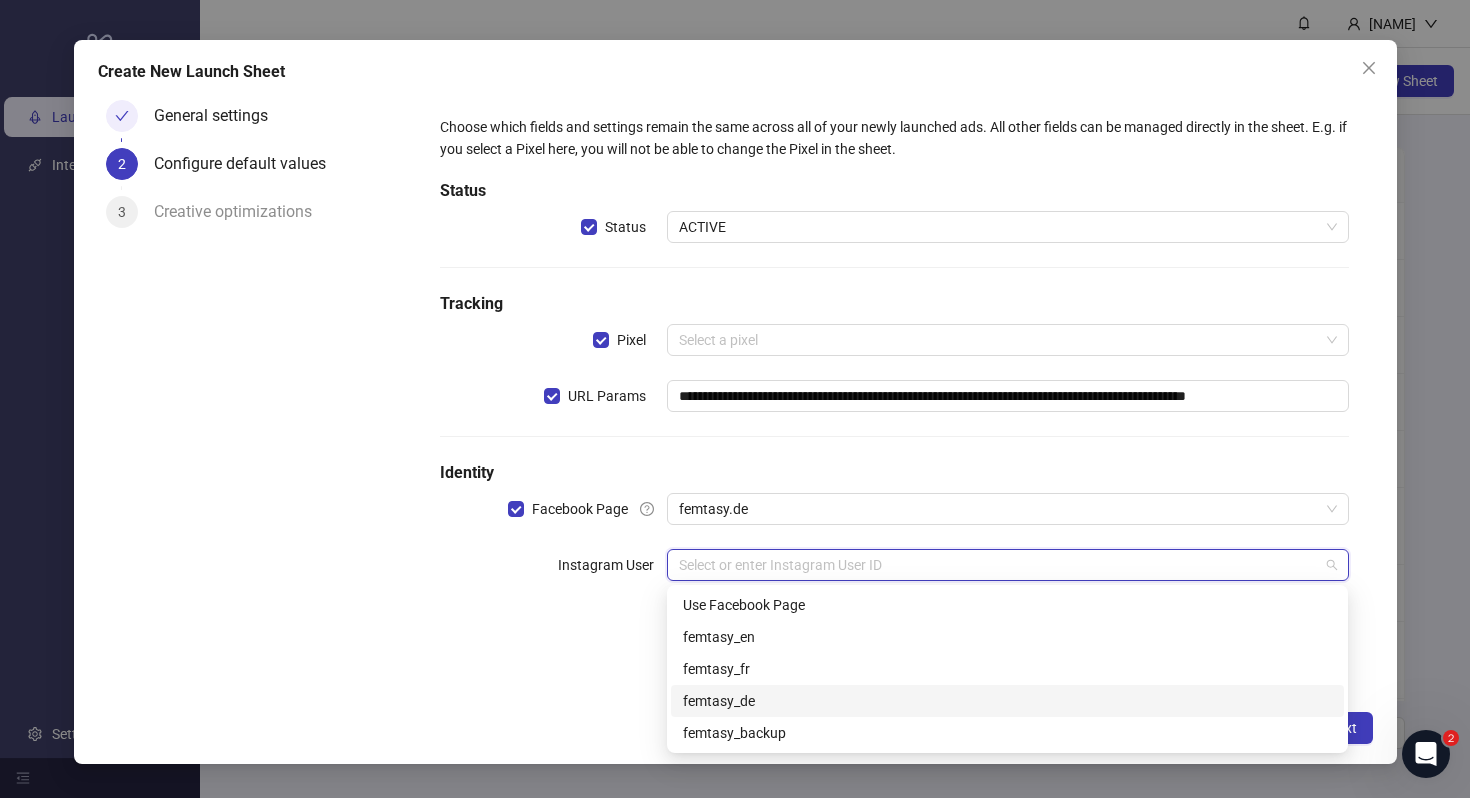 click on "femtasy_de" at bounding box center (1007, 701) 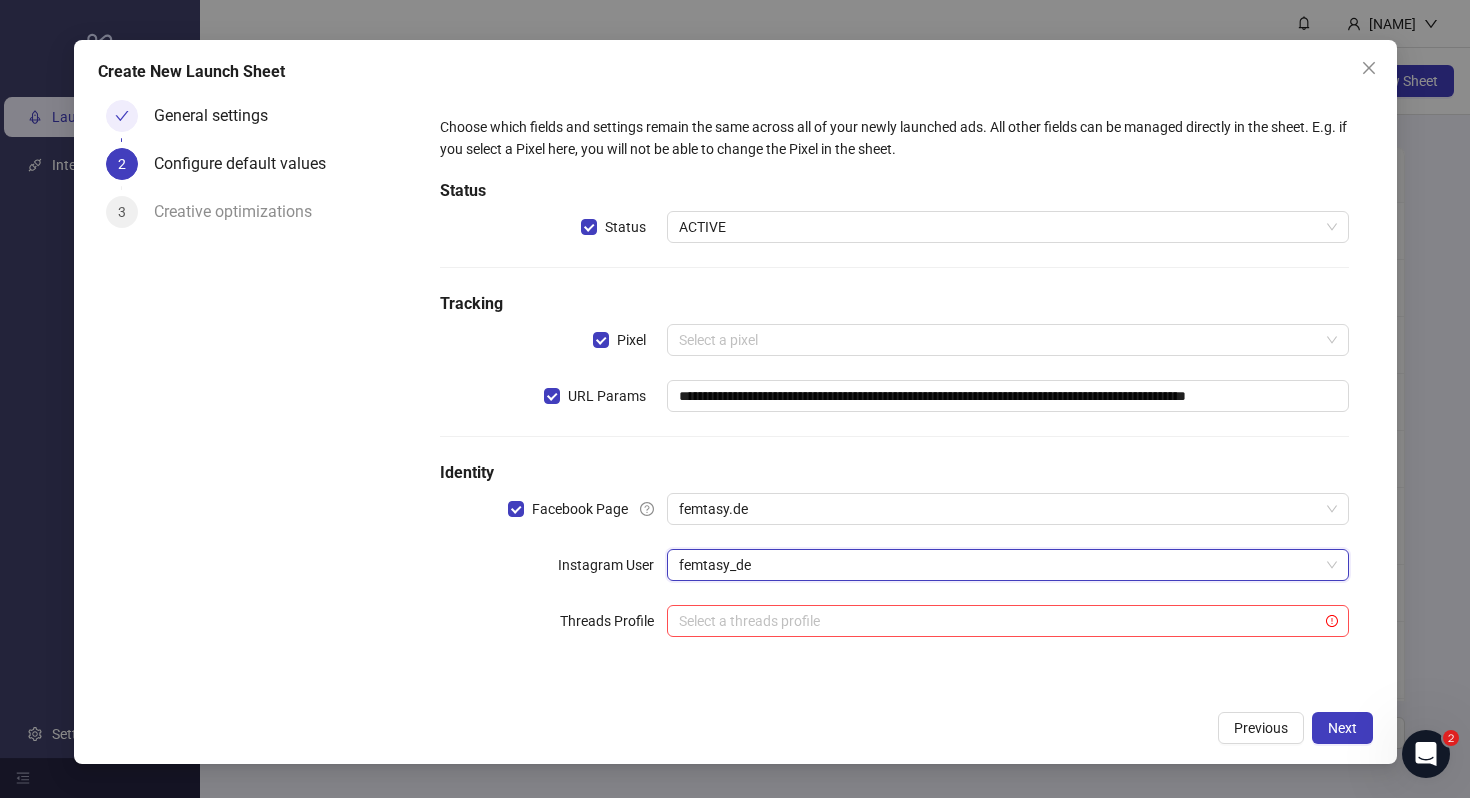 click on "**********" at bounding box center (894, 388) 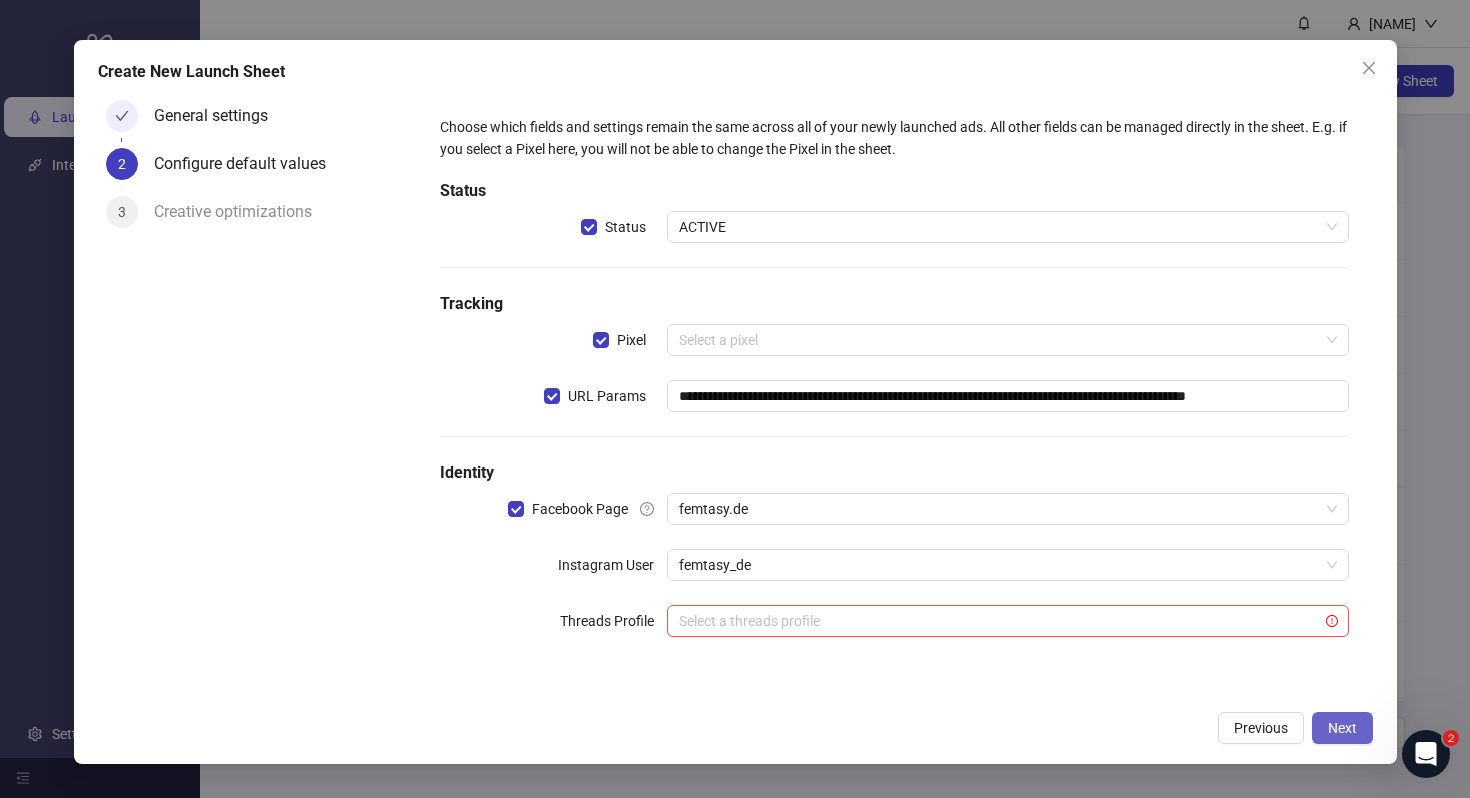 click on "Next" at bounding box center (1342, 728) 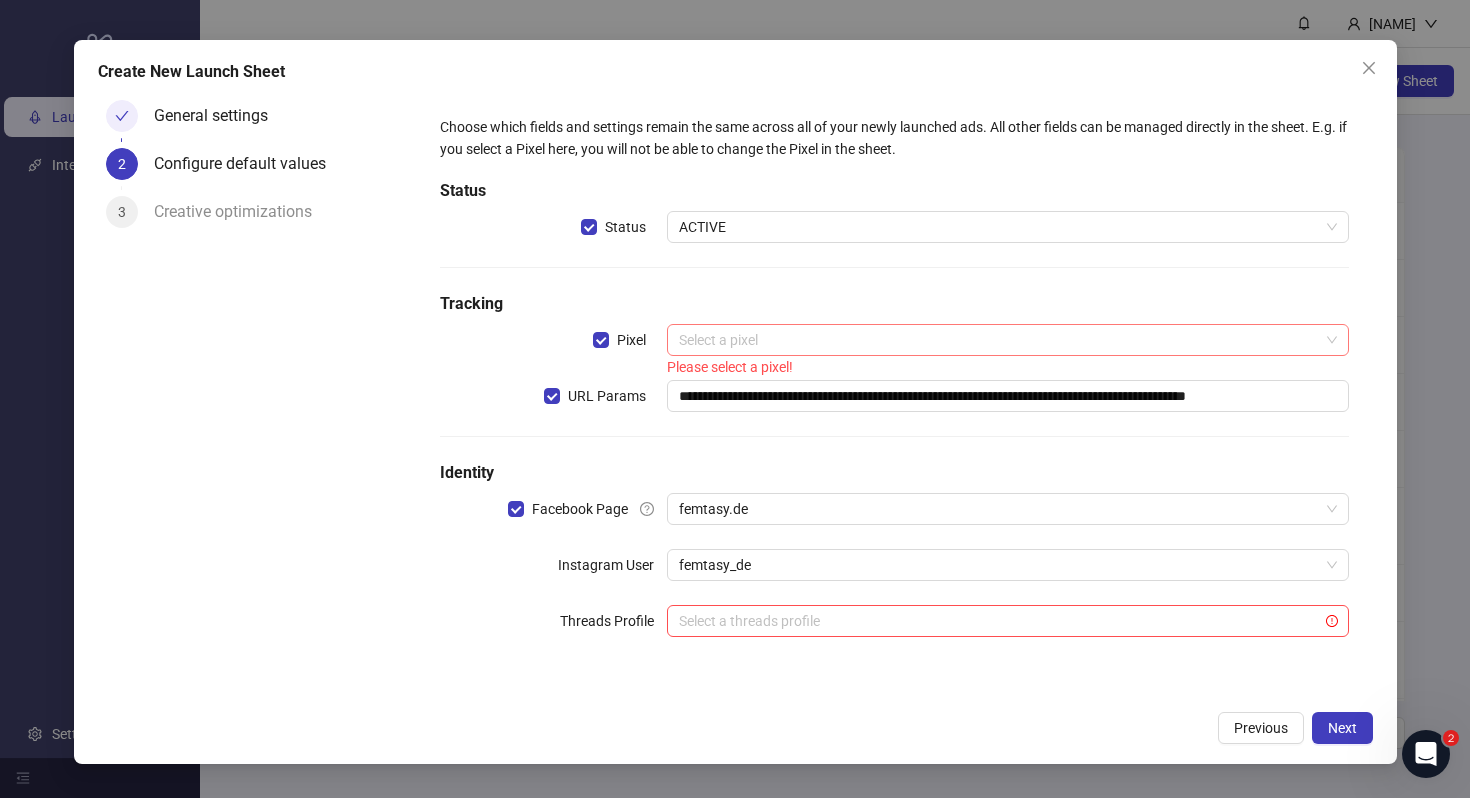 click at bounding box center [998, 340] 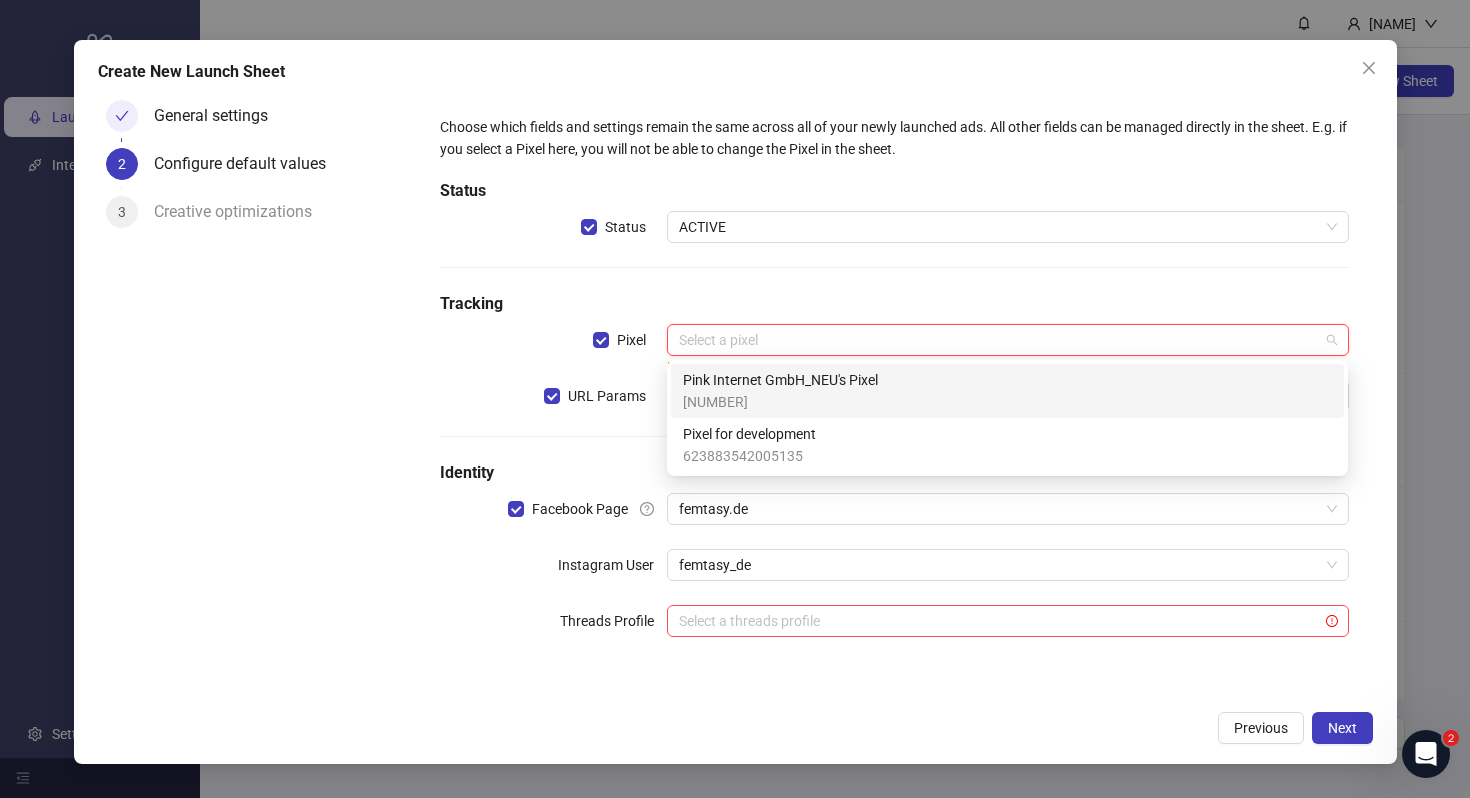 click on "Pink Internet GmbH_NEU's Pixel" at bounding box center (780, 380) 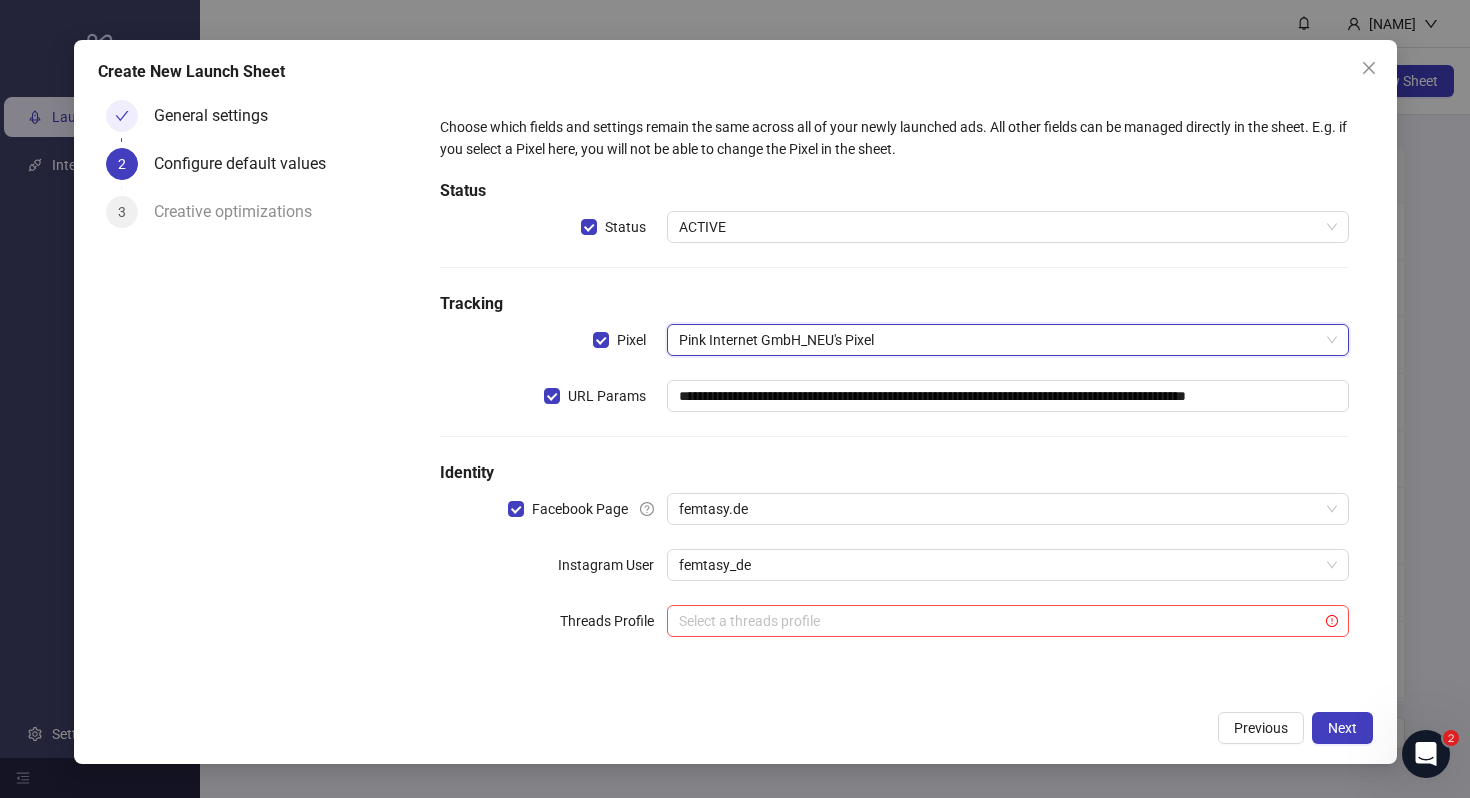 click on "**********" at bounding box center (894, 396) 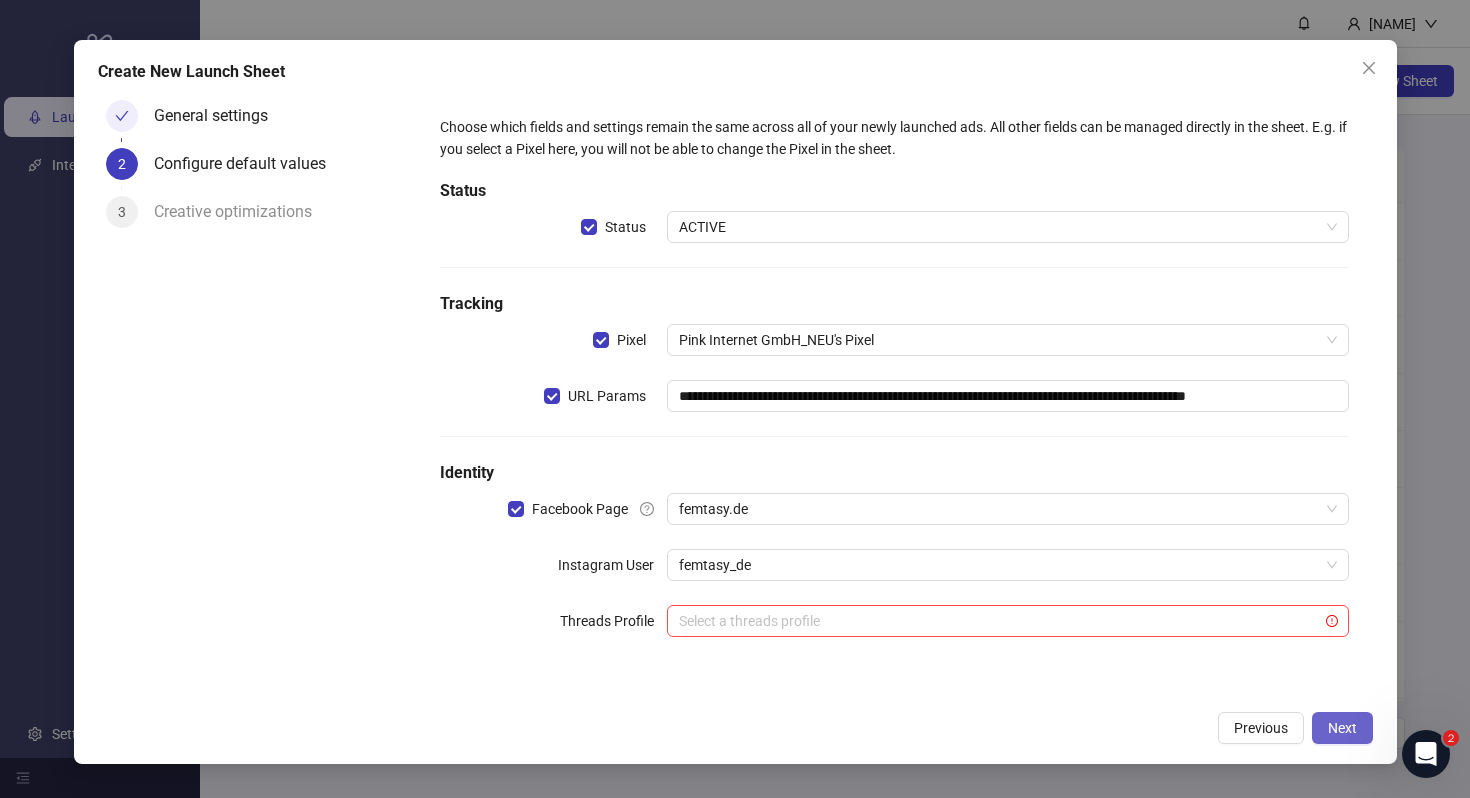 click on "Next" at bounding box center (1342, 728) 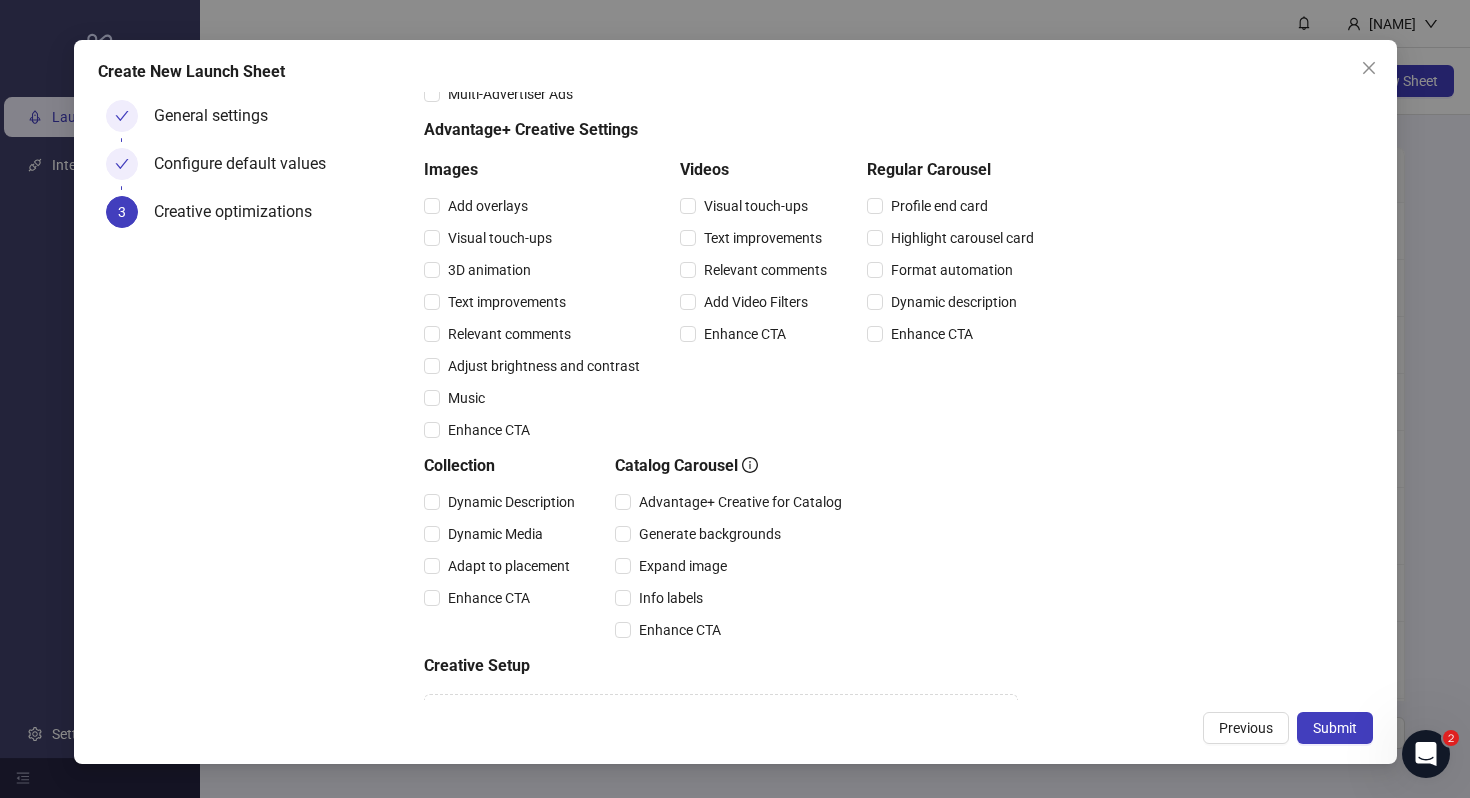 scroll, scrollTop: 0, scrollLeft: 0, axis: both 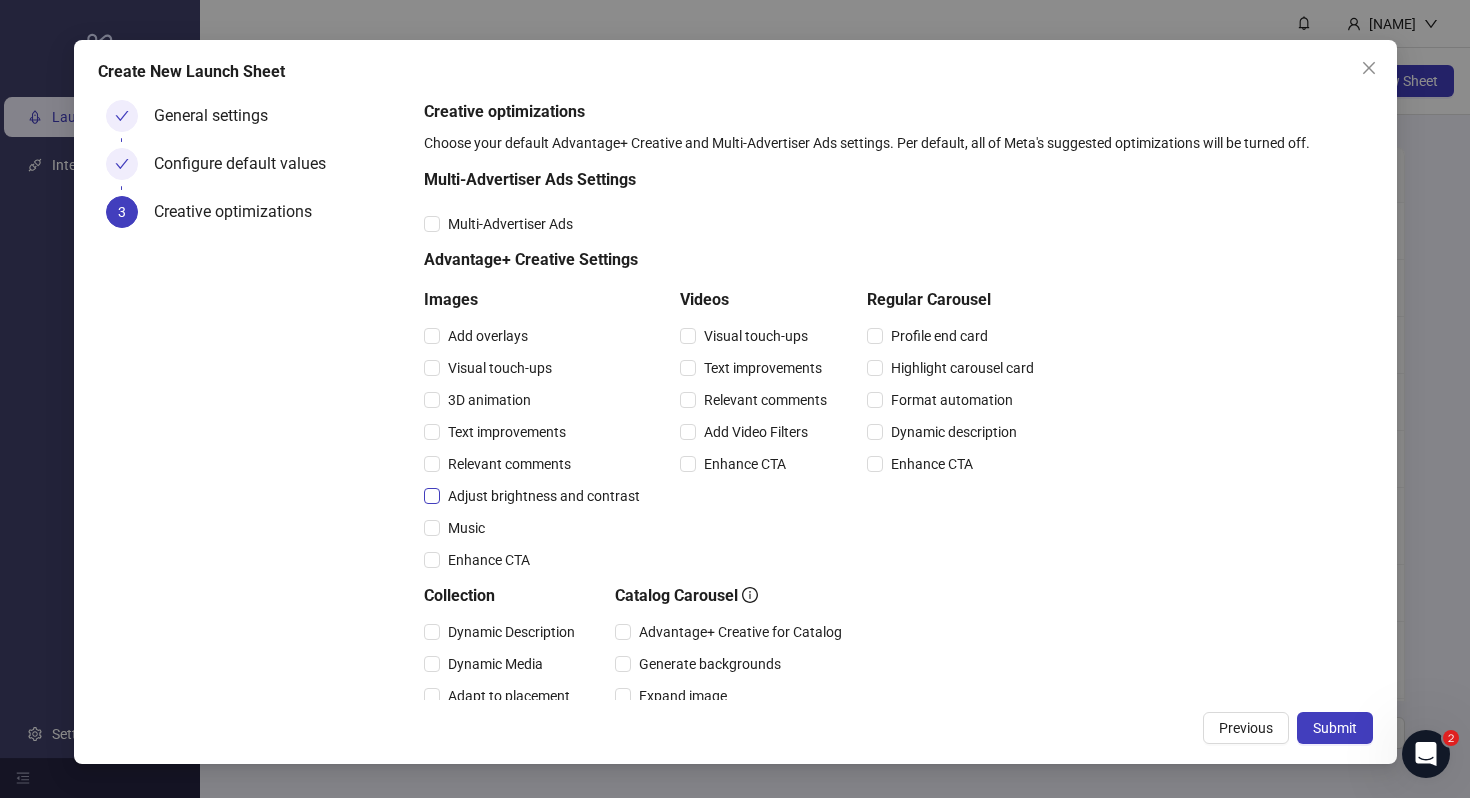 click on "Adjust brightness and contrast" at bounding box center [544, 496] 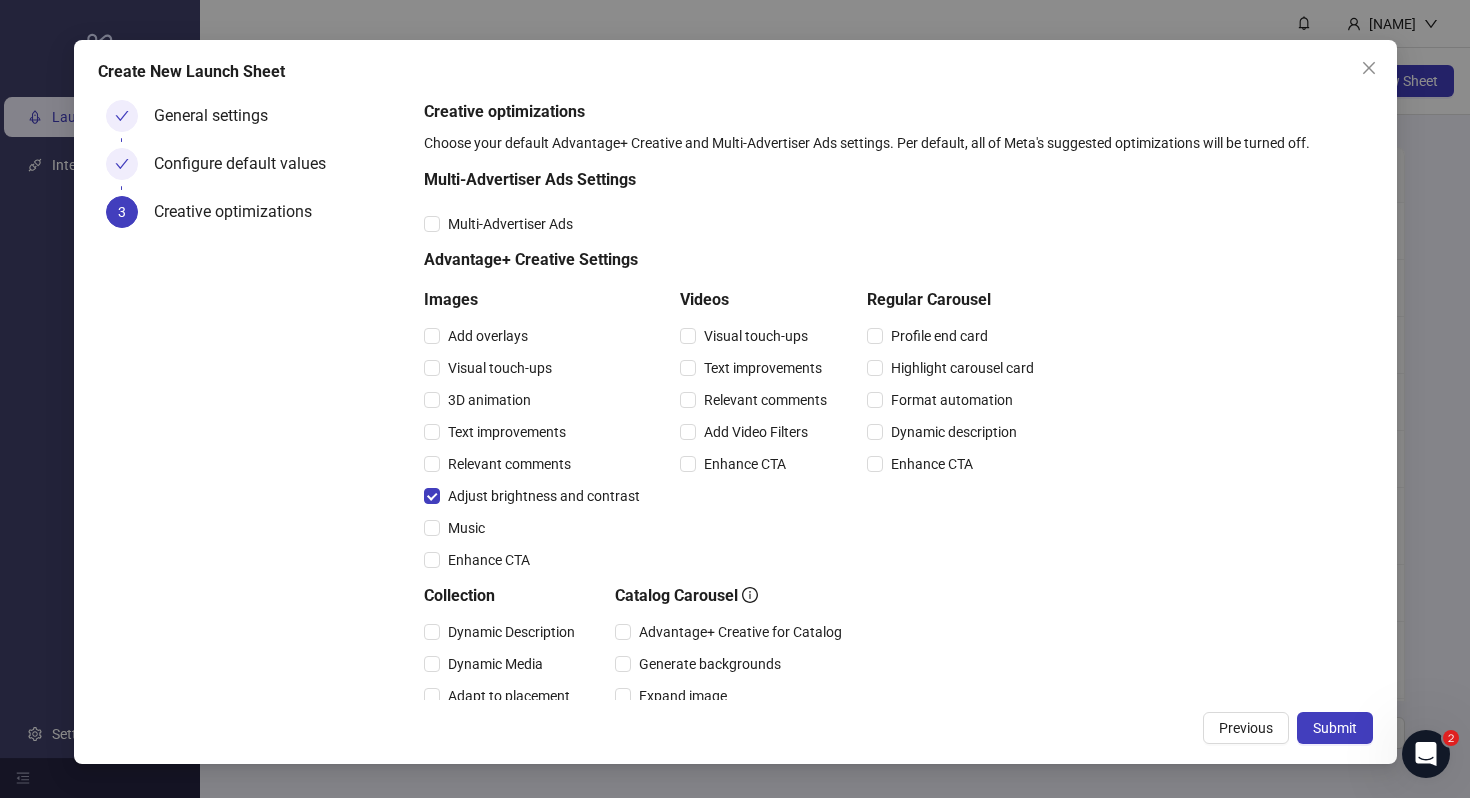 click on "Visual touch-ups" at bounding box center [536, 368] 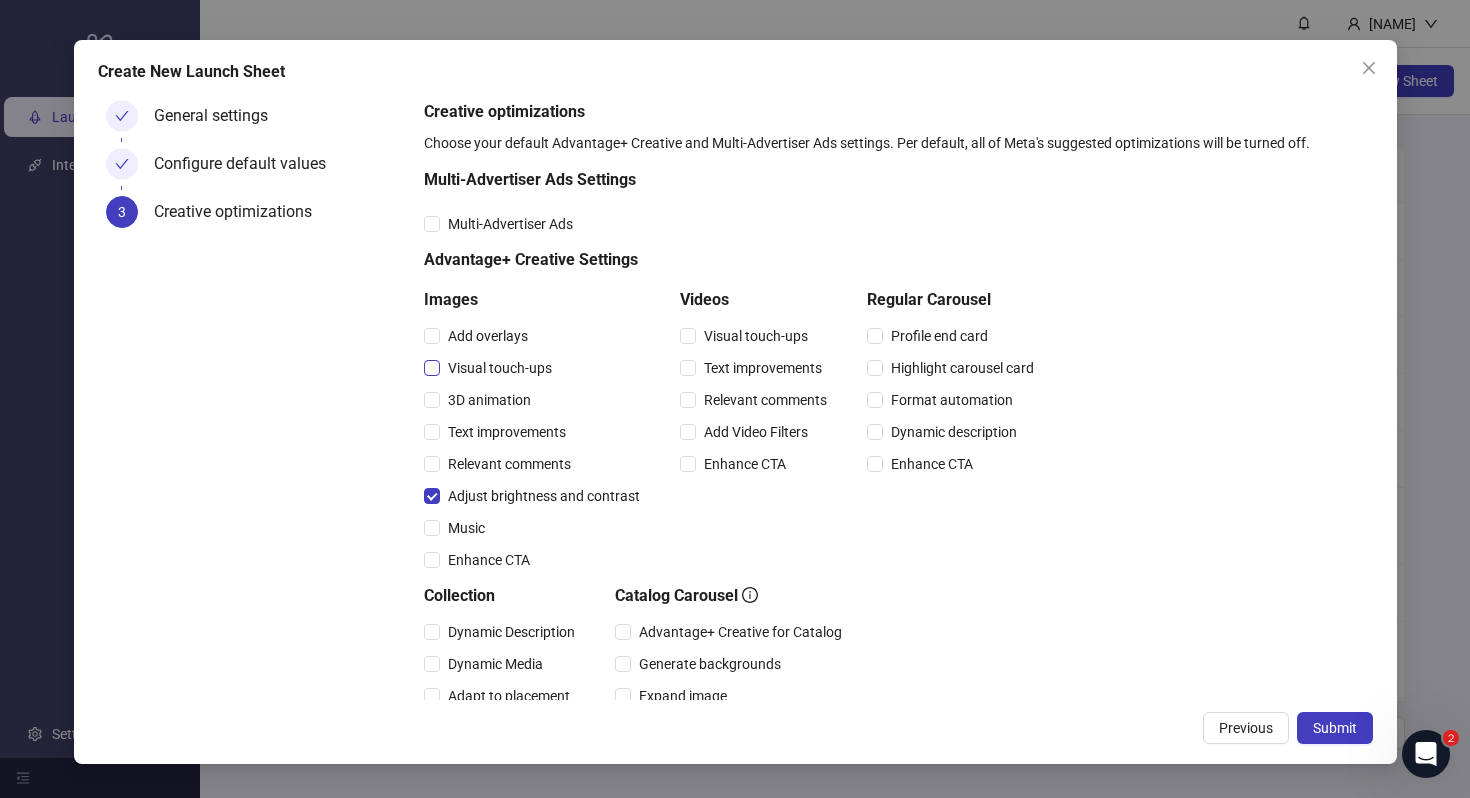 click on "Visual touch-ups" at bounding box center (500, 368) 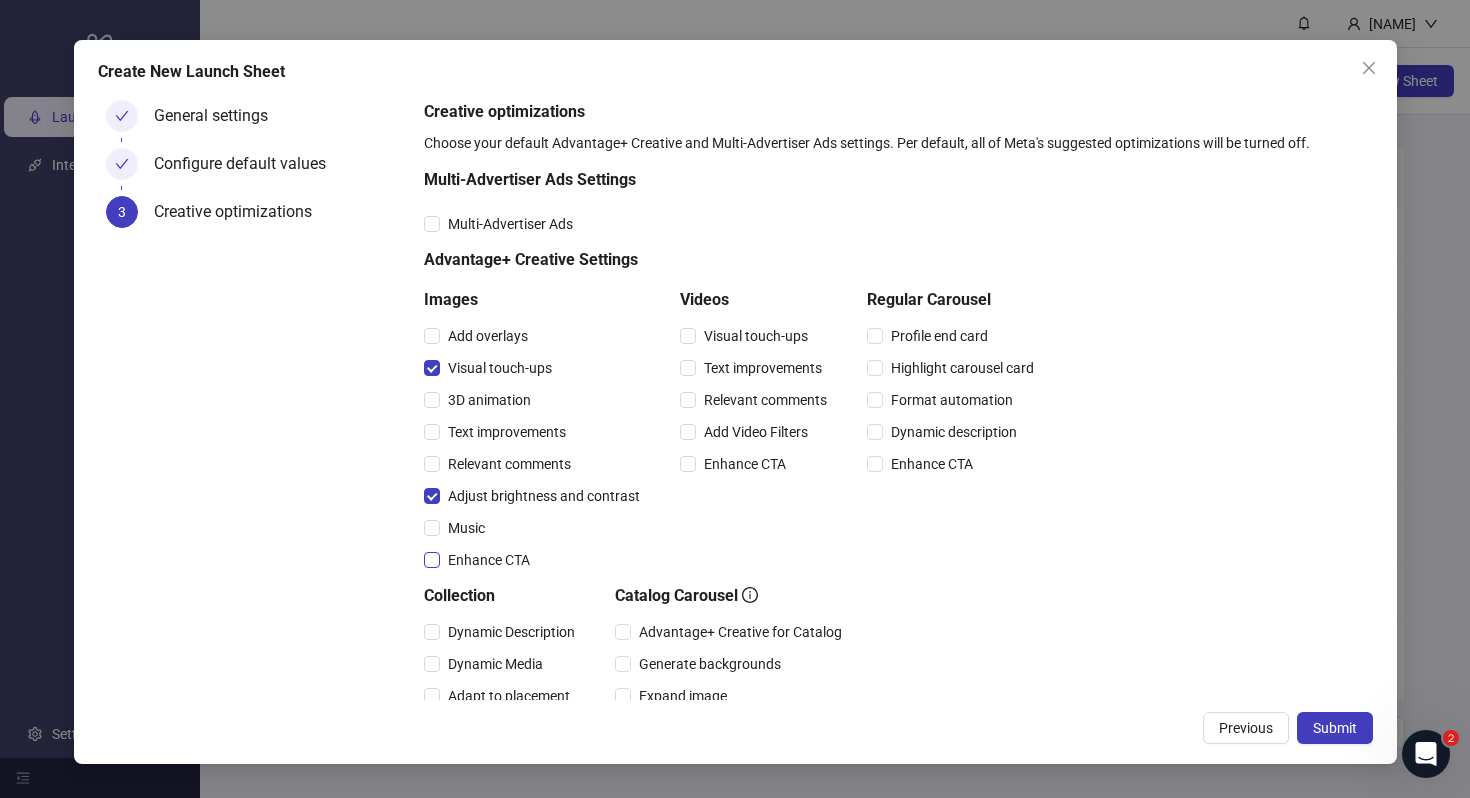 click on "Enhance CTA" at bounding box center [489, 560] 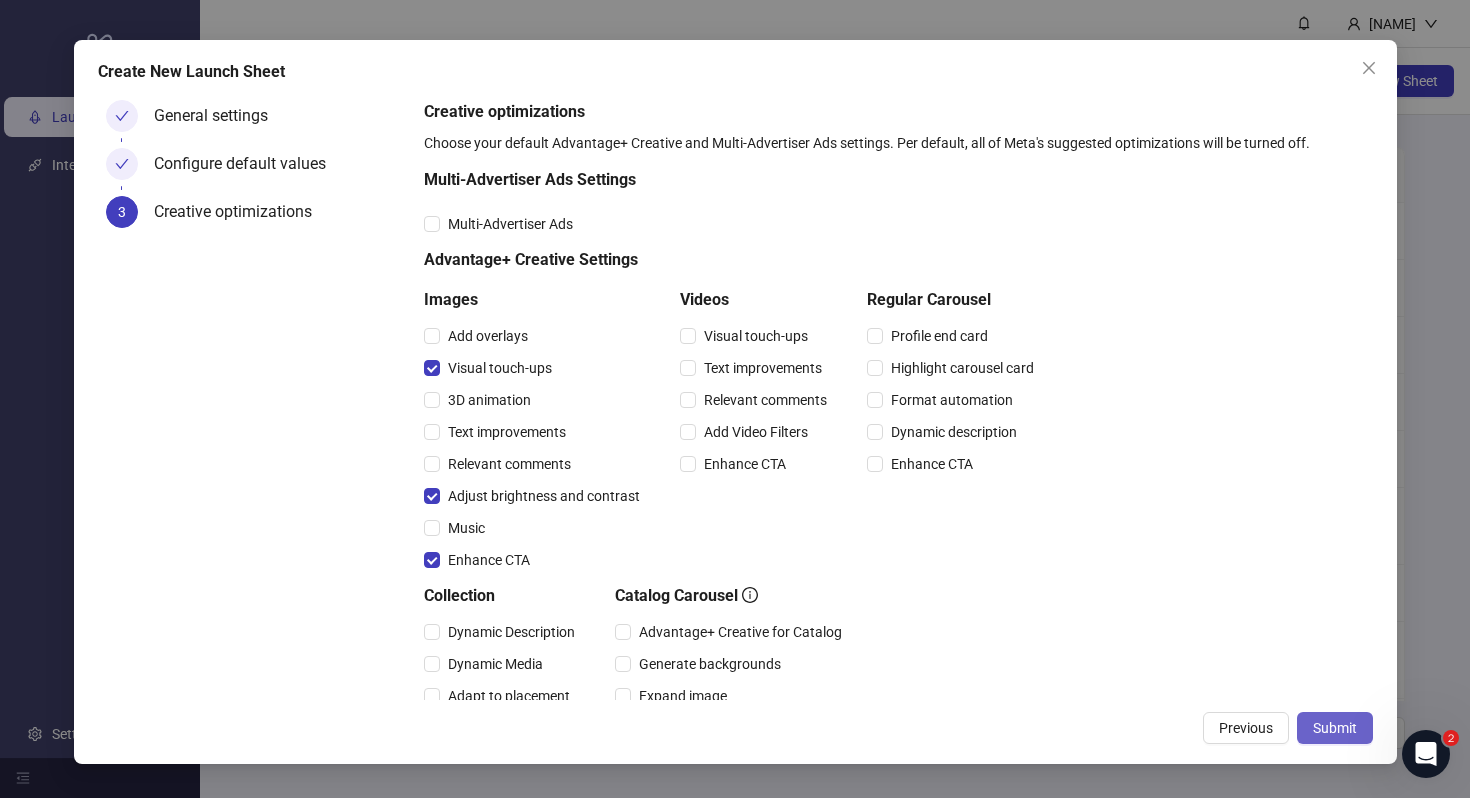 click on "Submit" at bounding box center [1335, 728] 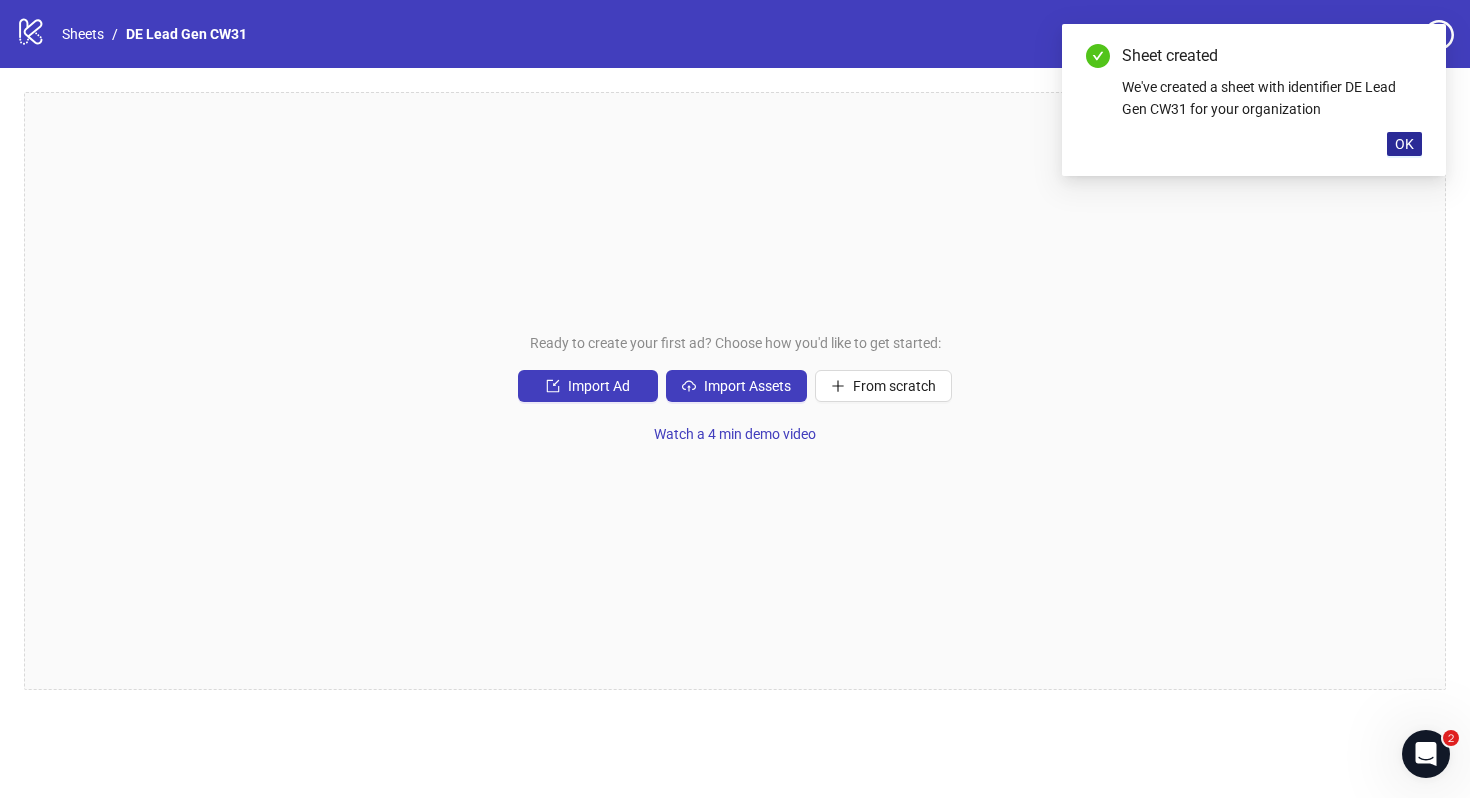 click on "OK" at bounding box center (1404, 144) 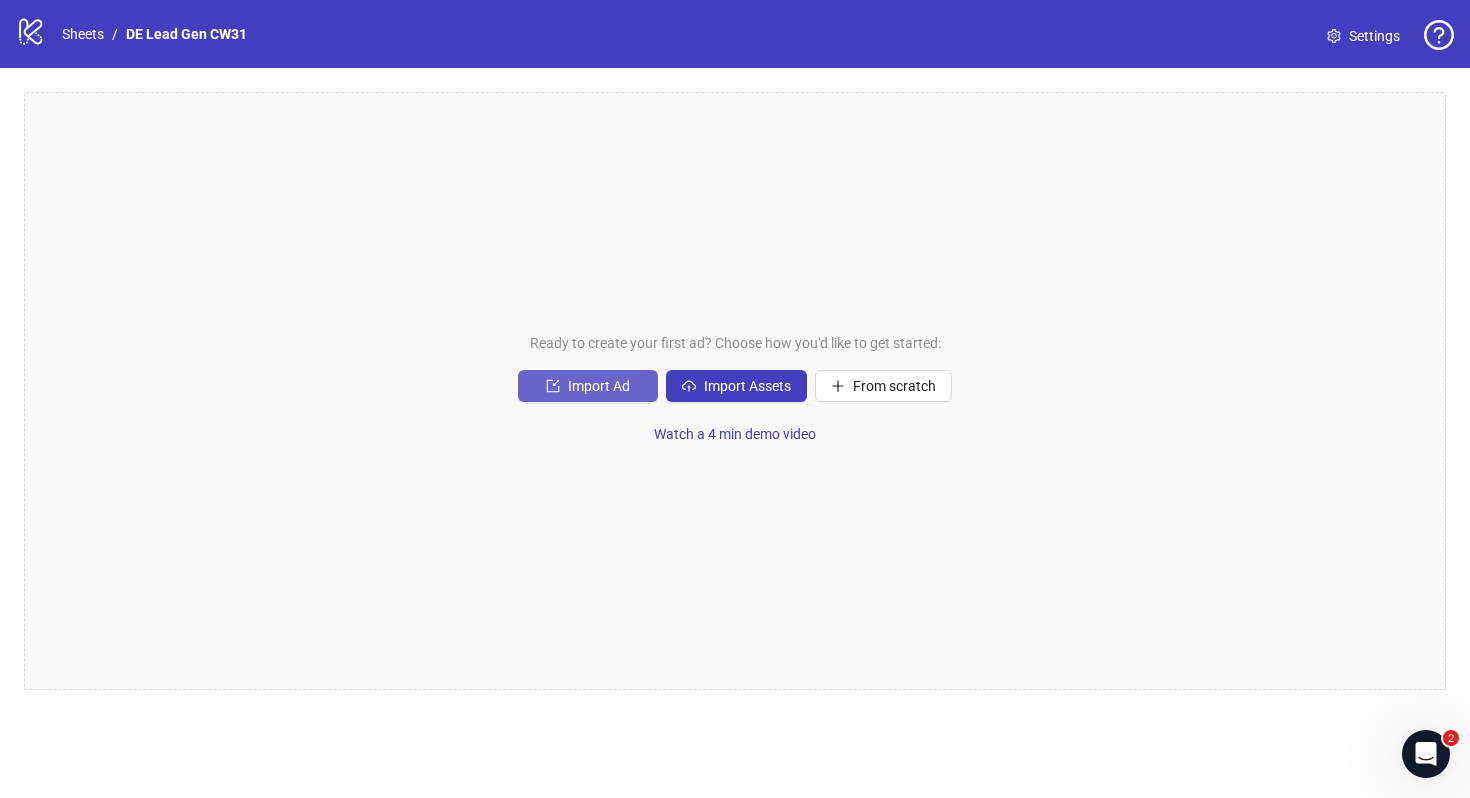 click on "Import Ad" at bounding box center (599, 386) 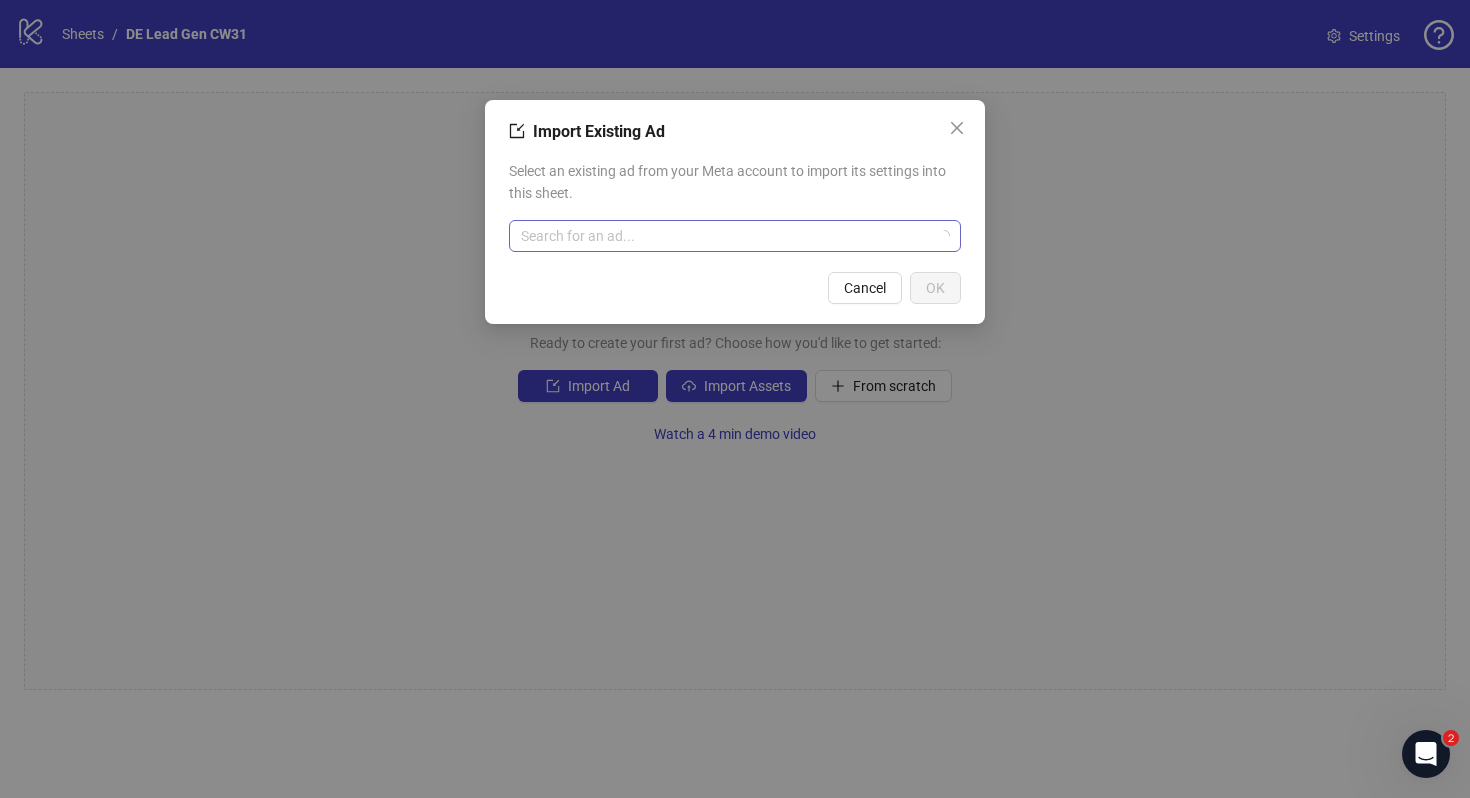 click at bounding box center (726, 236) 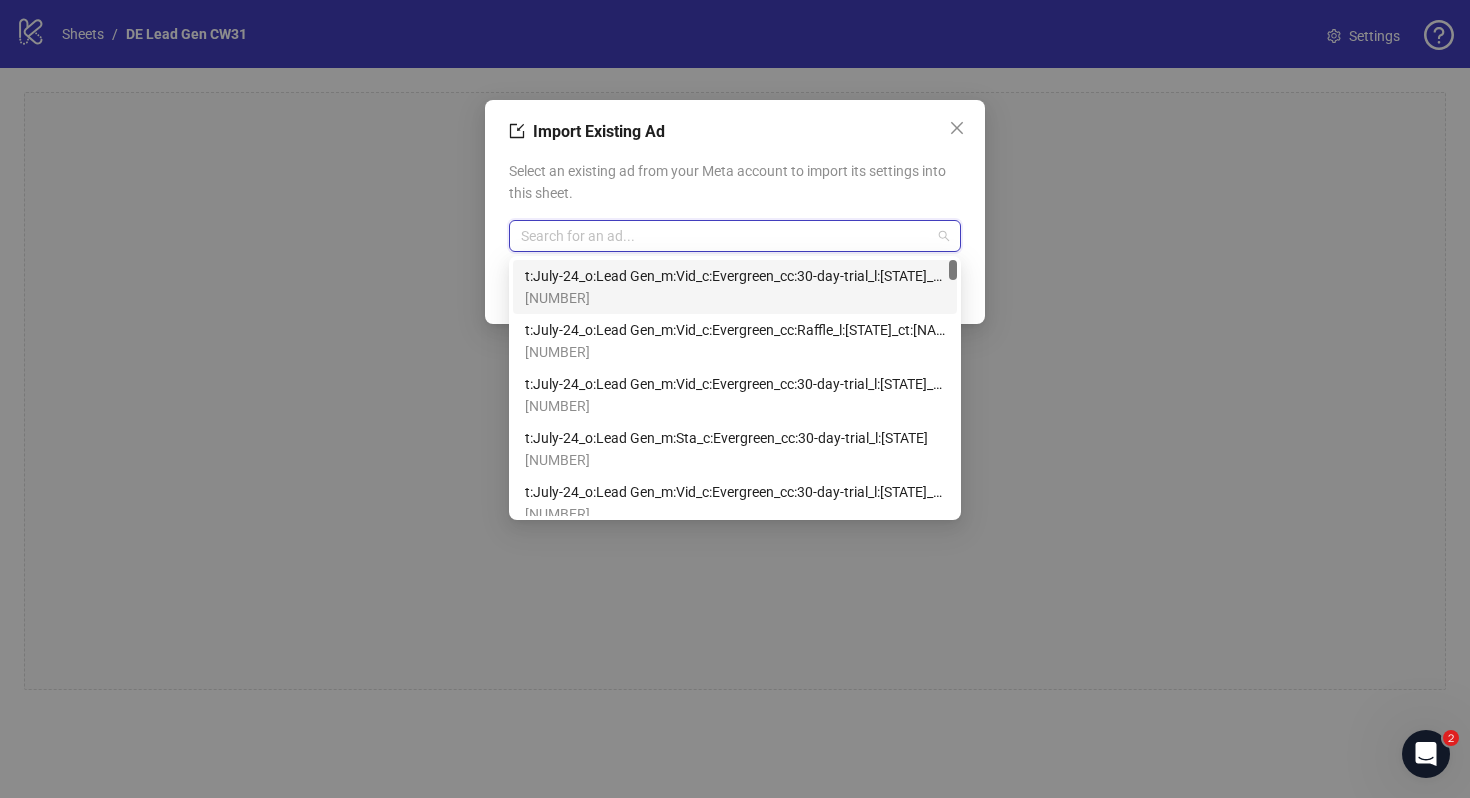 click on "[NUMBER]" at bounding box center (735, 298) 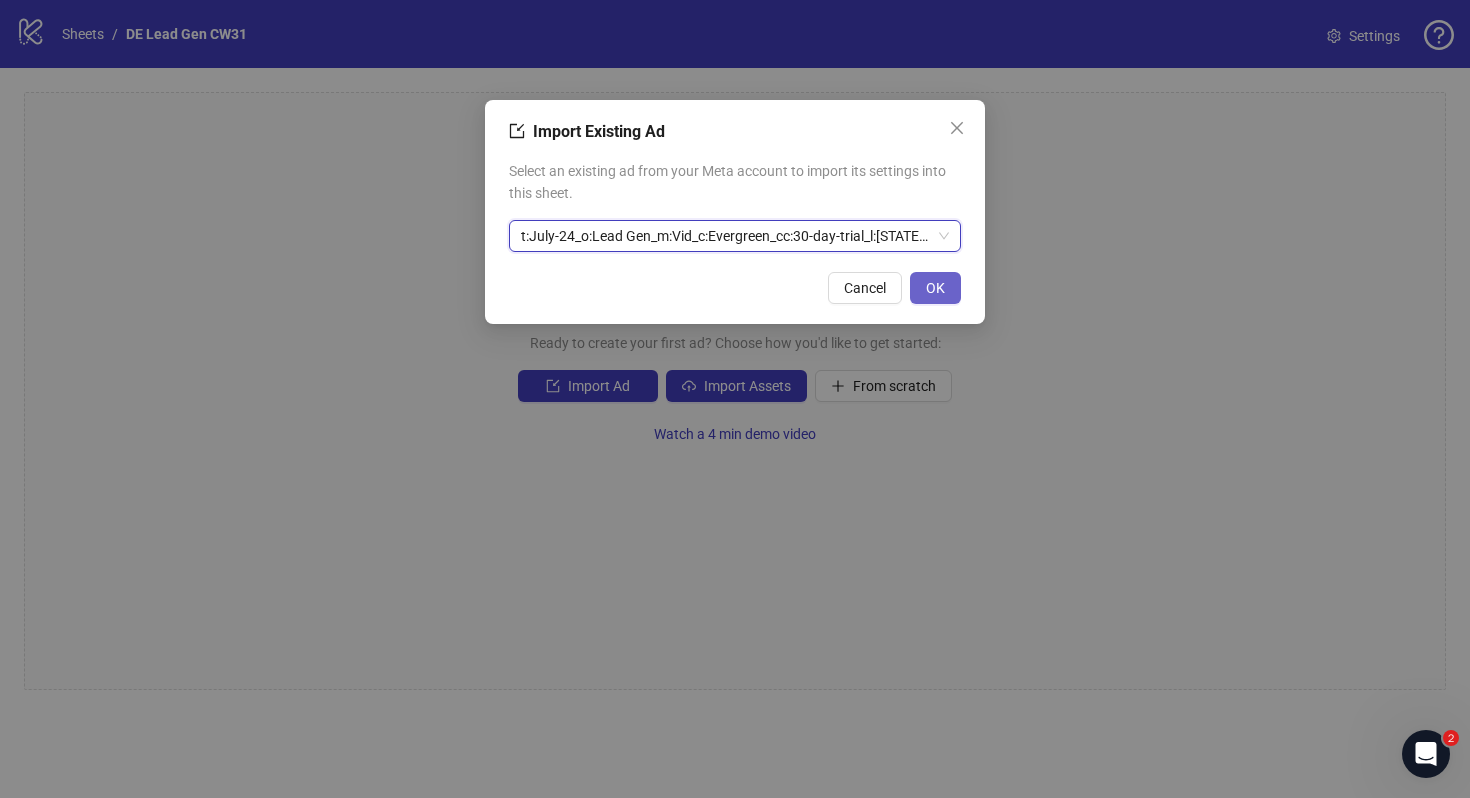 click on "OK" at bounding box center [935, 288] 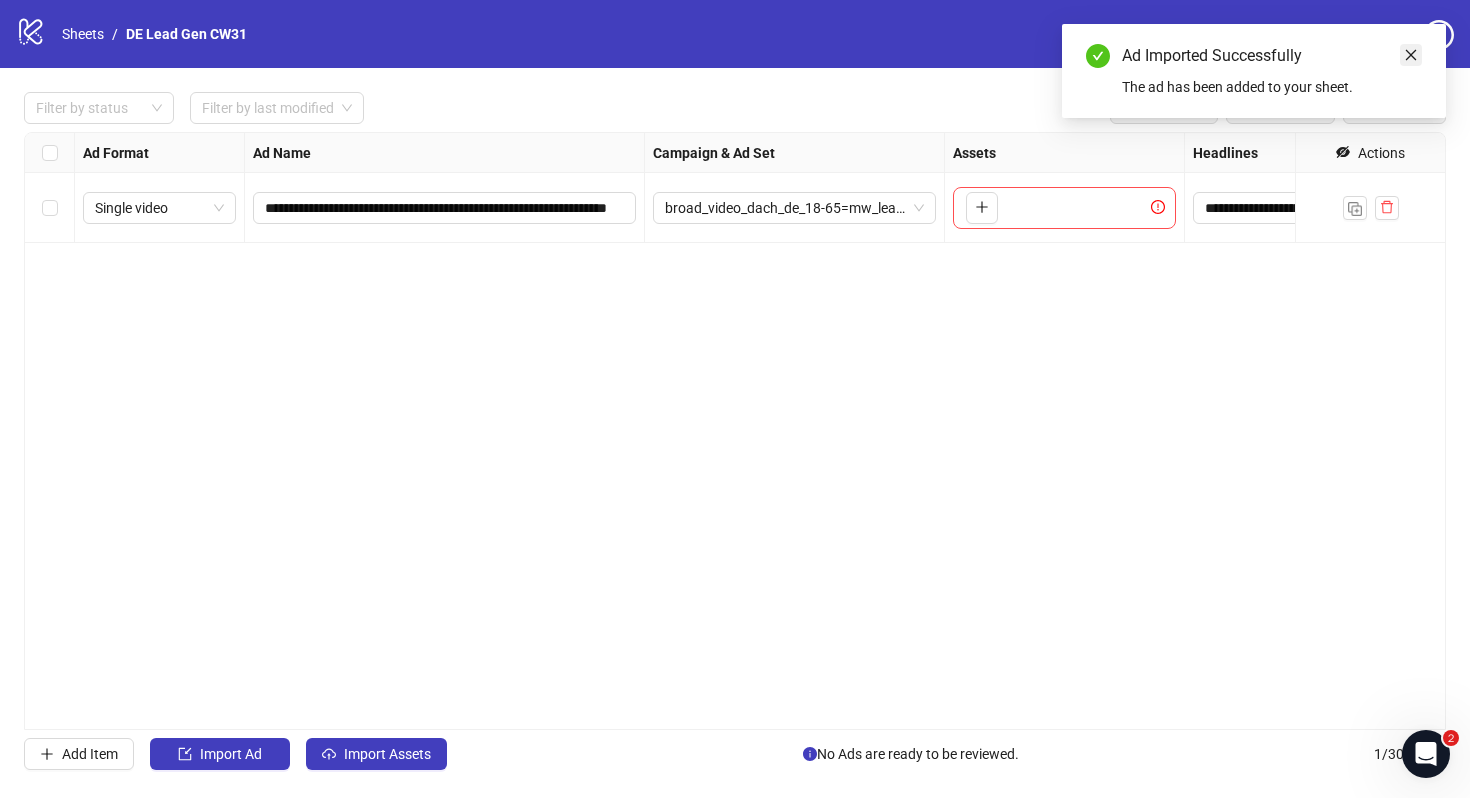 click 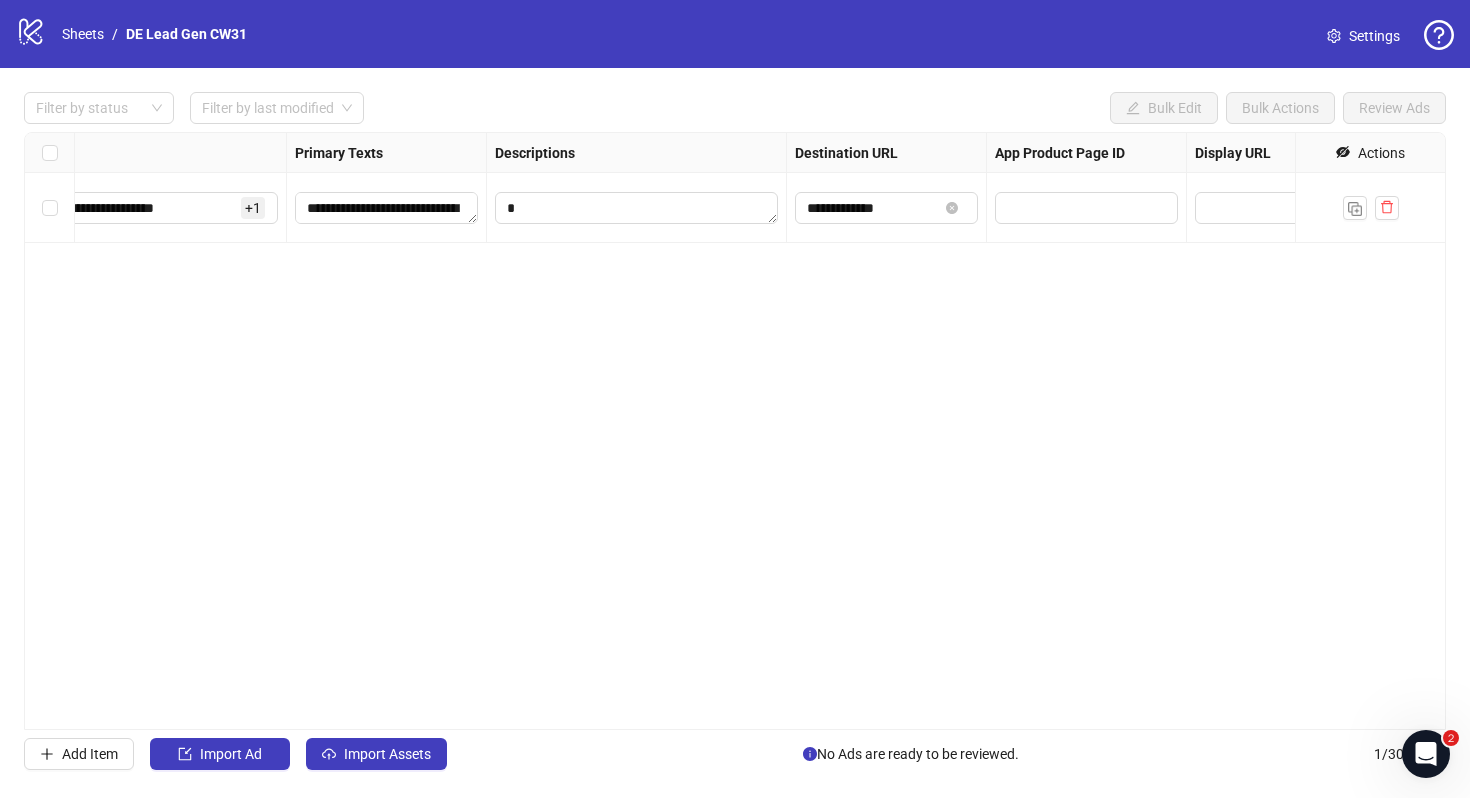 scroll, scrollTop: 0, scrollLeft: 1850, axis: horizontal 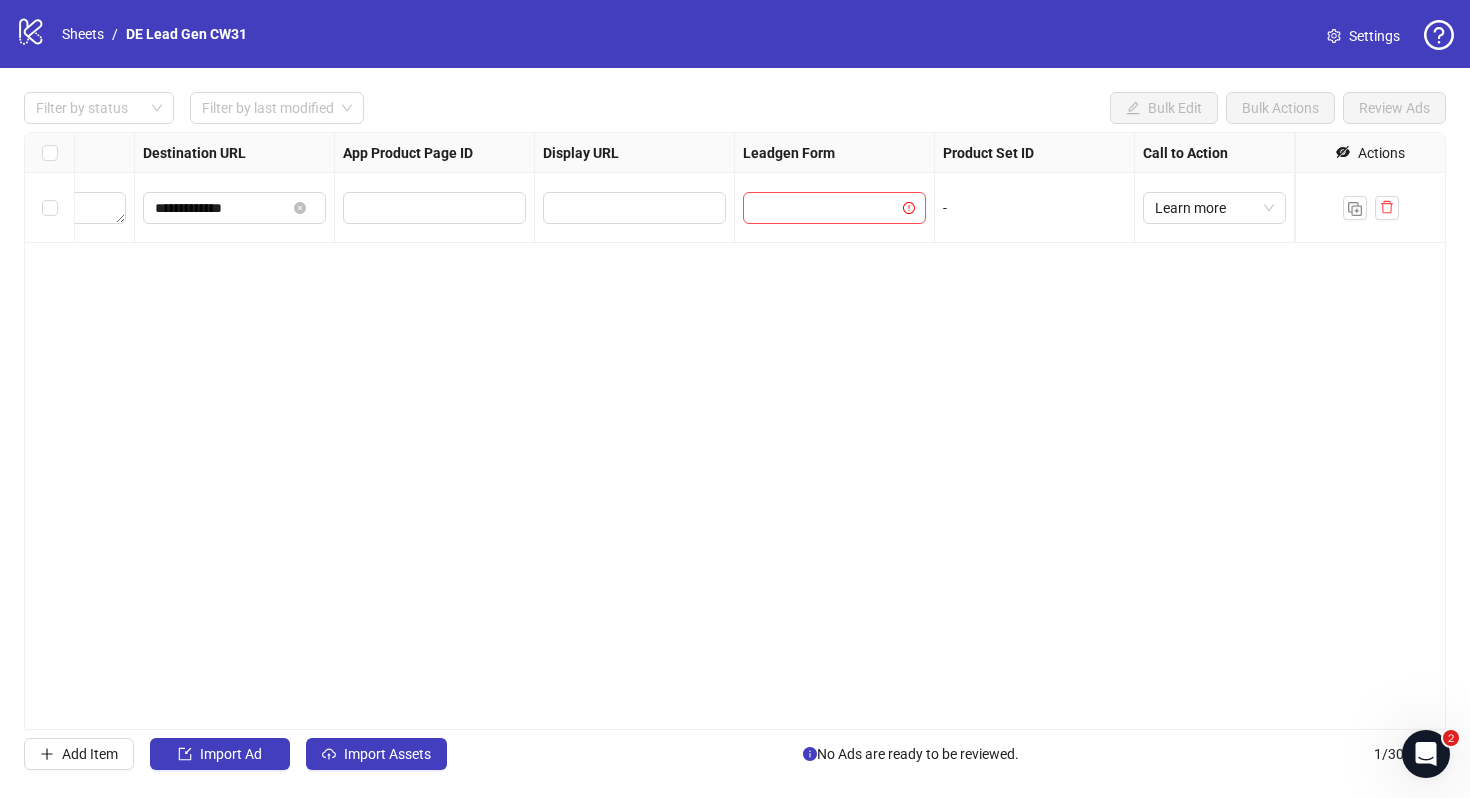click on "Settings" at bounding box center (1374, 36) 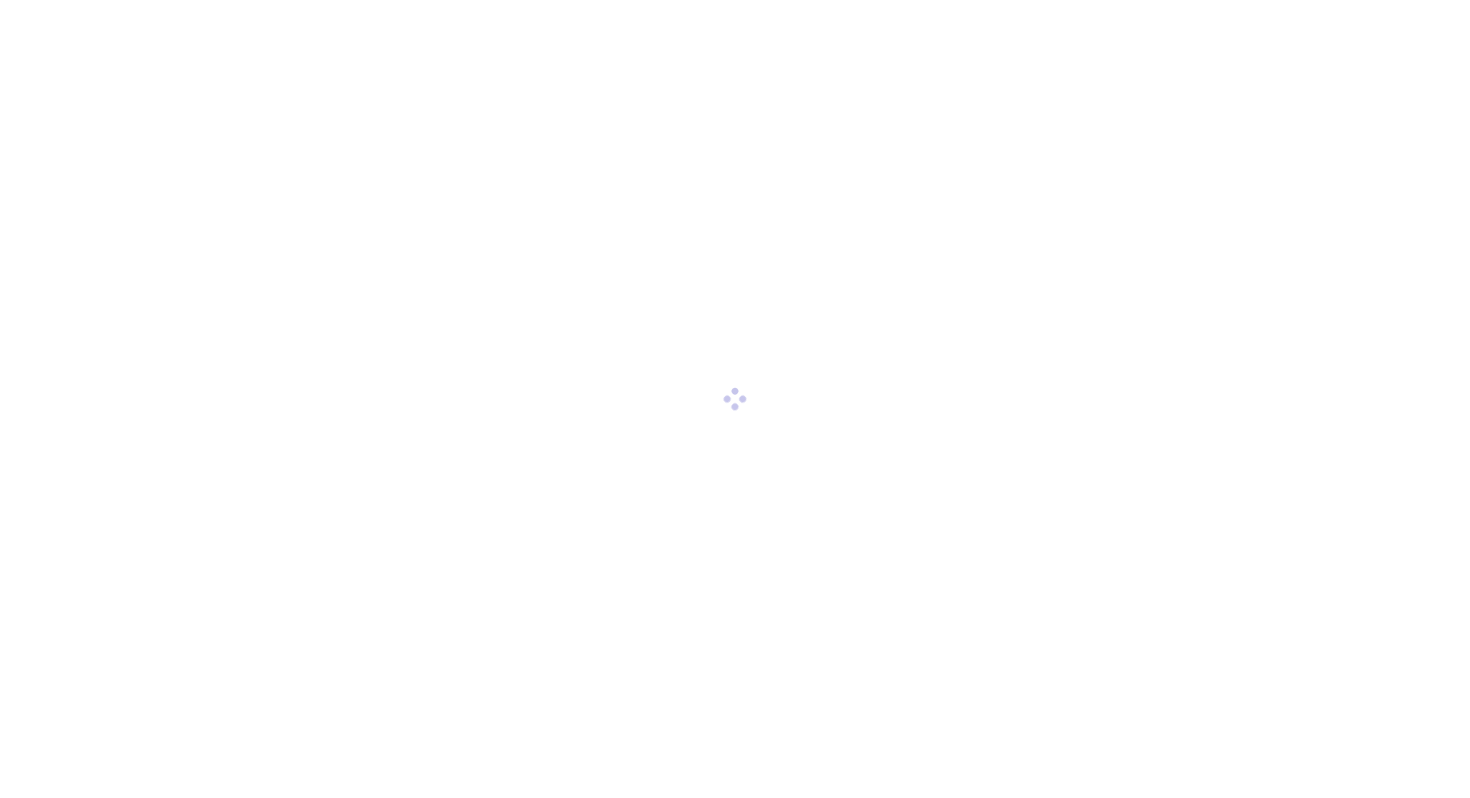scroll, scrollTop: 0, scrollLeft: 0, axis: both 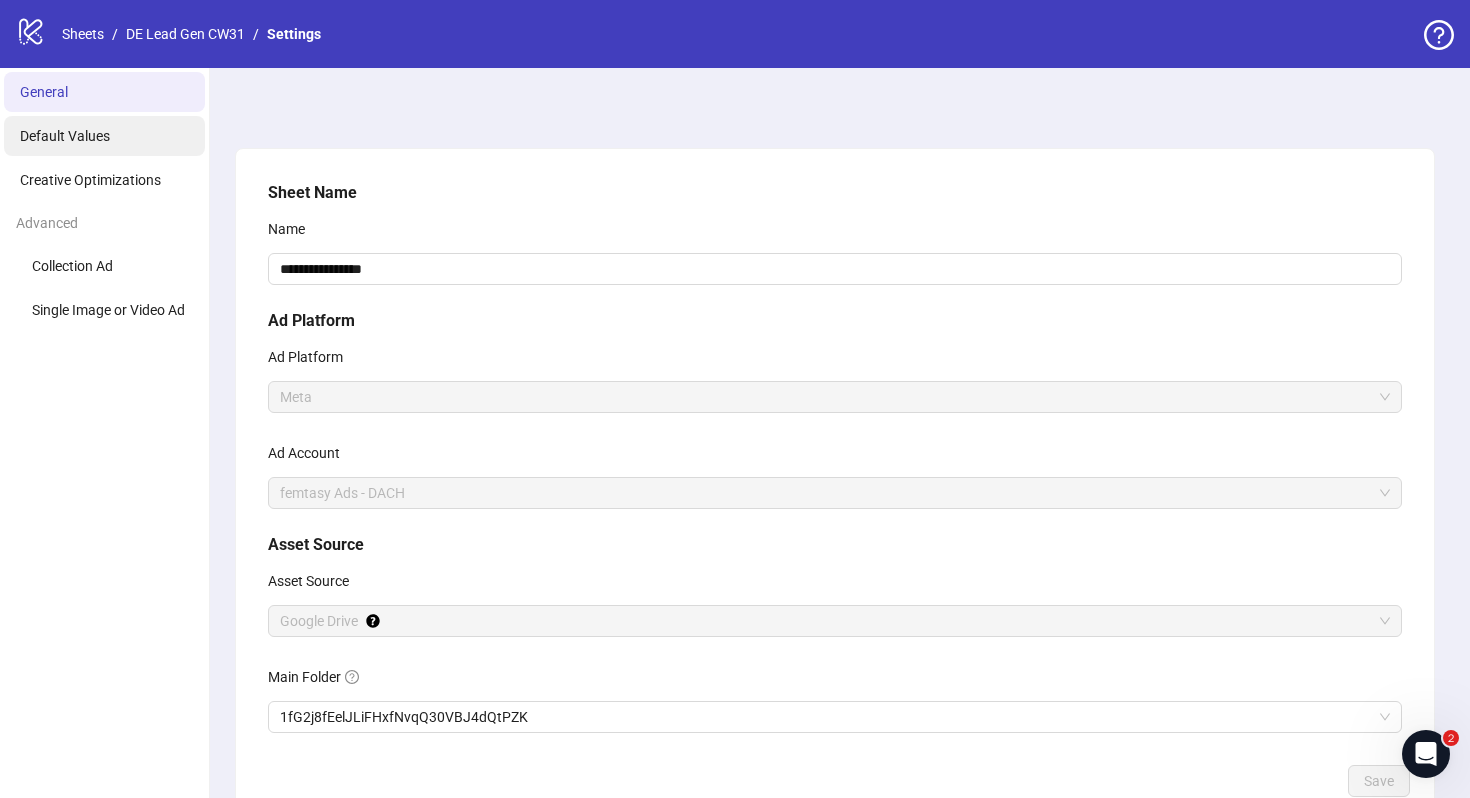 click on "Default Values" at bounding box center (104, 136) 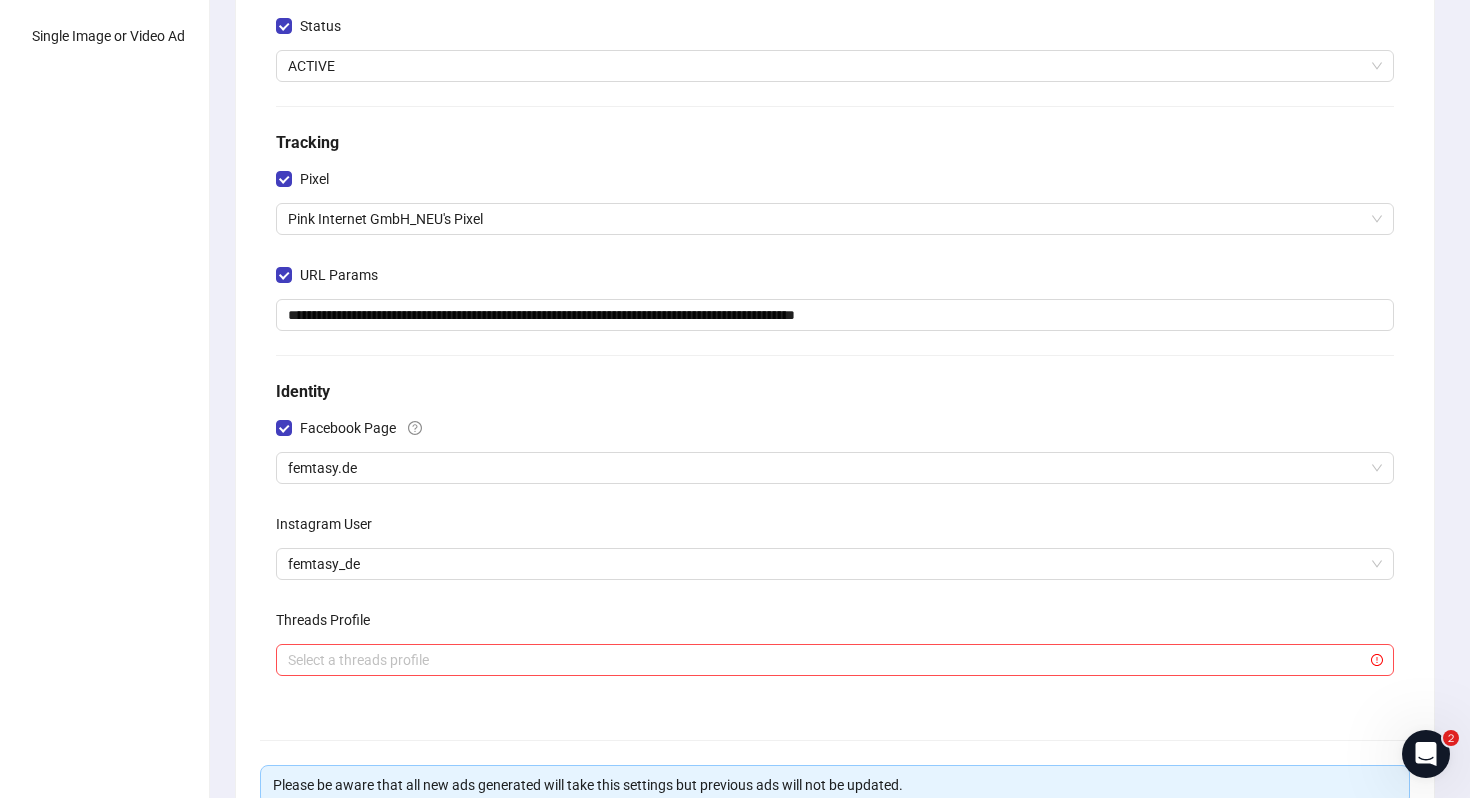 scroll, scrollTop: 0, scrollLeft: 0, axis: both 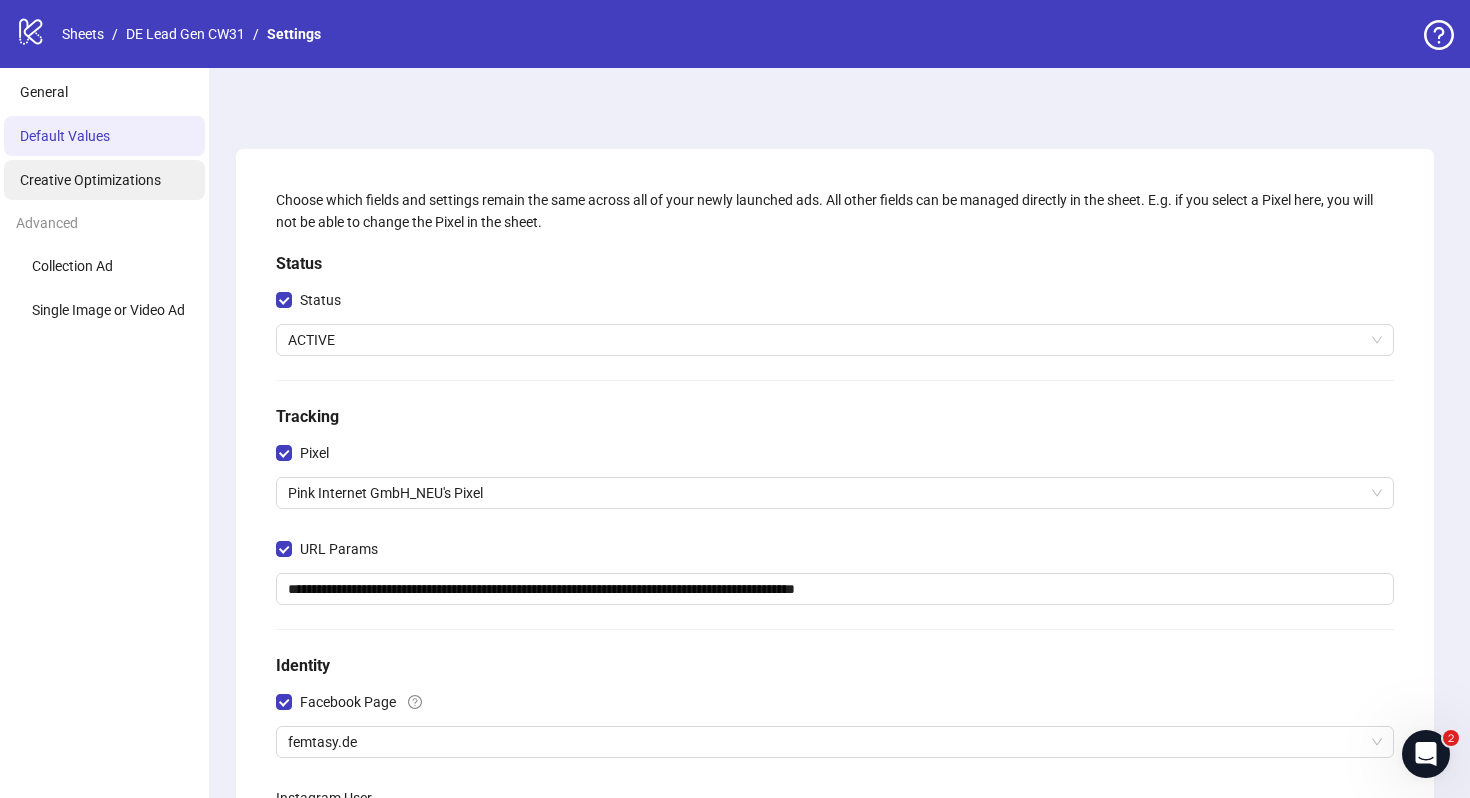 click on "Creative Optimizations" at bounding box center [90, 180] 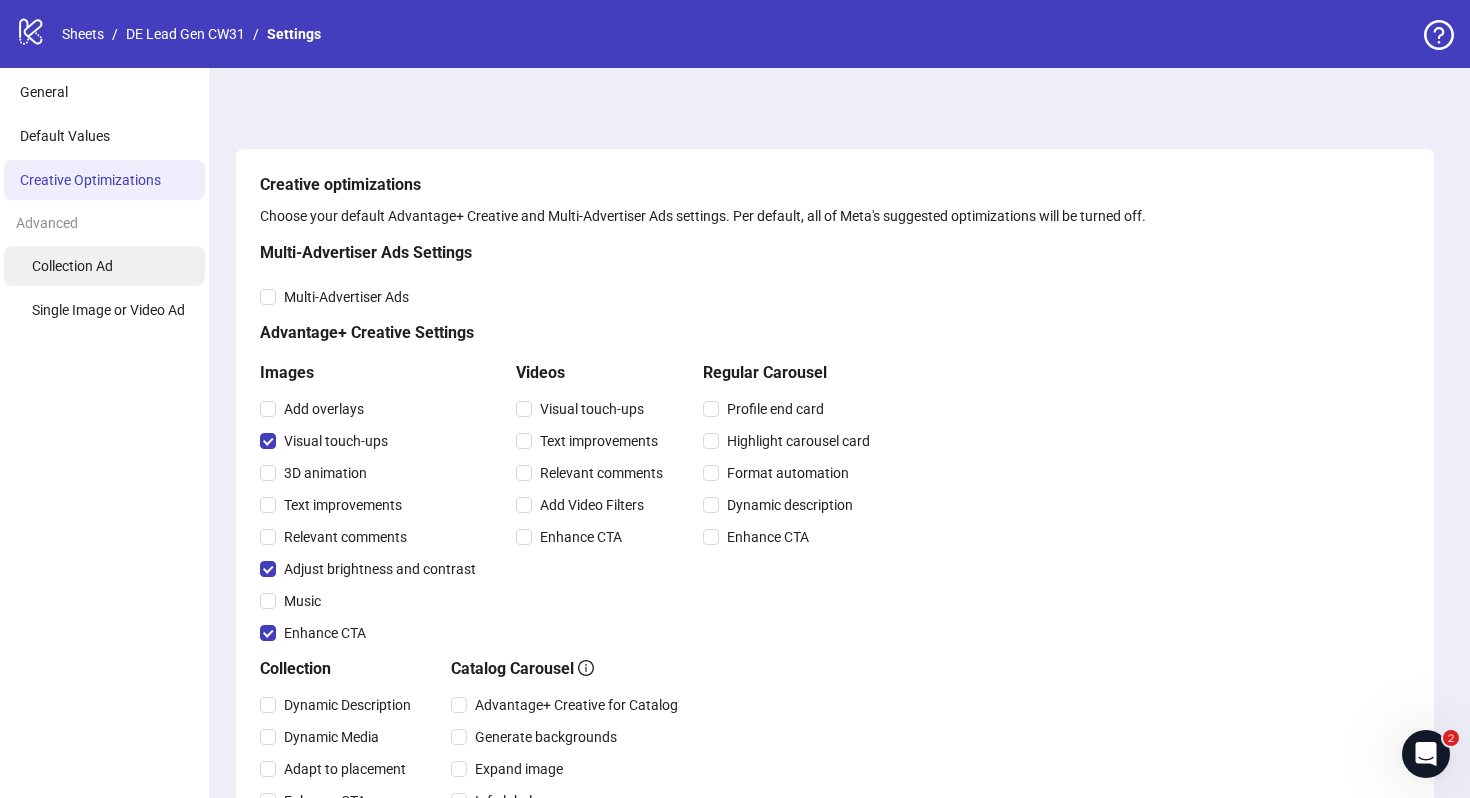 click on "Collection Ad" at bounding box center [104, 266] 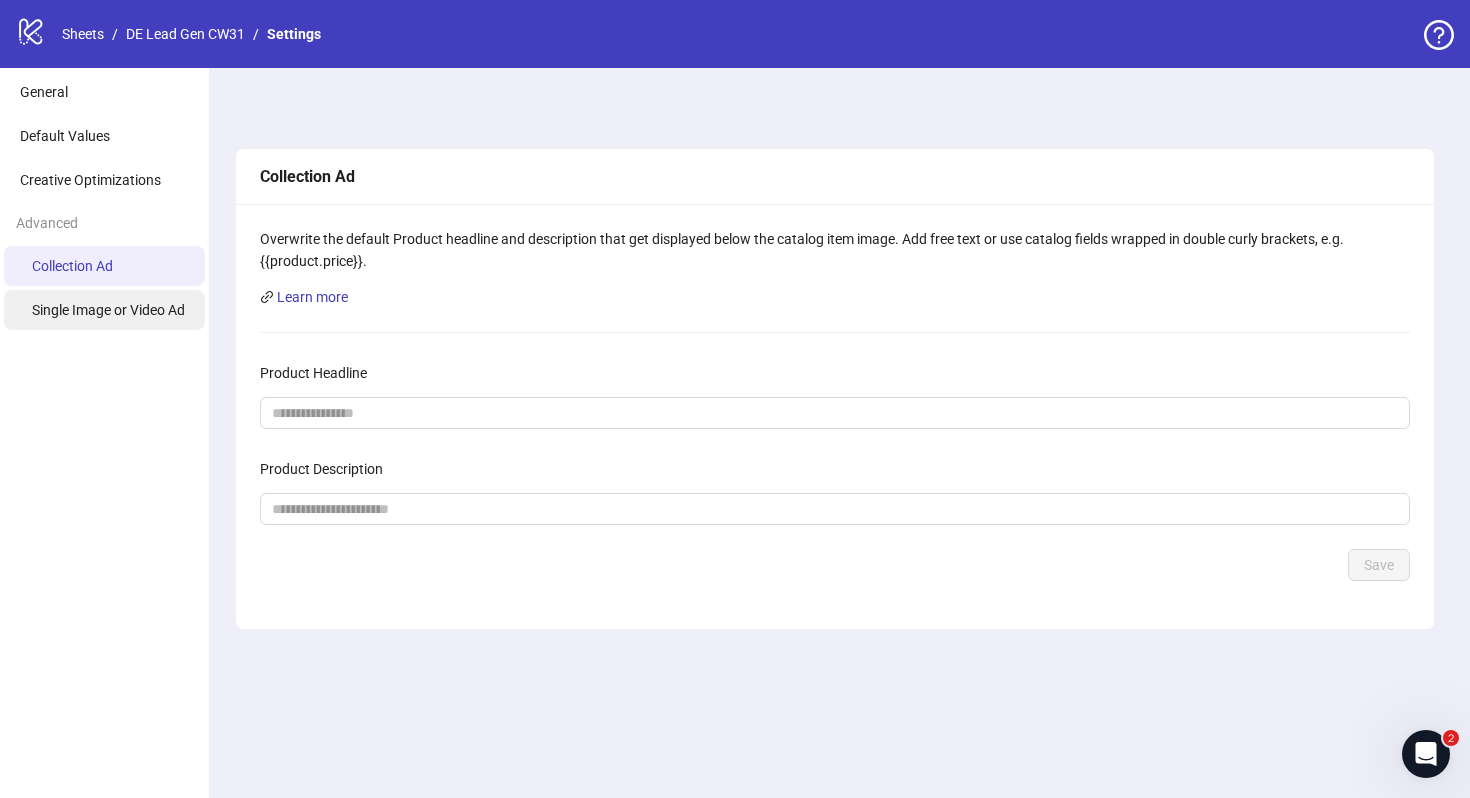 click on "Single Image or Video Ad" at bounding box center (104, 310) 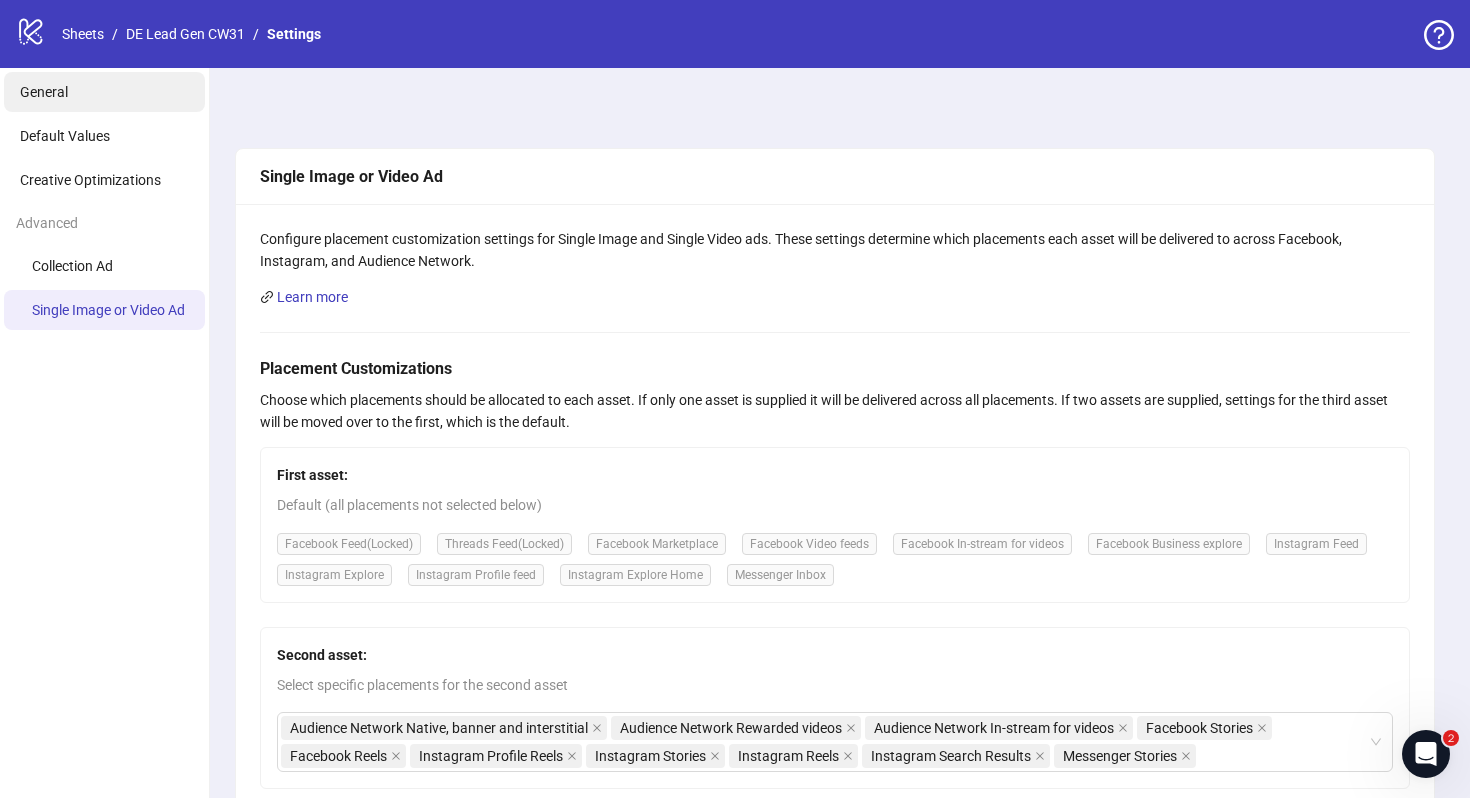 click on "General" at bounding box center (104, 92) 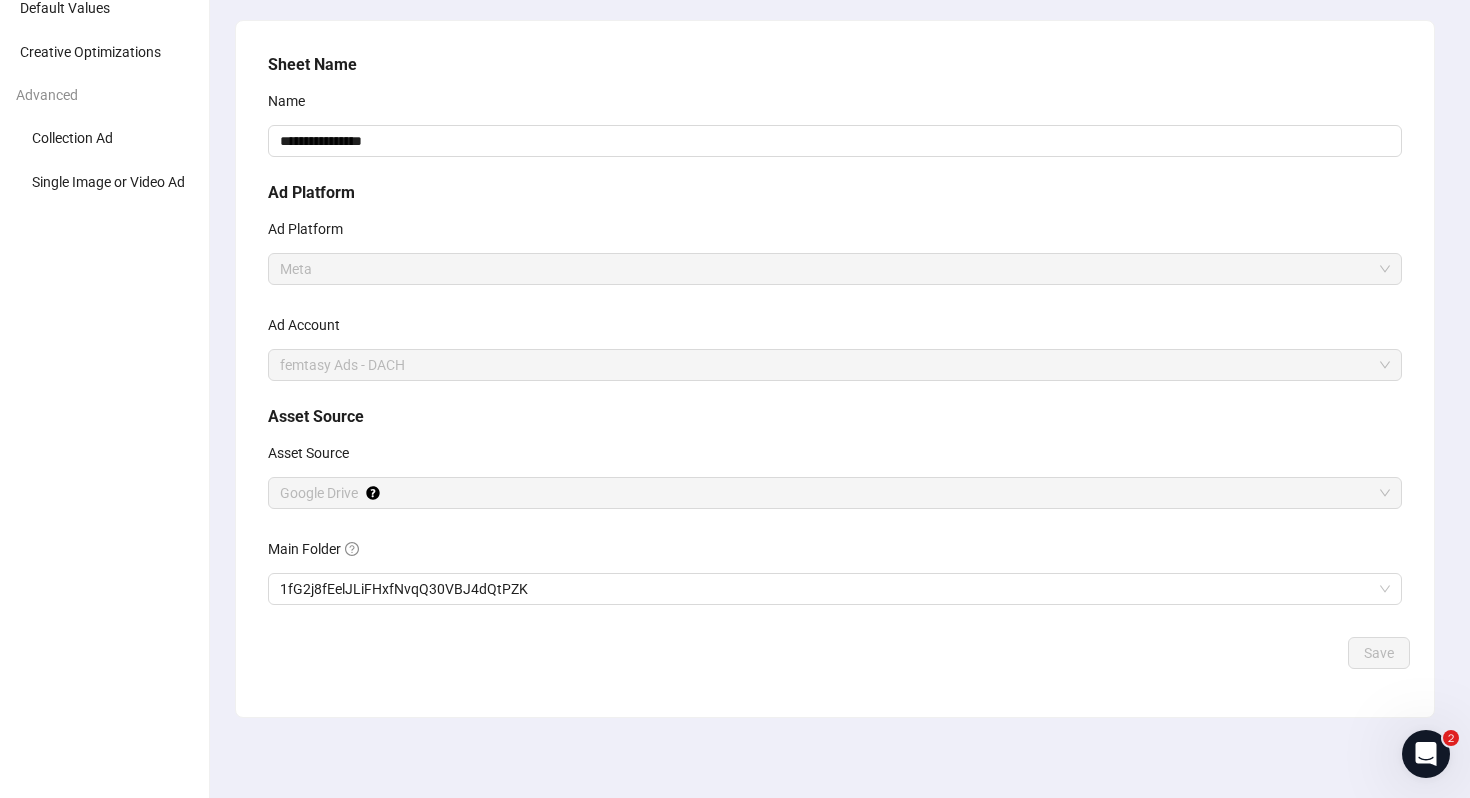 scroll, scrollTop: 0, scrollLeft: 0, axis: both 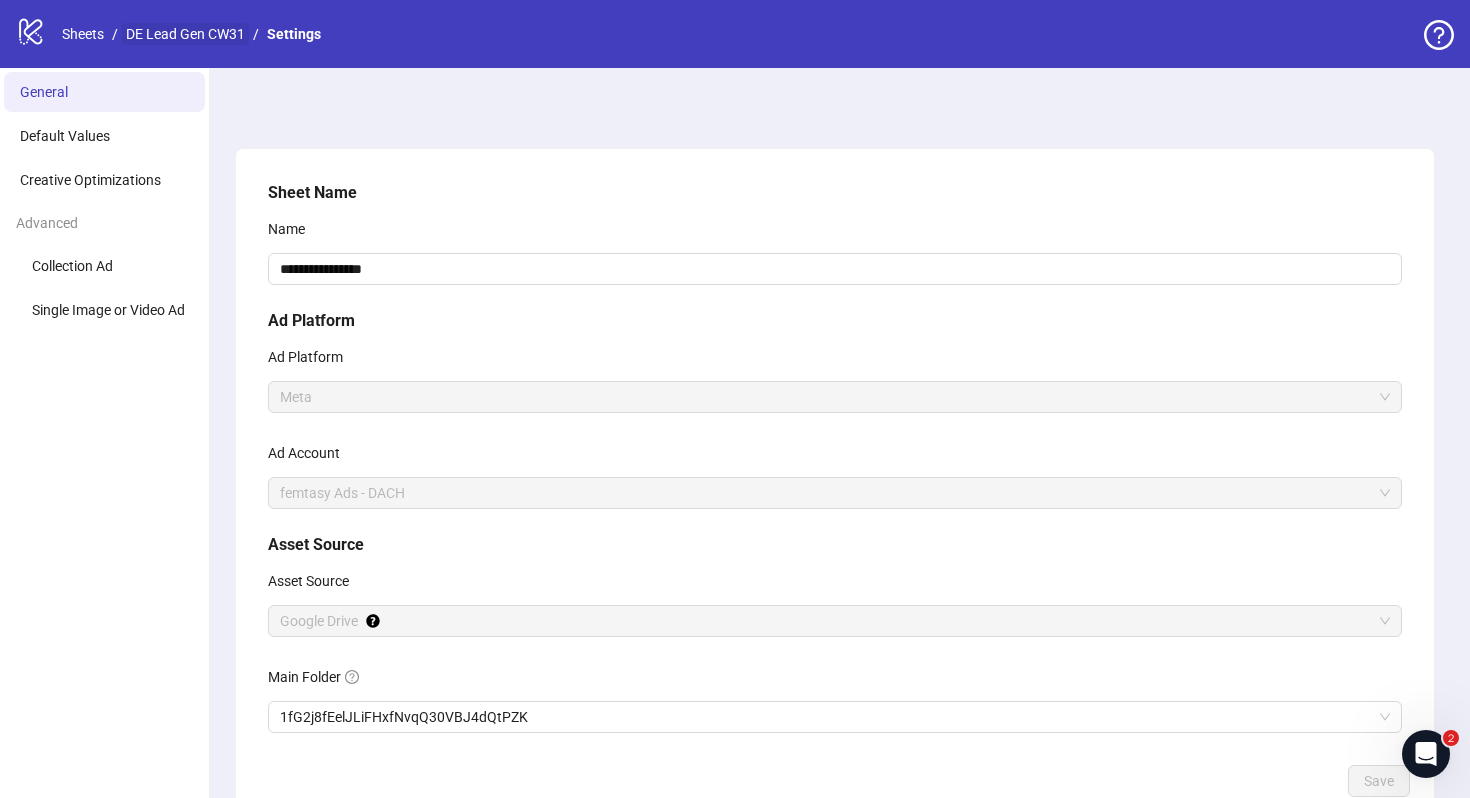 click on "DE Lead Gen CW31" at bounding box center [185, 34] 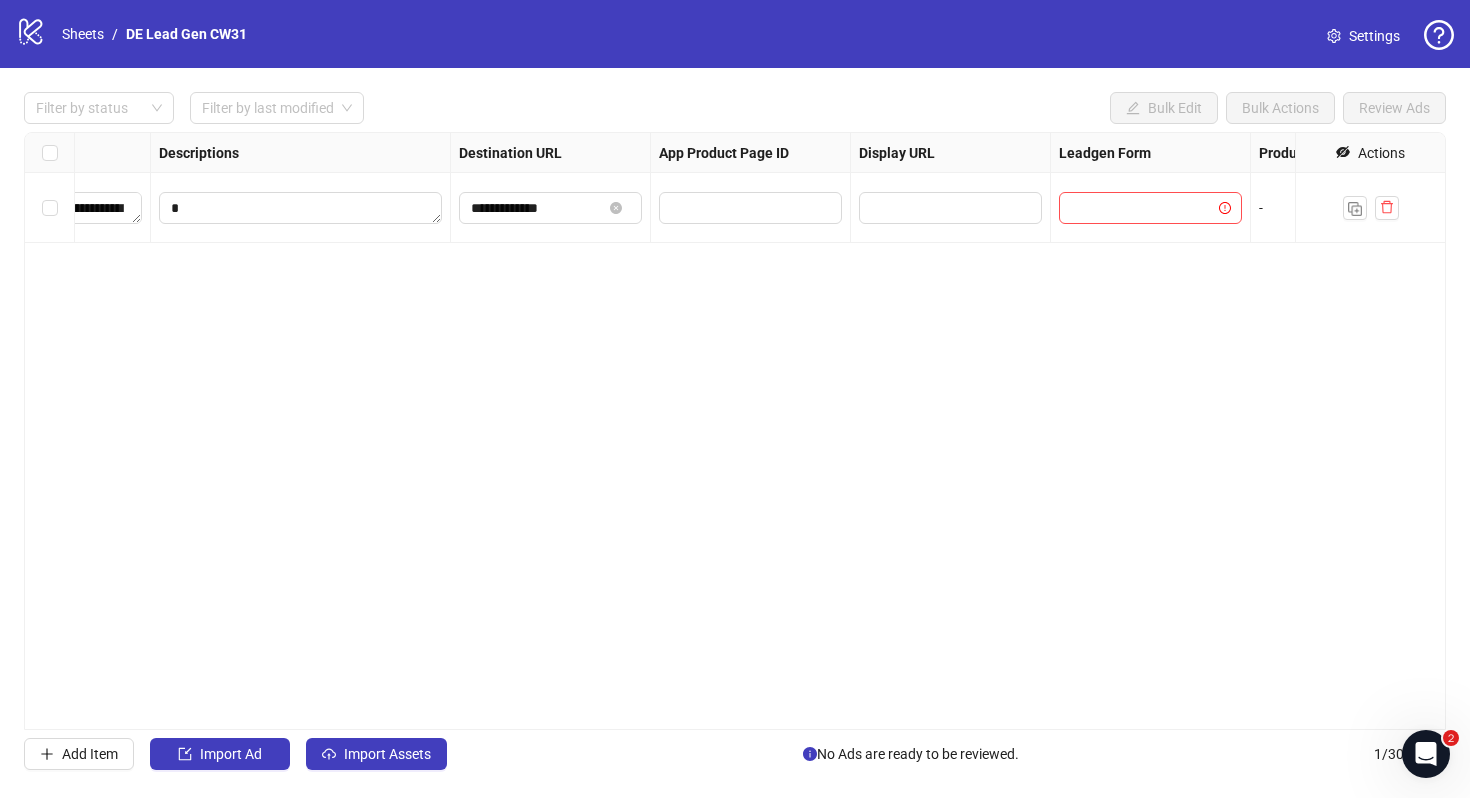 scroll, scrollTop: 0, scrollLeft: 1536, axis: horizontal 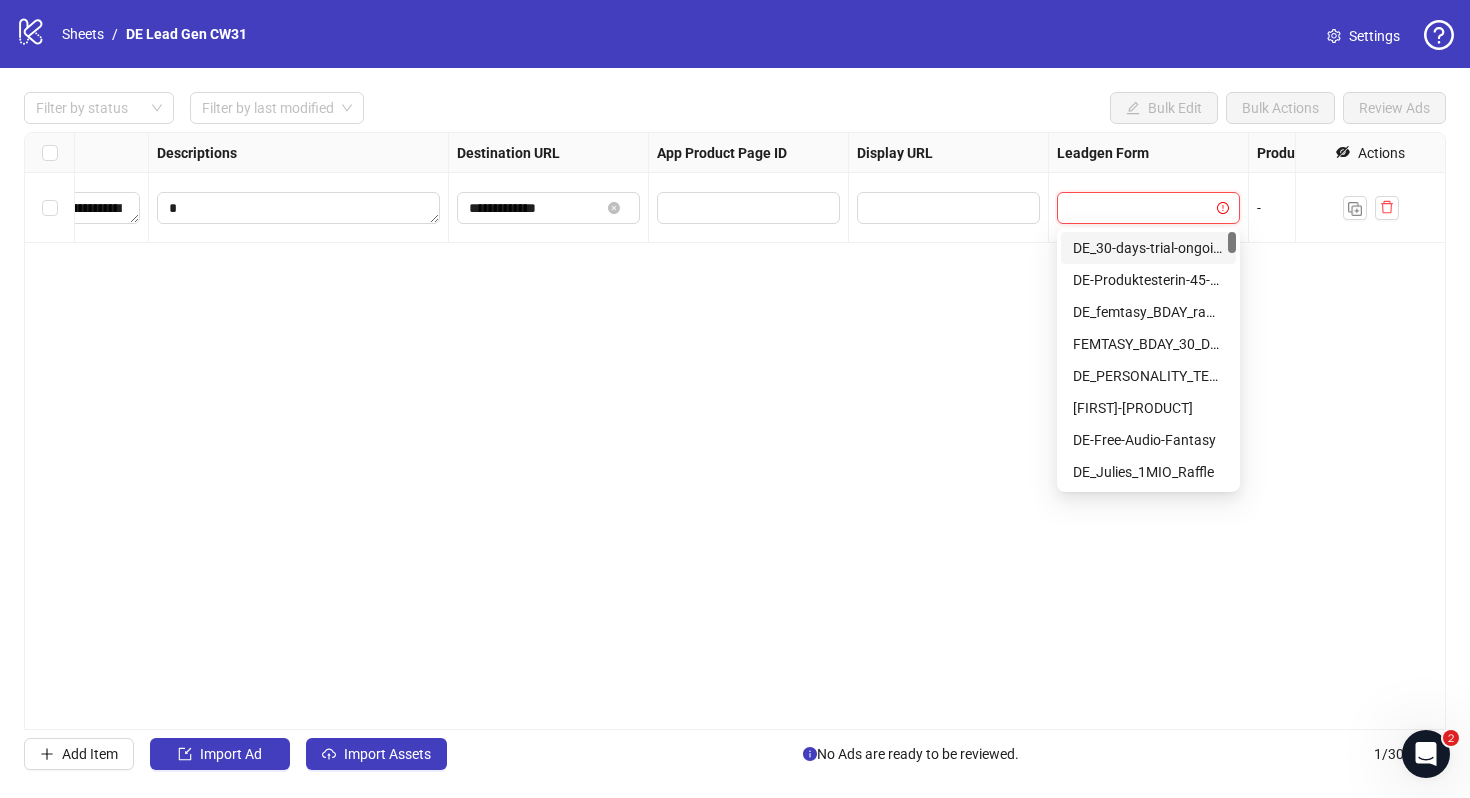 click at bounding box center (1139, 208) 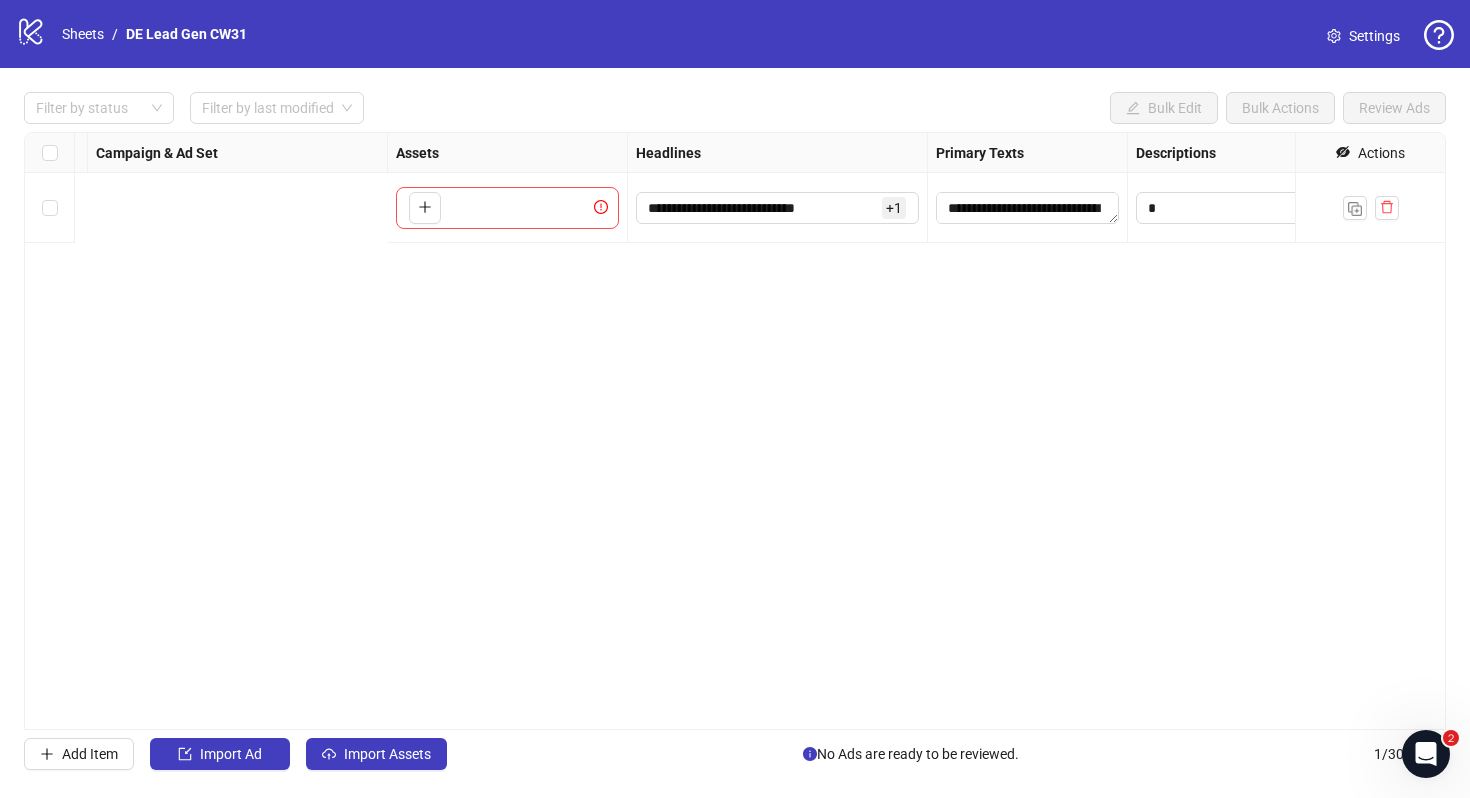 scroll, scrollTop: 0, scrollLeft: 0, axis: both 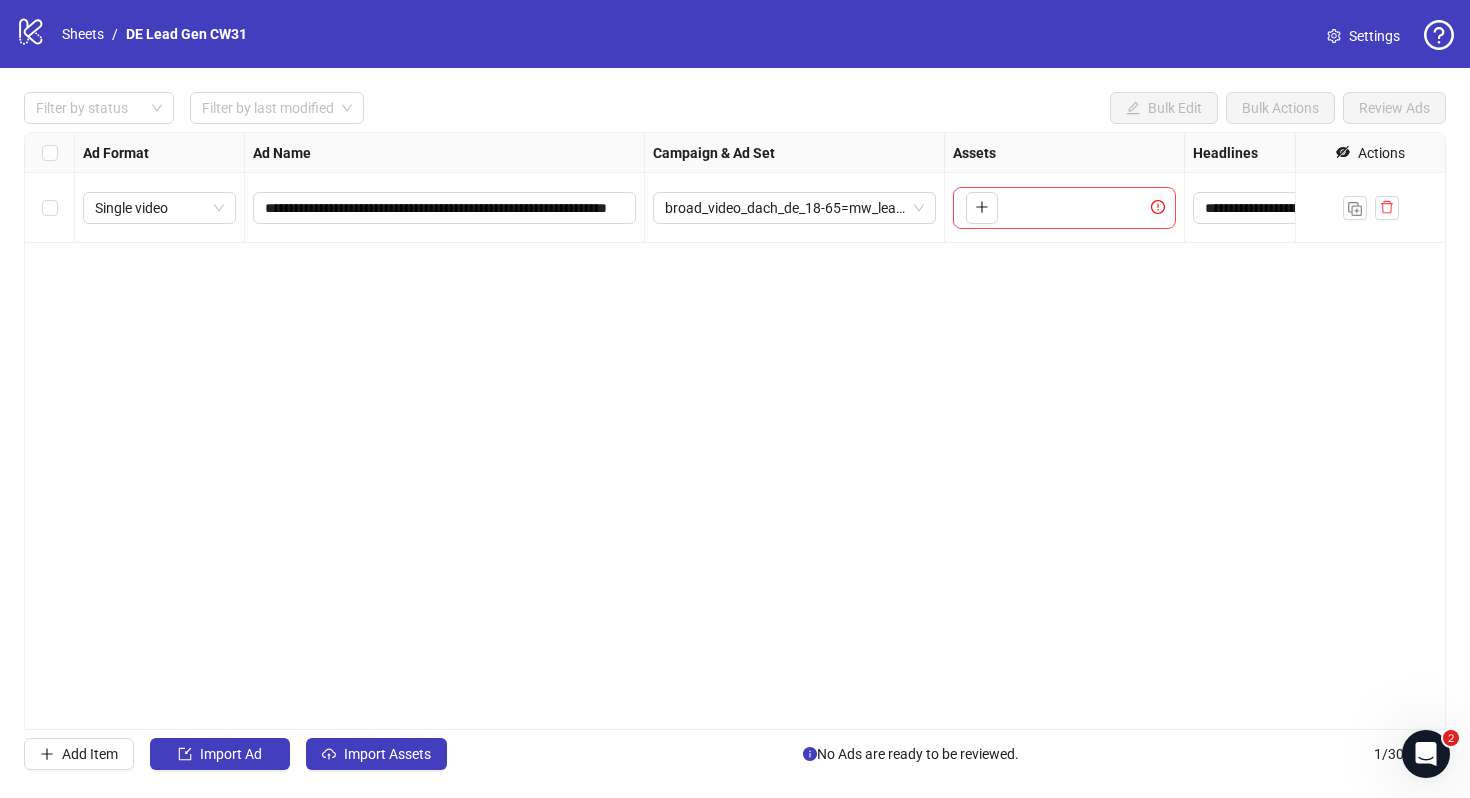 click on "Settings" at bounding box center [1374, 36] 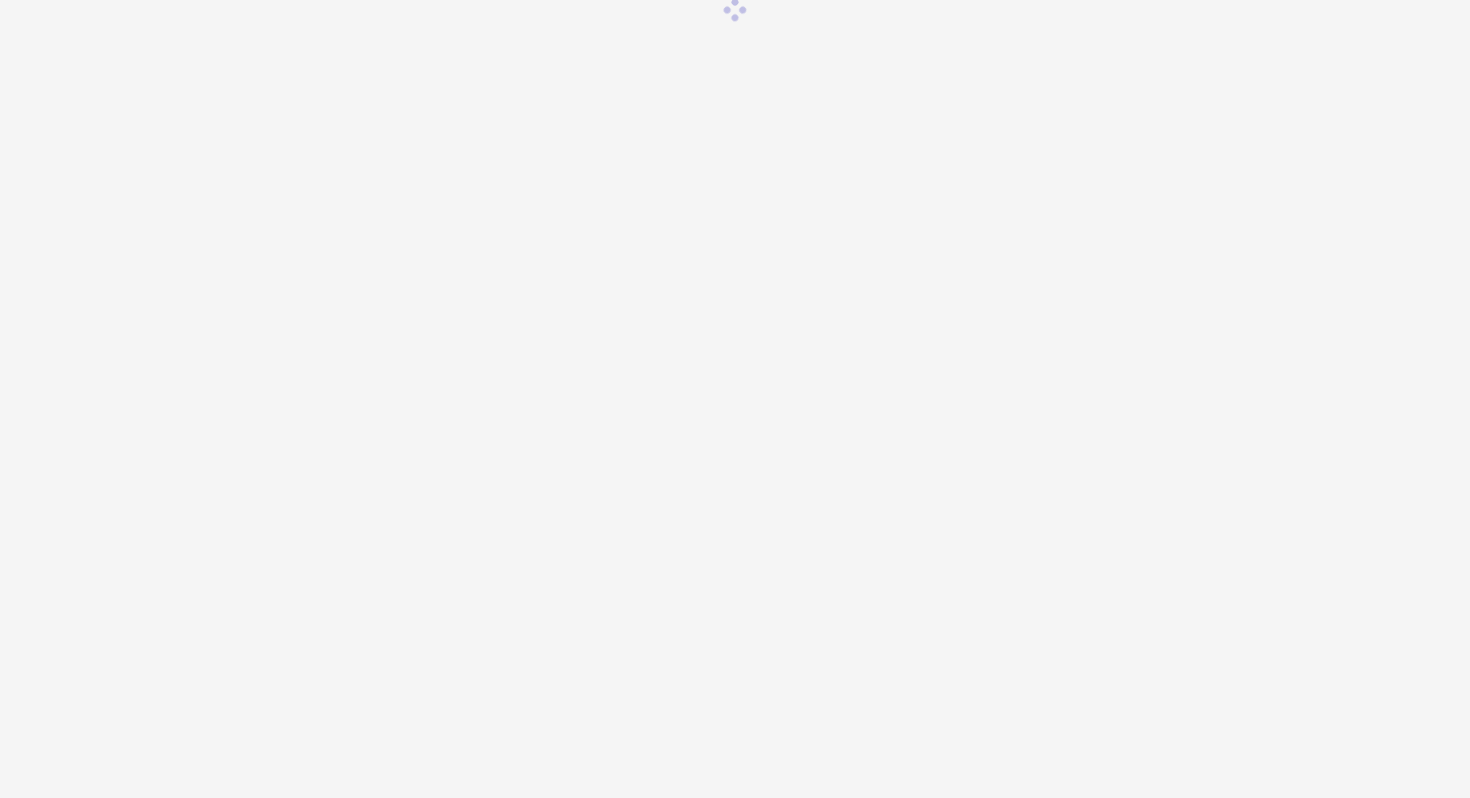scroll, scrollTop: 0, scrollLeft: 0, axis: both 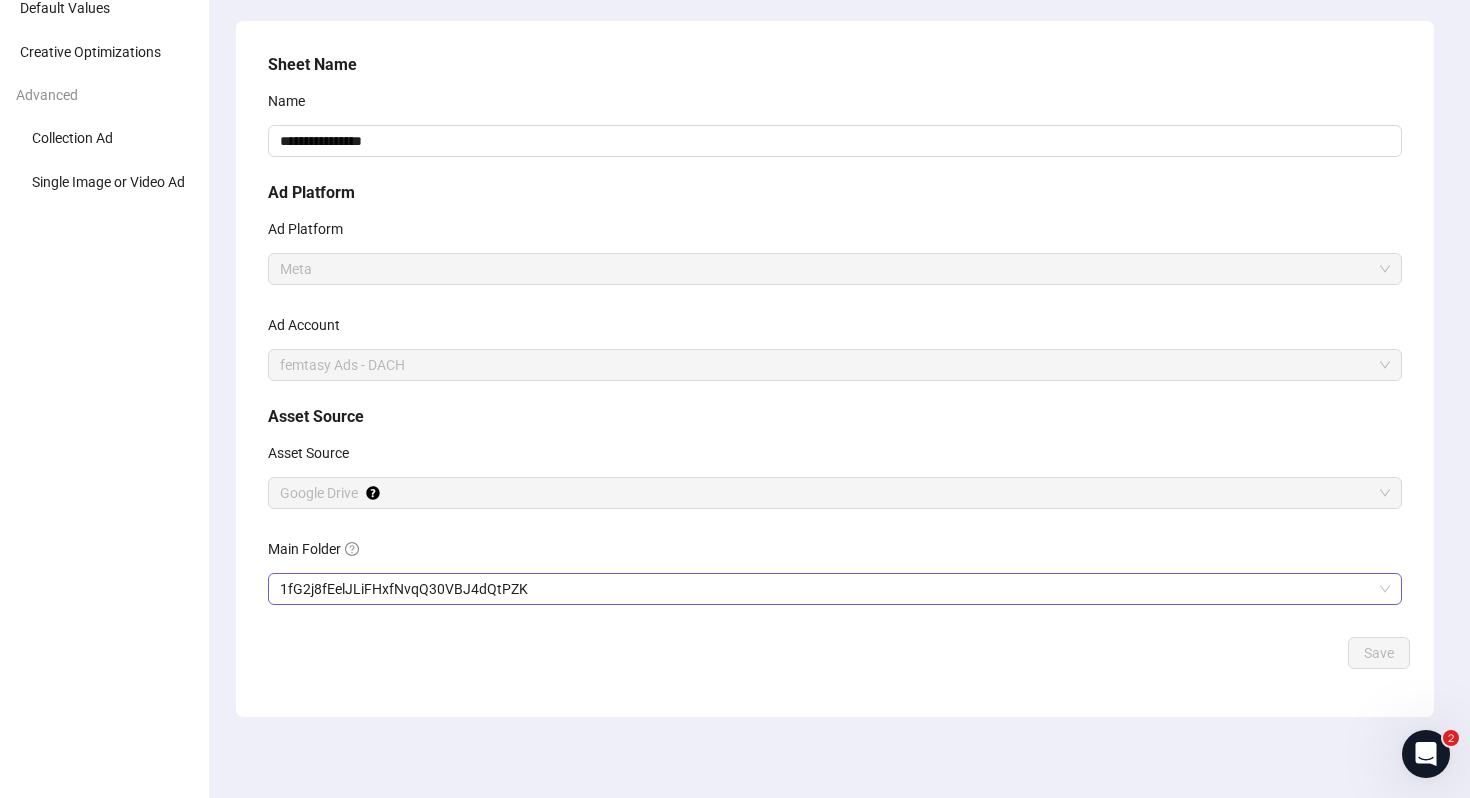 click on "1fG2j8fEelJLiFHxfNvqQ30VBJ4dQtPZK" at bounding box center [835, 589] 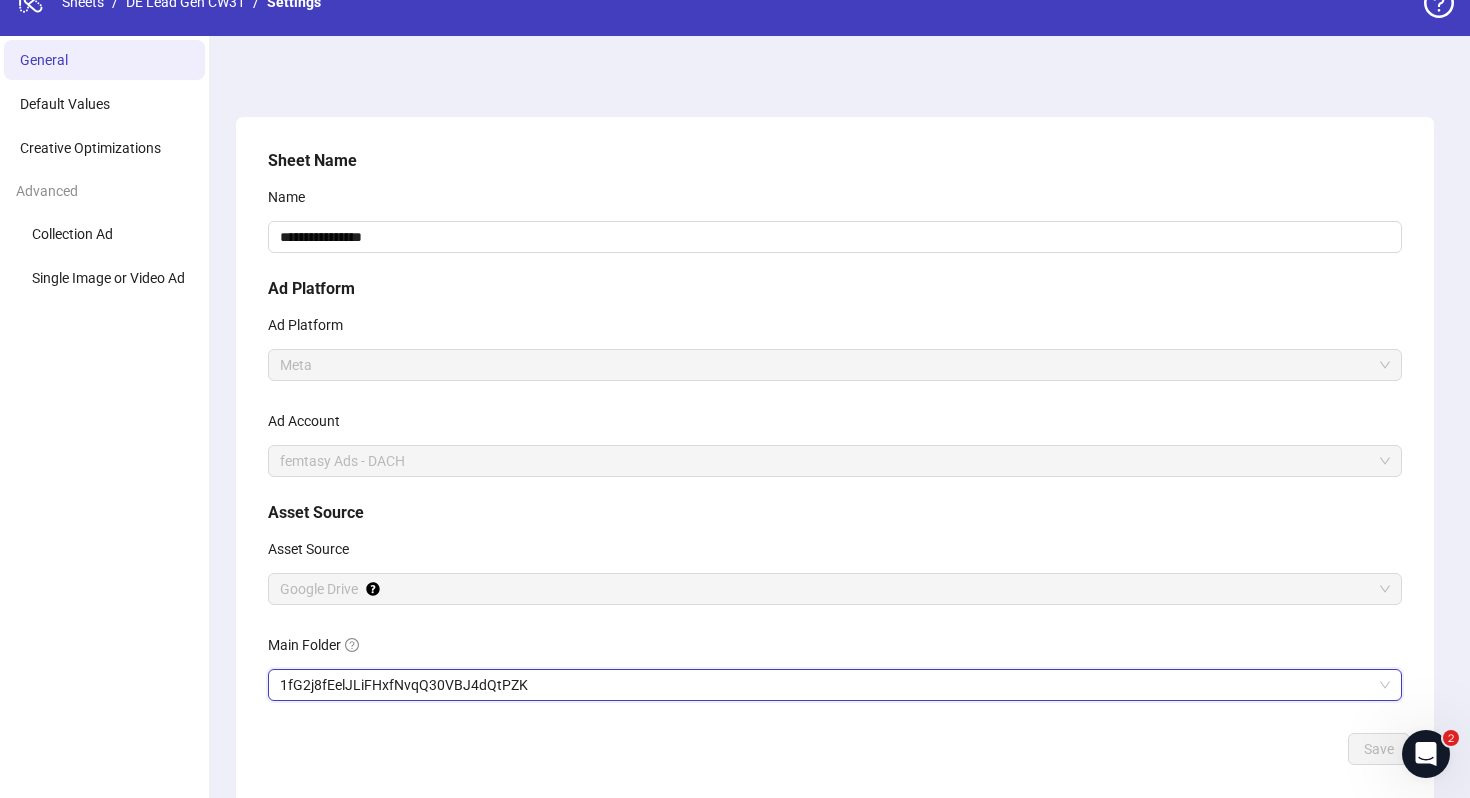 scroll, scrollTop: 0, scrollLeft: 0, axis: both 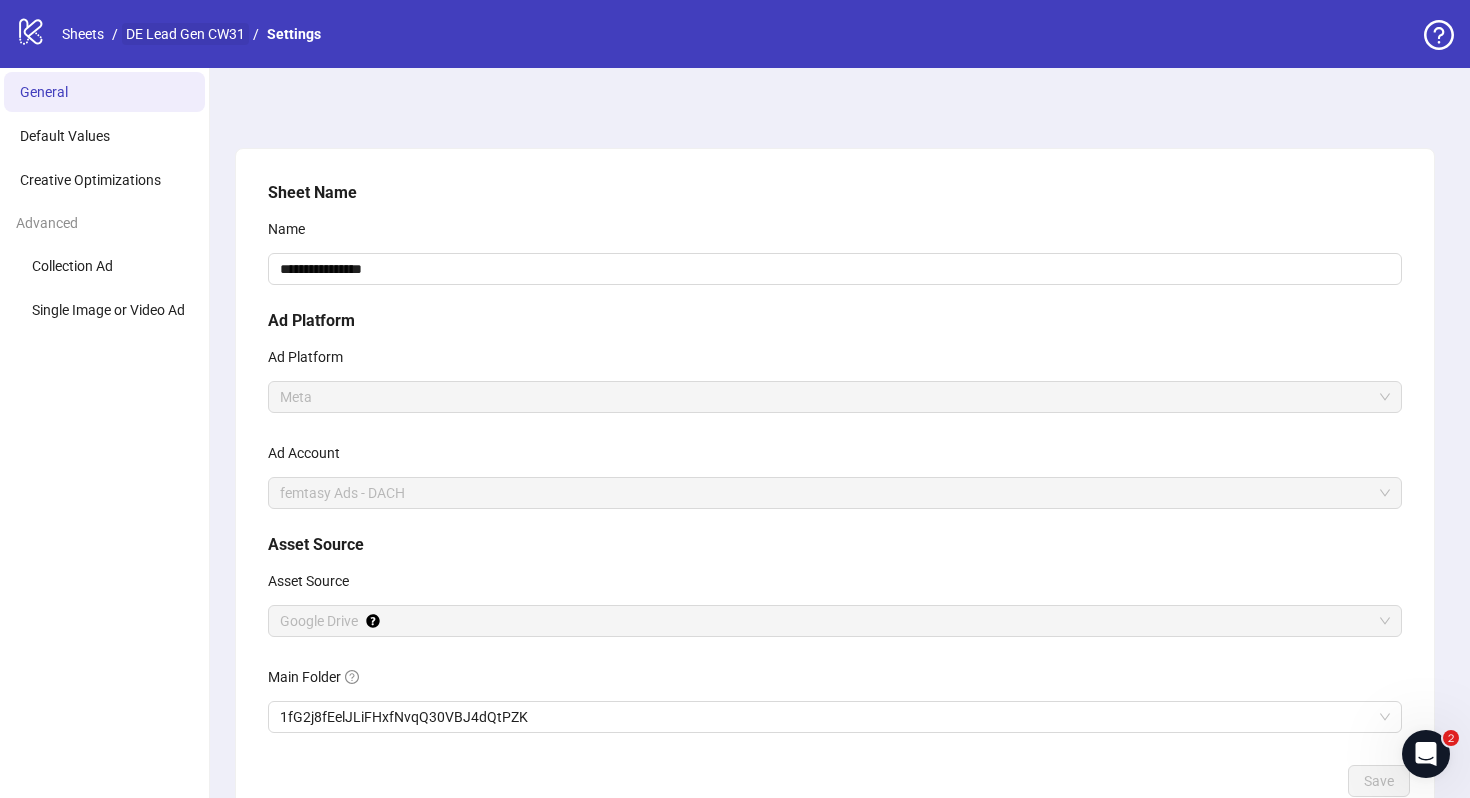 click on "DE Lead Gen CW31" at bounding box center [185, 34] 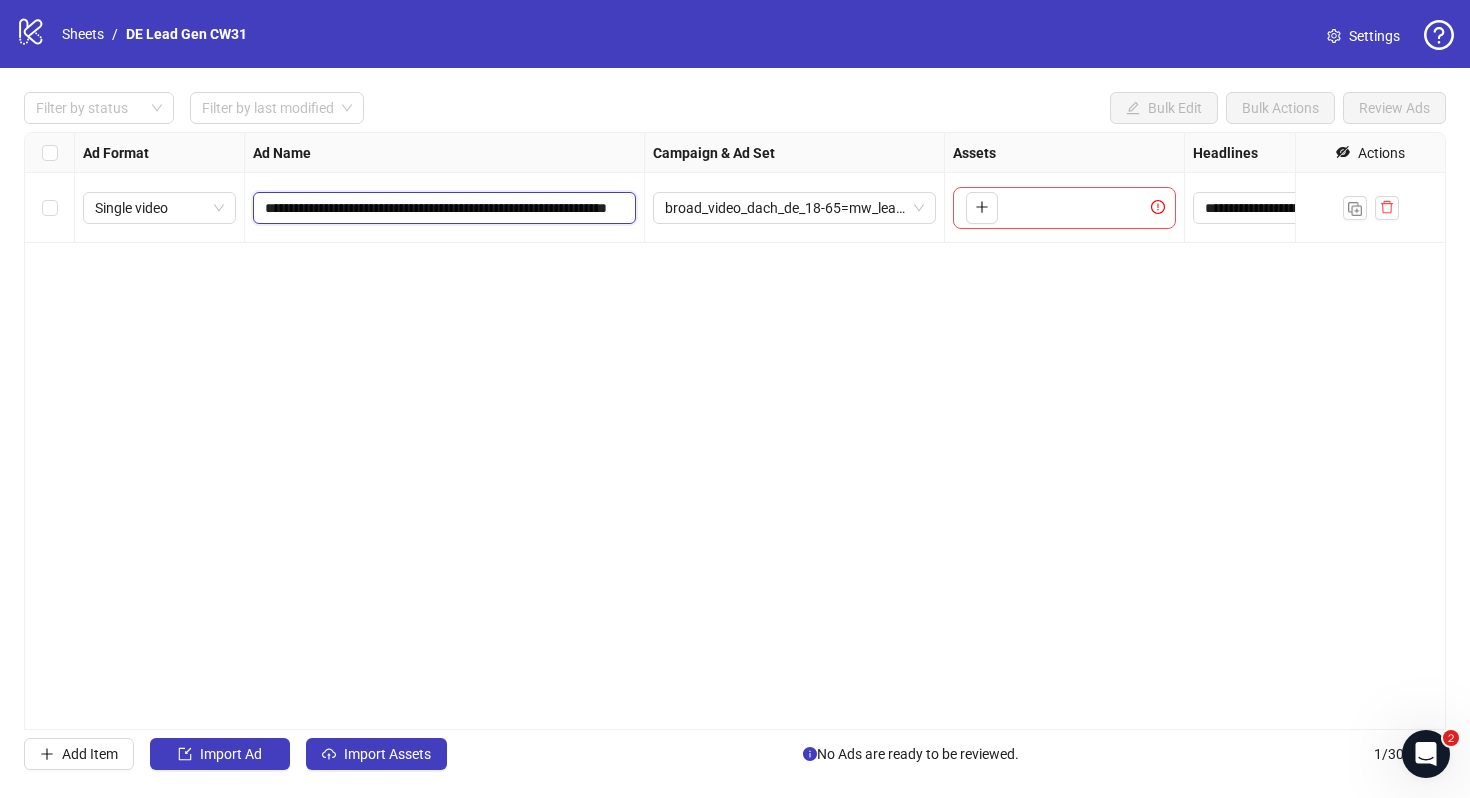 click on "**********" at bounding box center [442, 208] 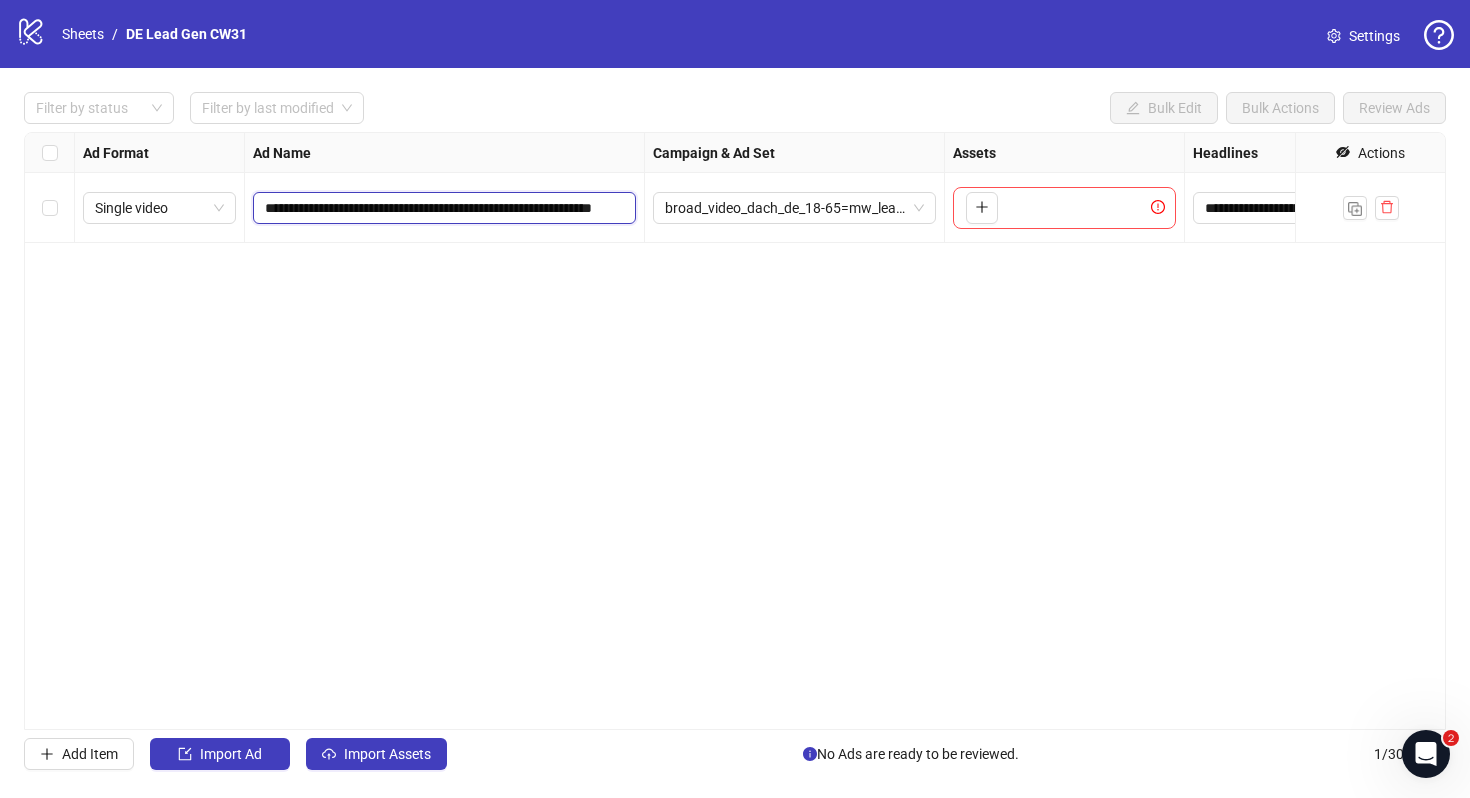 scroll, scrollTop: 0, scrollLeft: 90, axis: horizontal 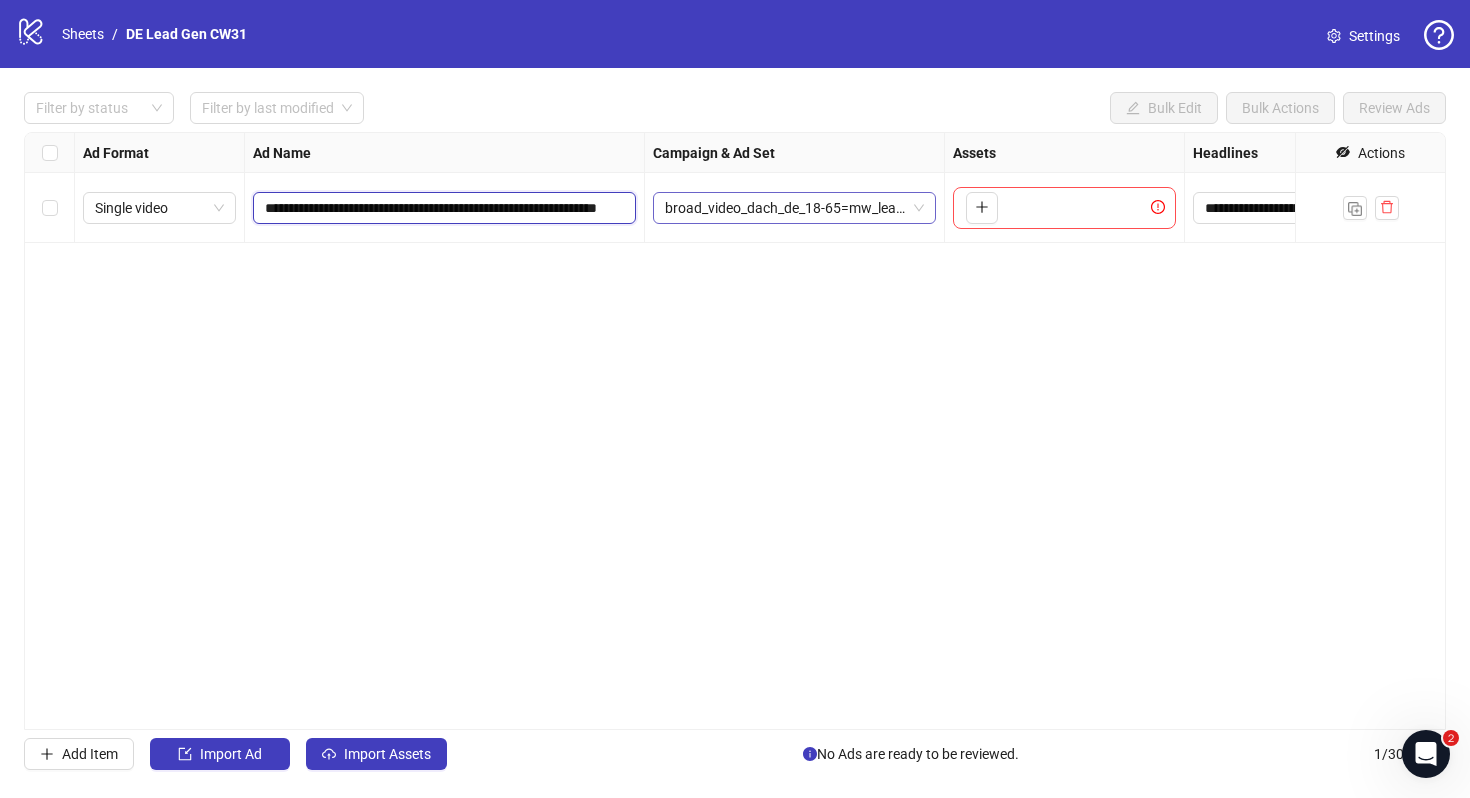 click on "broad_video_dach_de_18-65=mw_leads_com=010825" at bounding box center (794, 208) 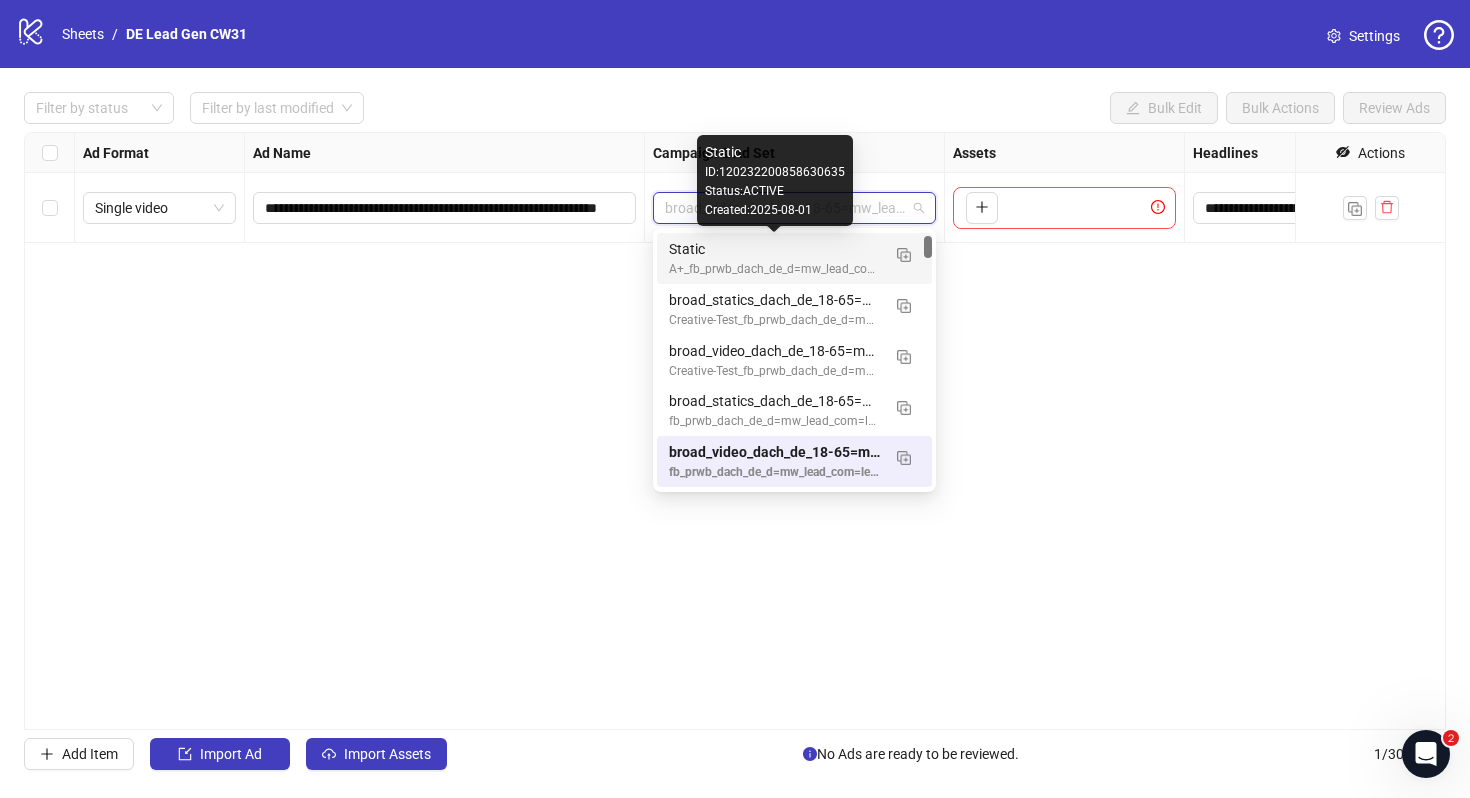 scroll, scrollTop: 7, scrollLeft: 0, axis: vertical 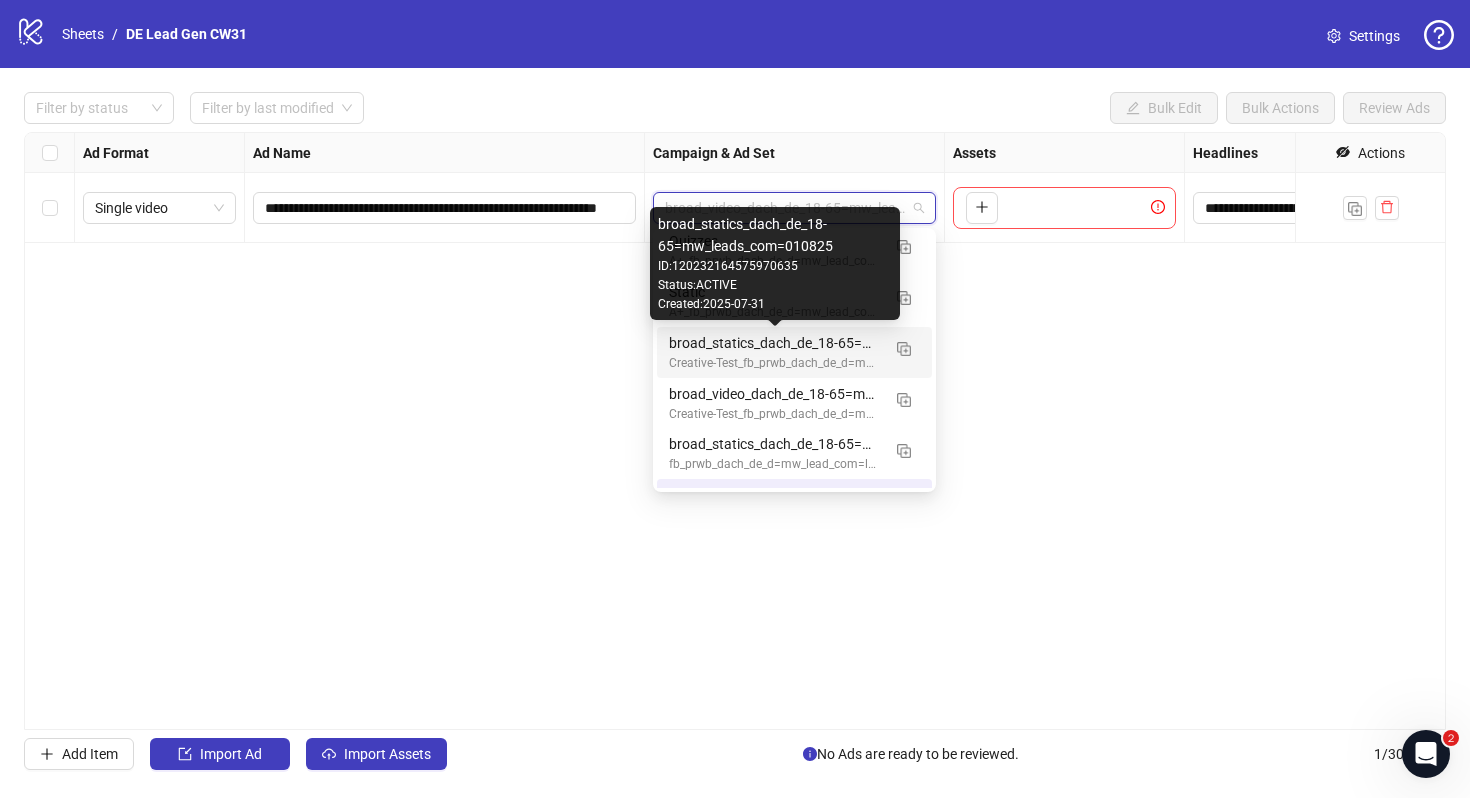 click on "broad_statics_dach_de_18-65=mw_leads_com=010825" at bounding box center [774, 343] 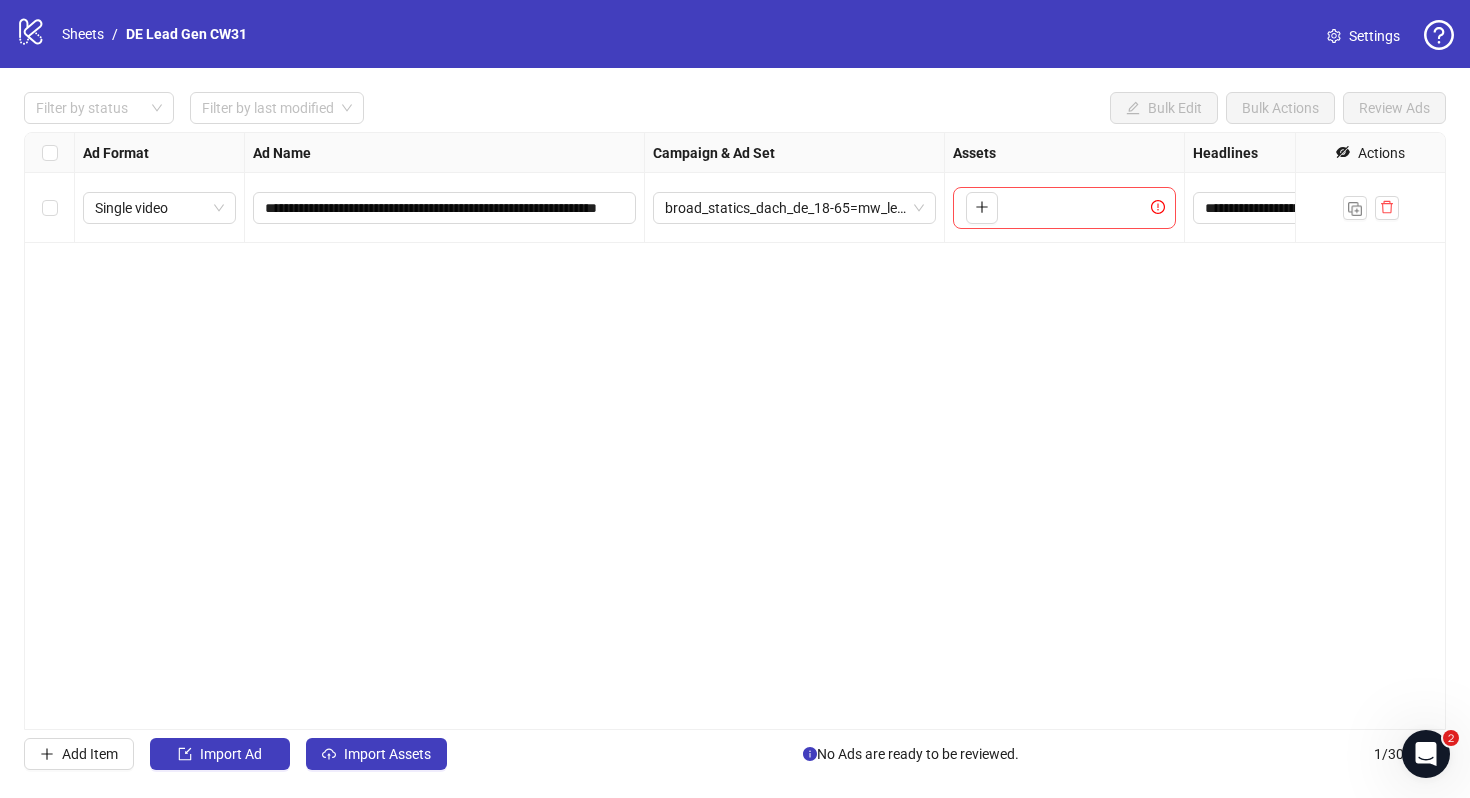click on "**********" at bounding box center (735, 431) 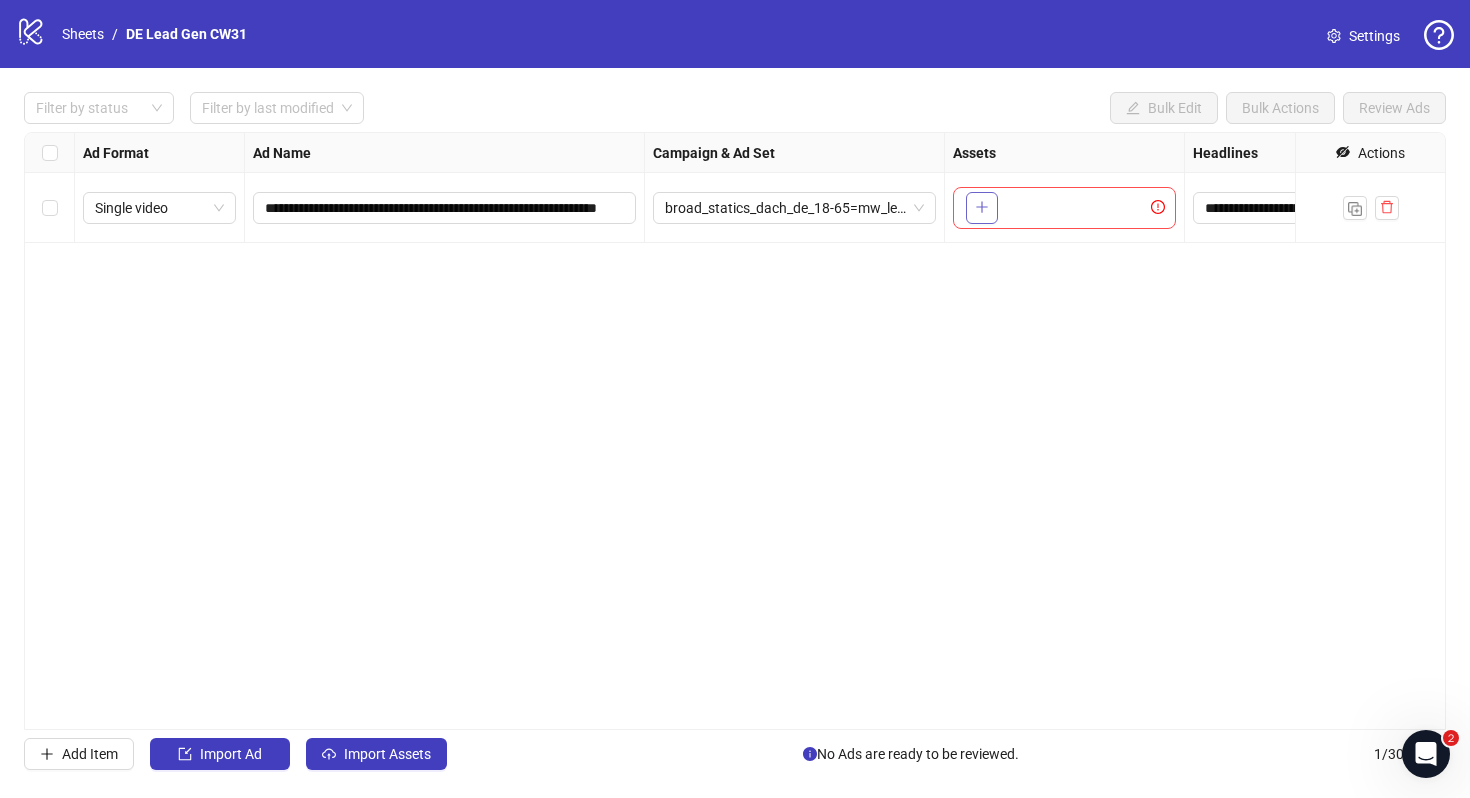 click at bounding box center [982, 208] 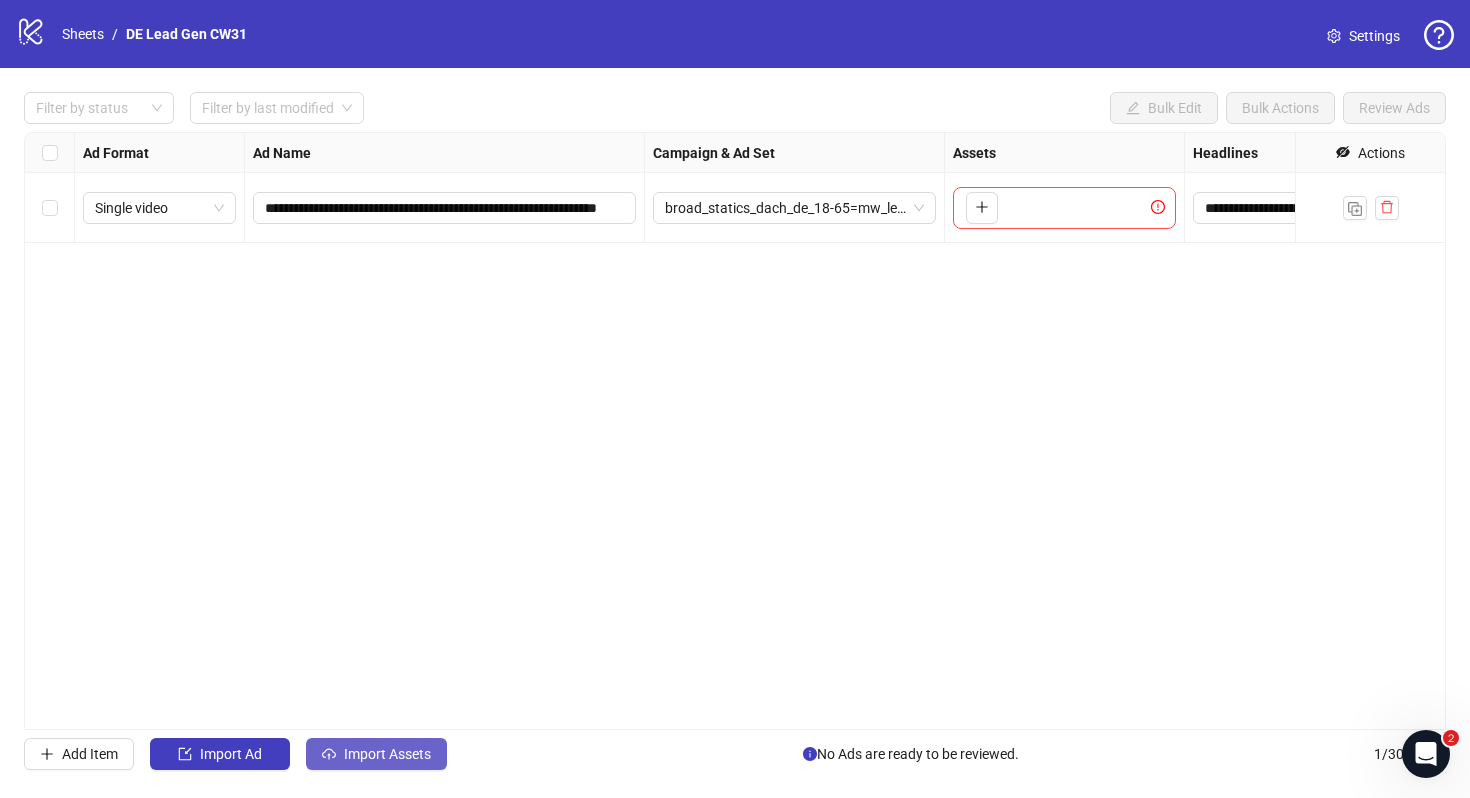 click on "Import Assets" at bounding box center (387, 754) 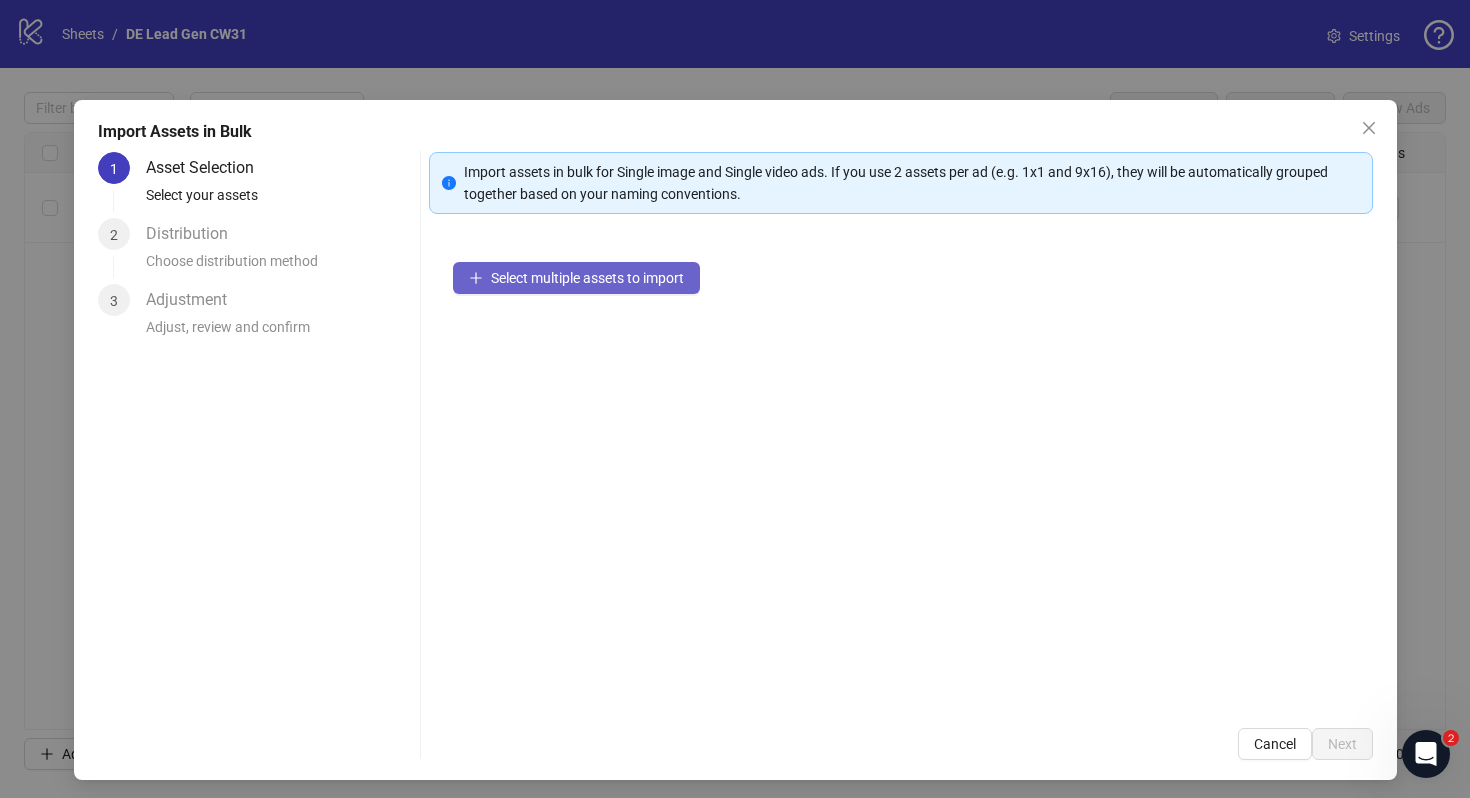 click on "Select multiple assets to import" at bounding box center (587, 278) 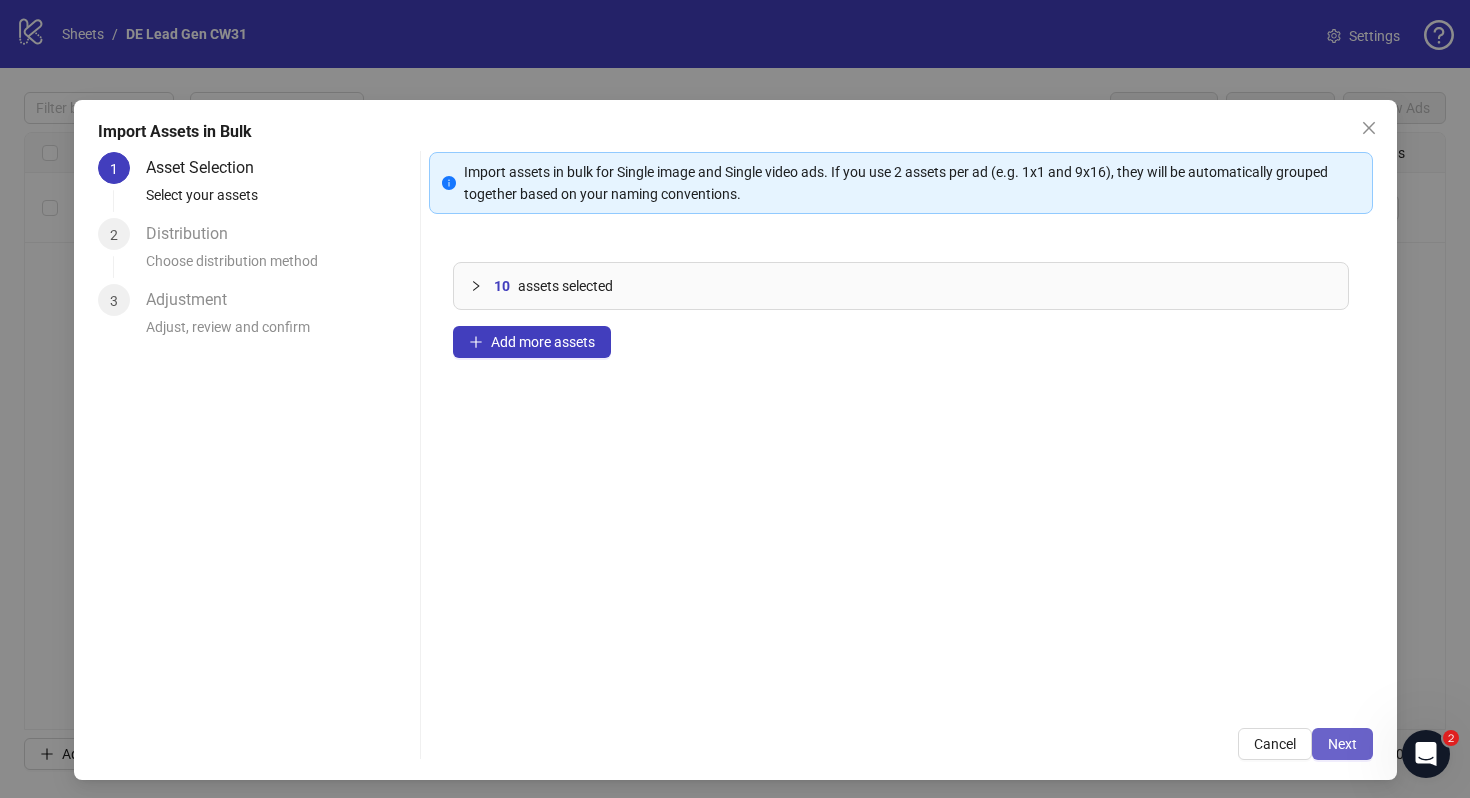 click on "Next" at bounding box center (1342, 744) 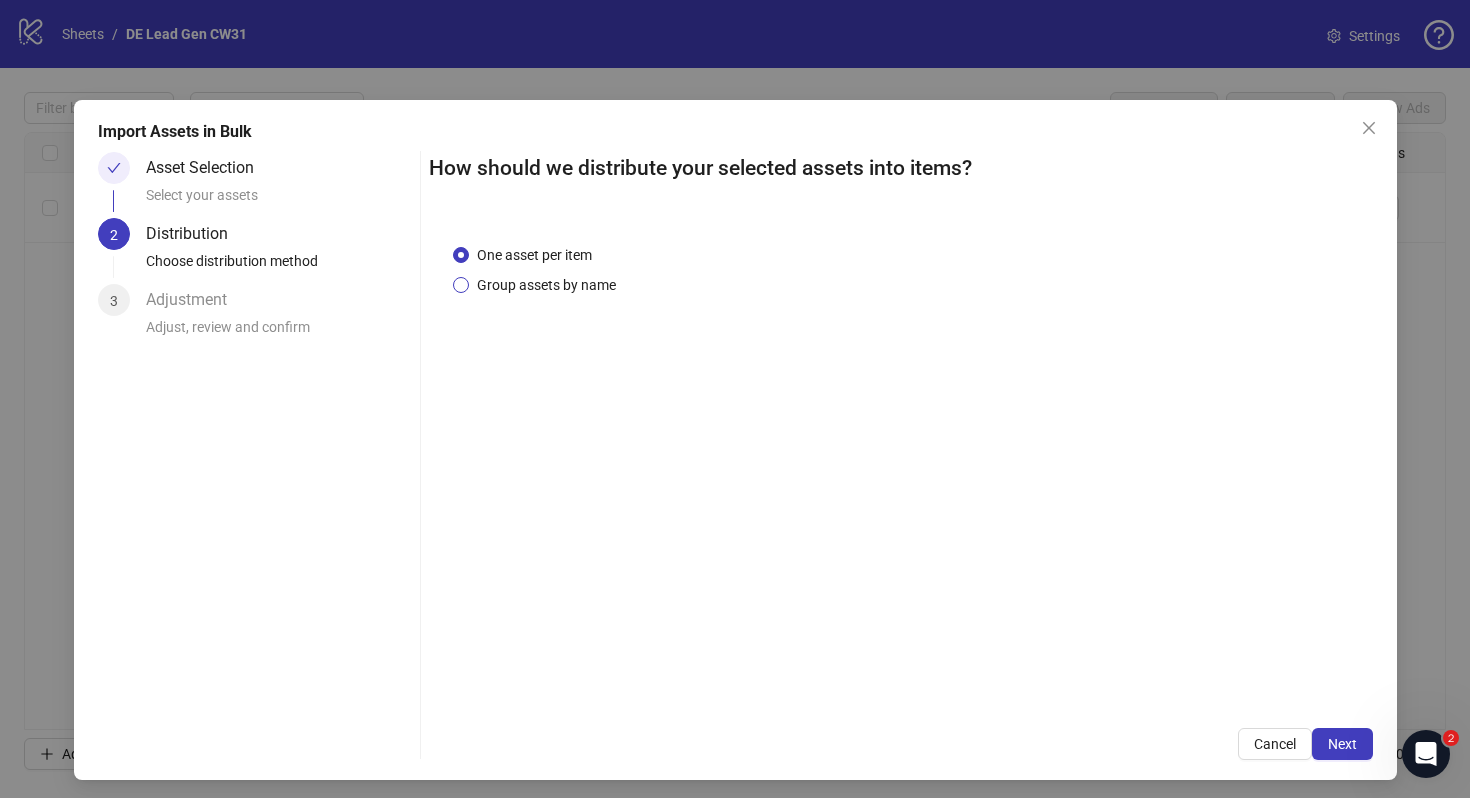 click on "Group assets by name" at bounding box center [546, 285] 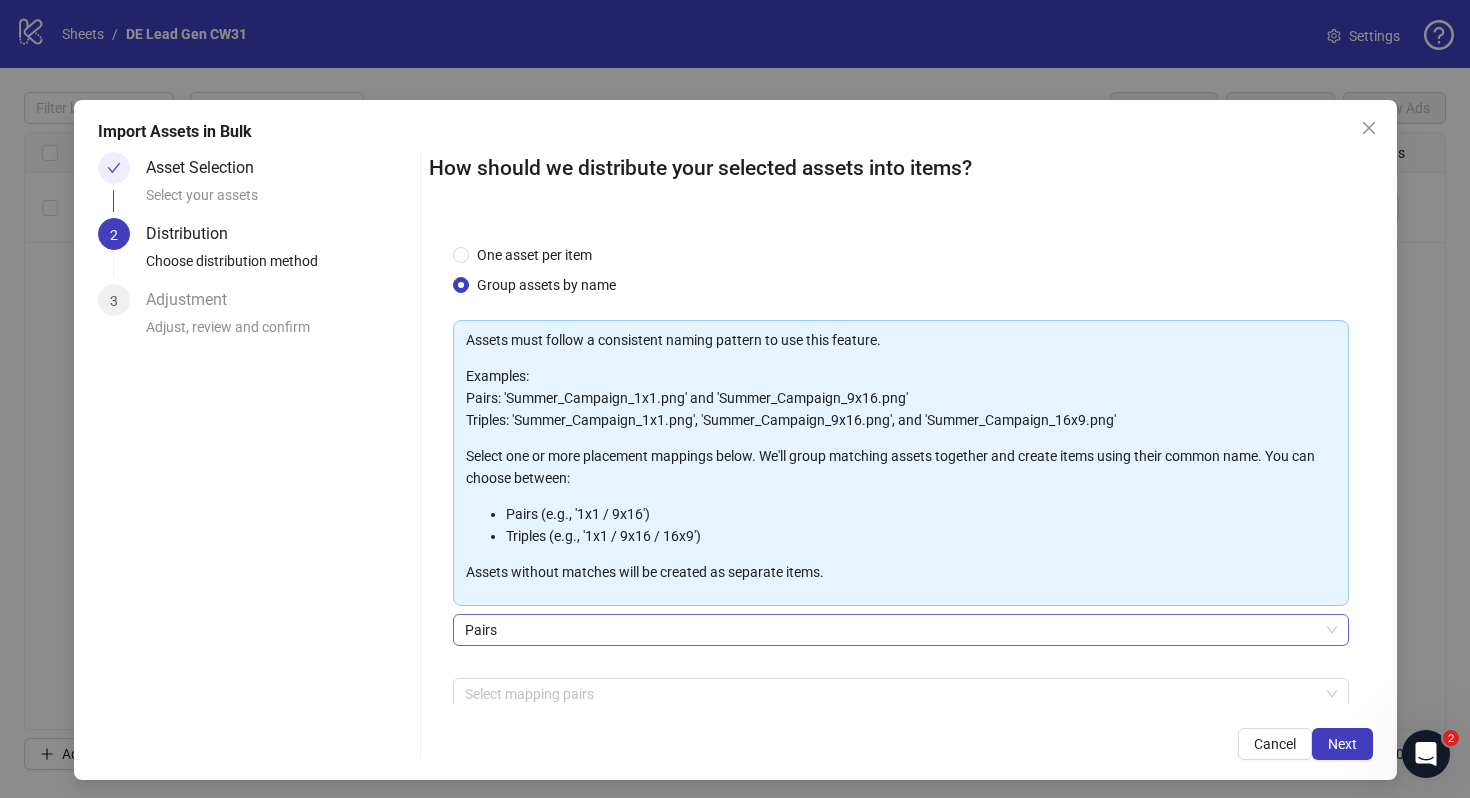 scroll, scrollTop: 101, scrollLeft: 0, axis: vertical 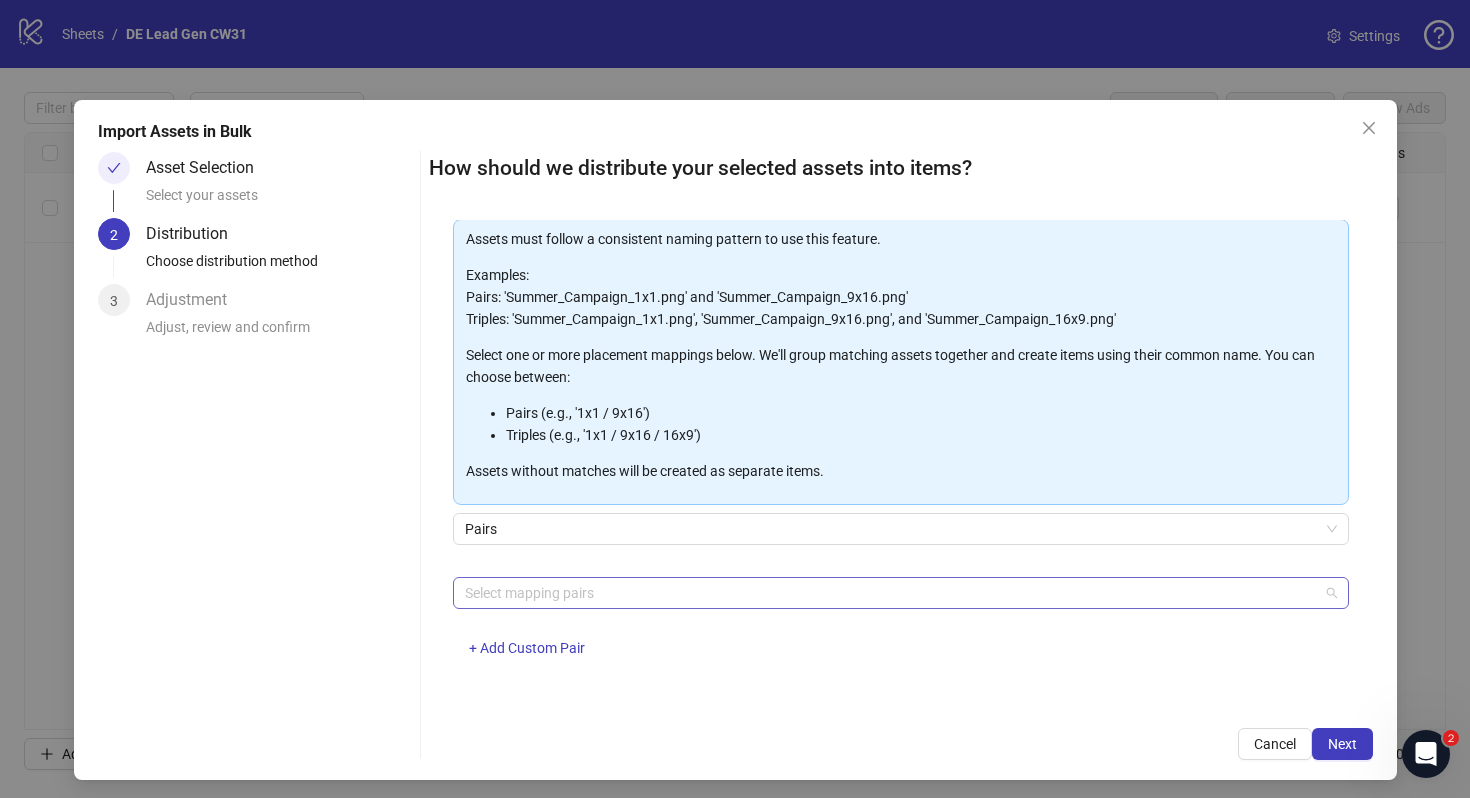 click at bounding box center [890, 593] 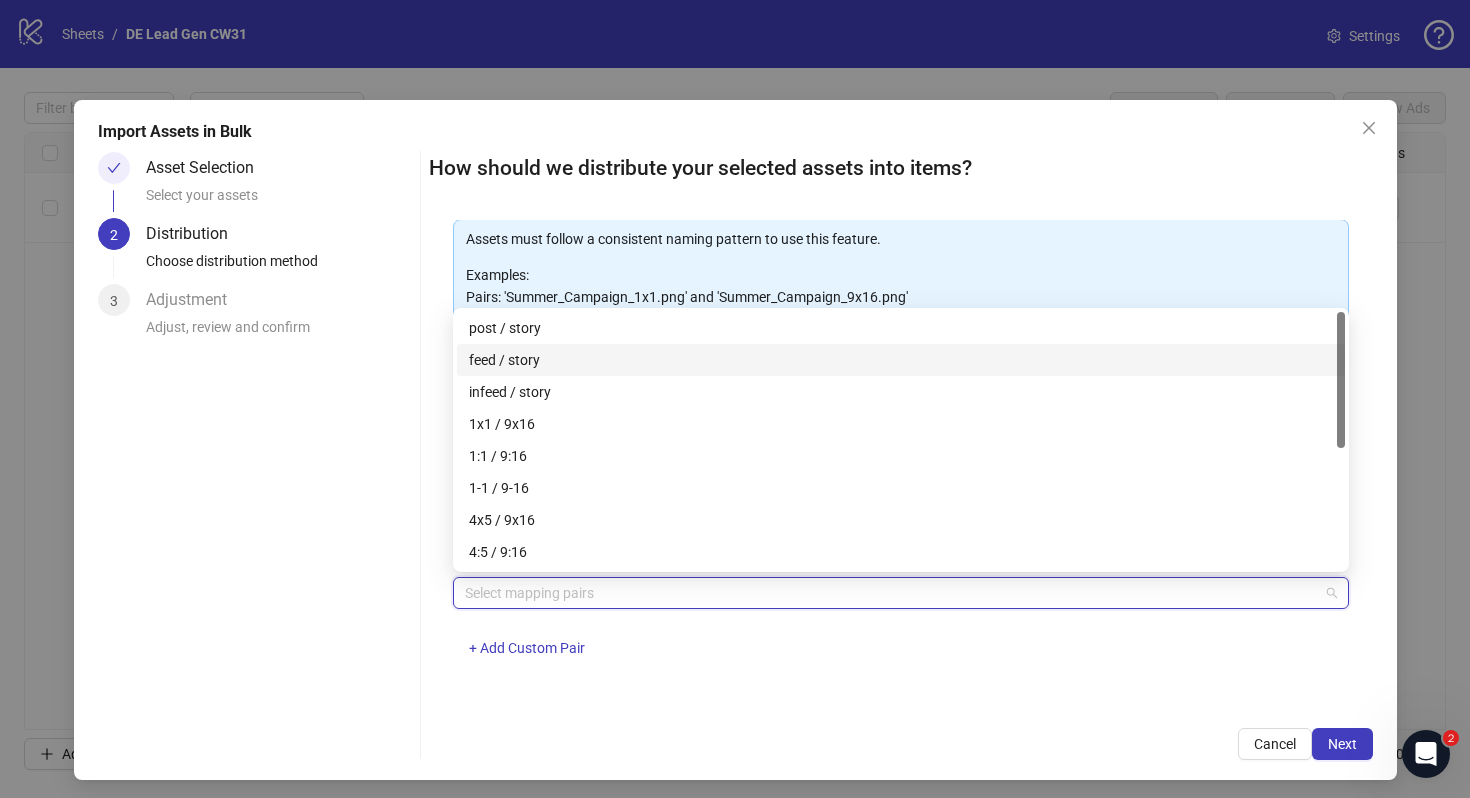 click at bounding box center [890, 593] 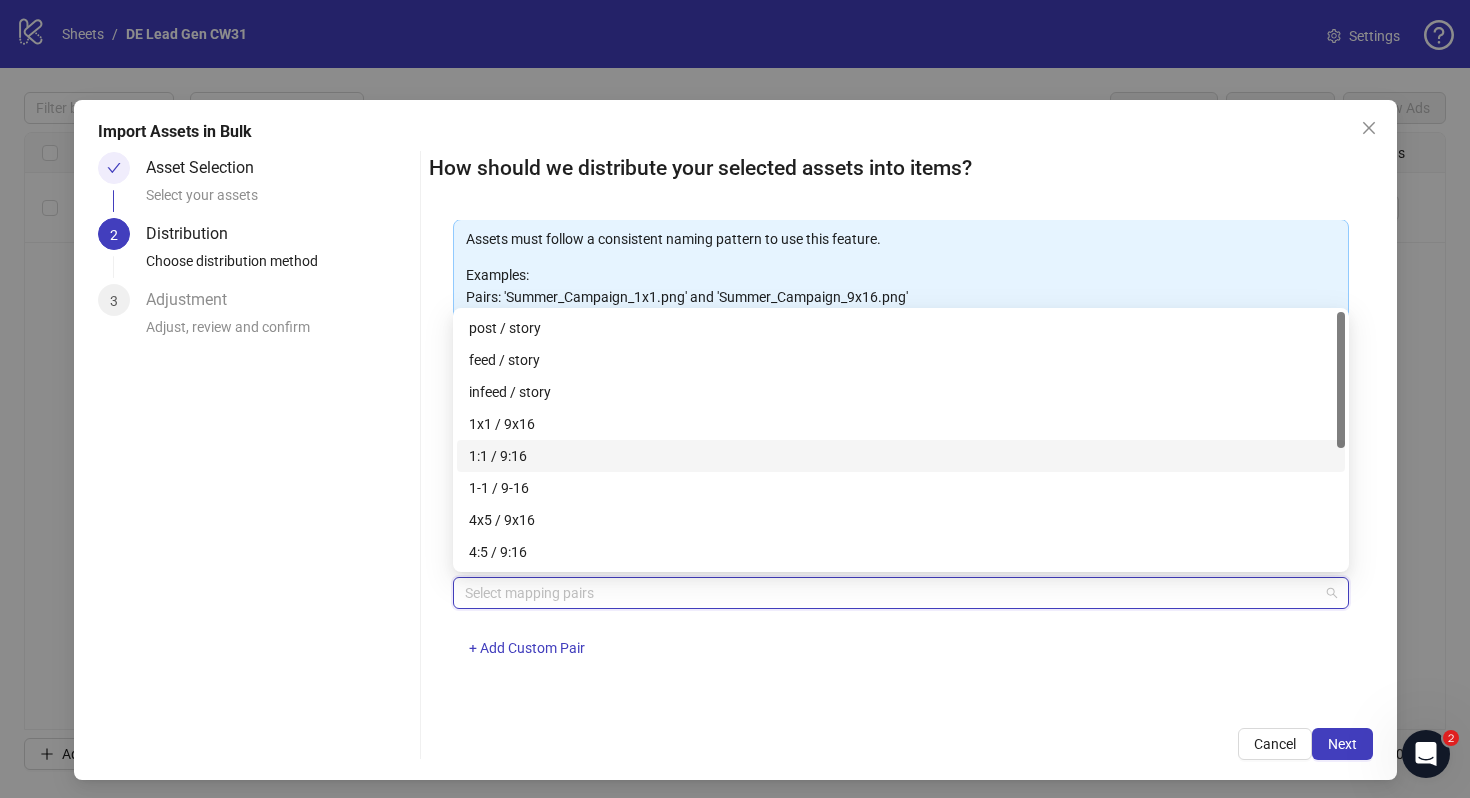 click on "1:1 / 9:16" at bounding box center [901, 456] 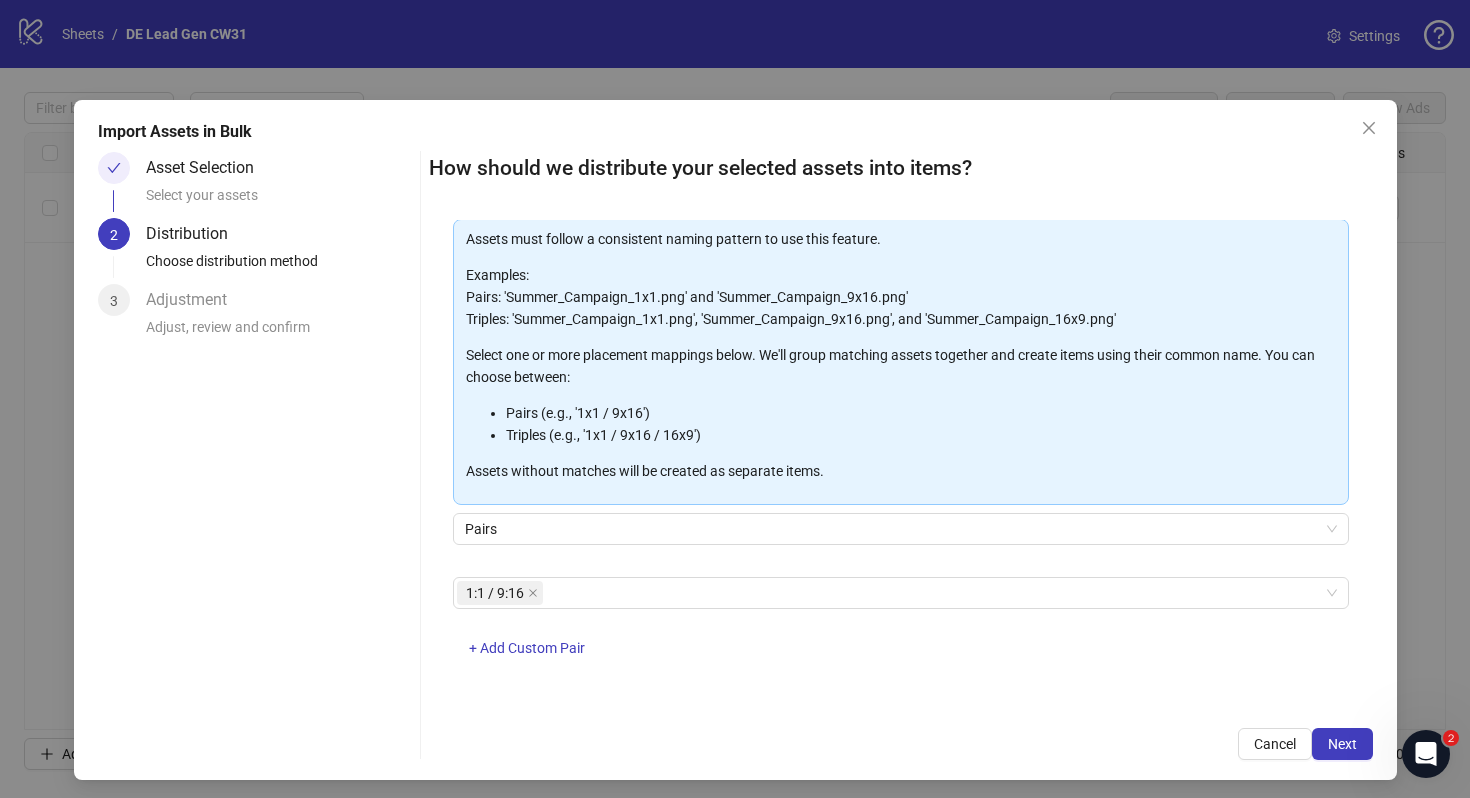 click on "1:1 / 9:16   + Add Custom Pair" at bounding box center (901, 629) 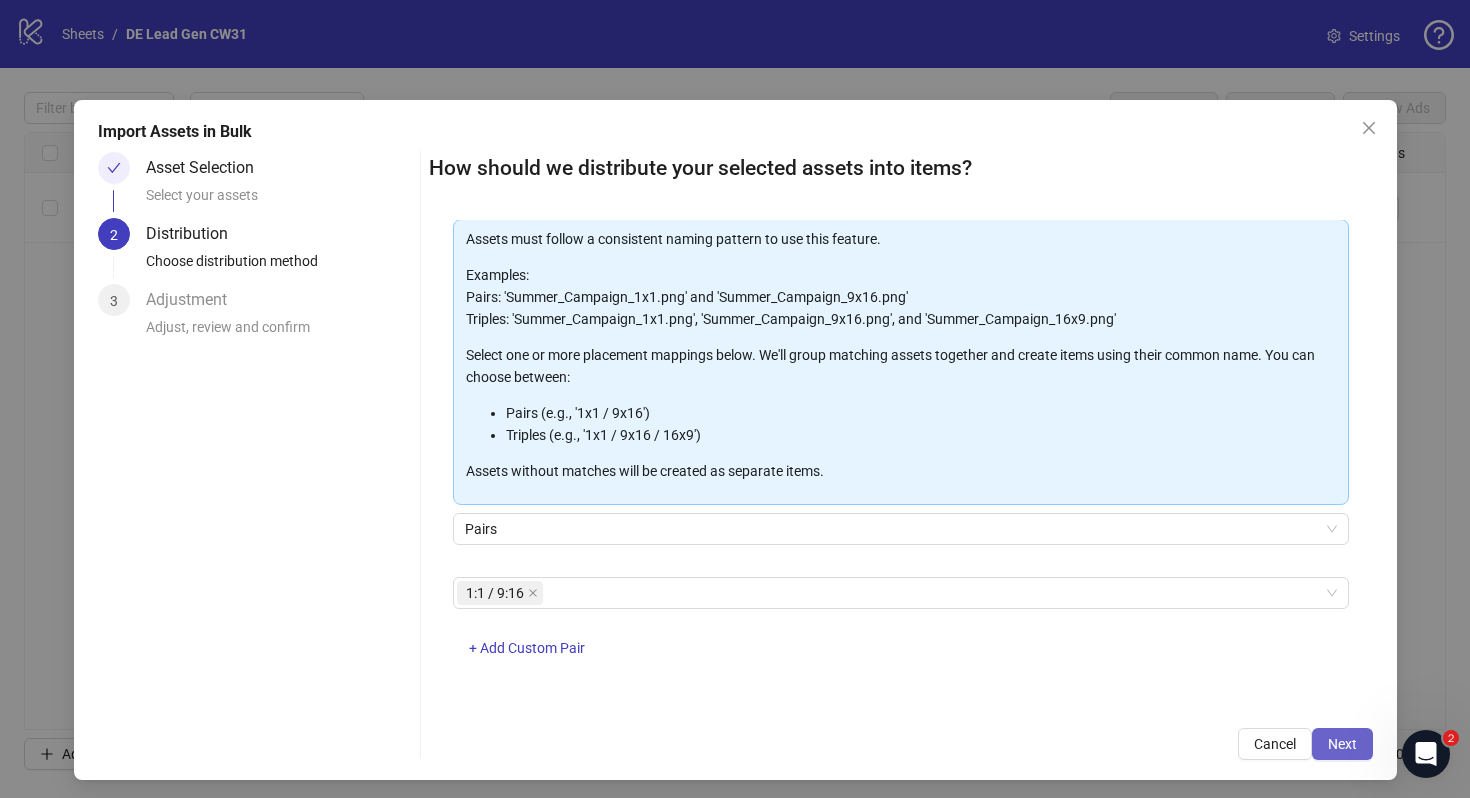 click on "Next" at bounding box center [1342, 744] 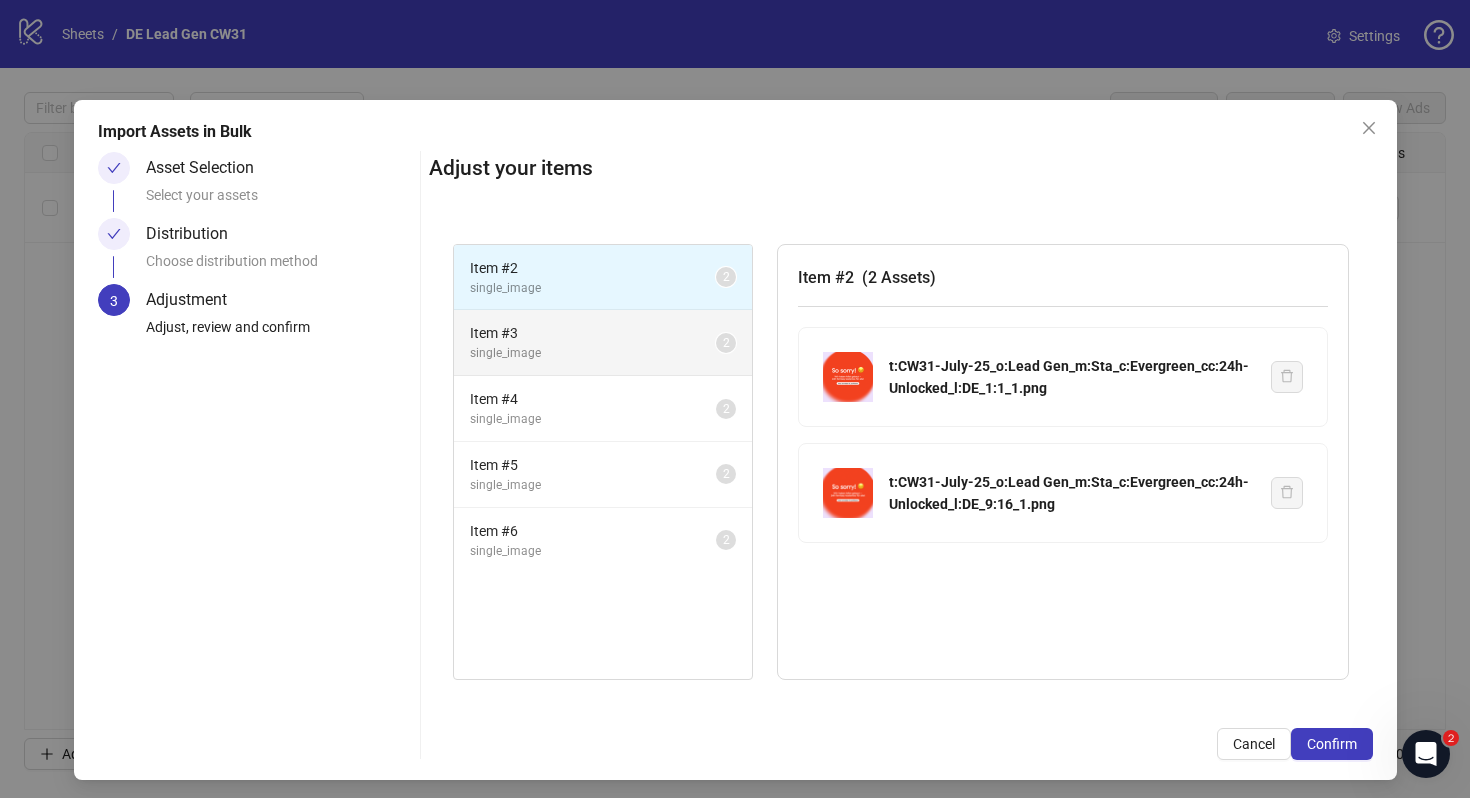 click on "single_image" at bounding box center (593, 353) 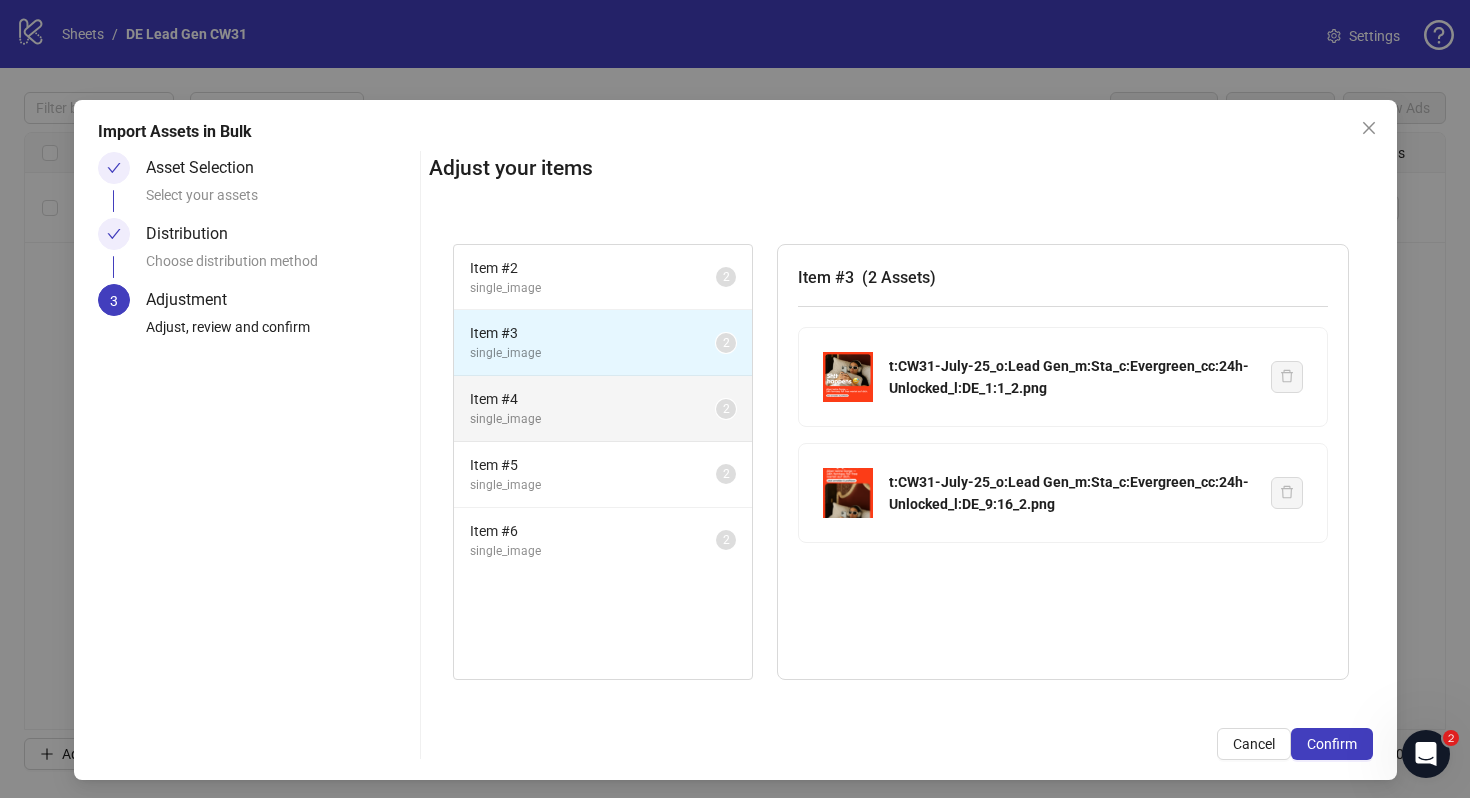 click on "single_image" at bounding box center (593, 419) 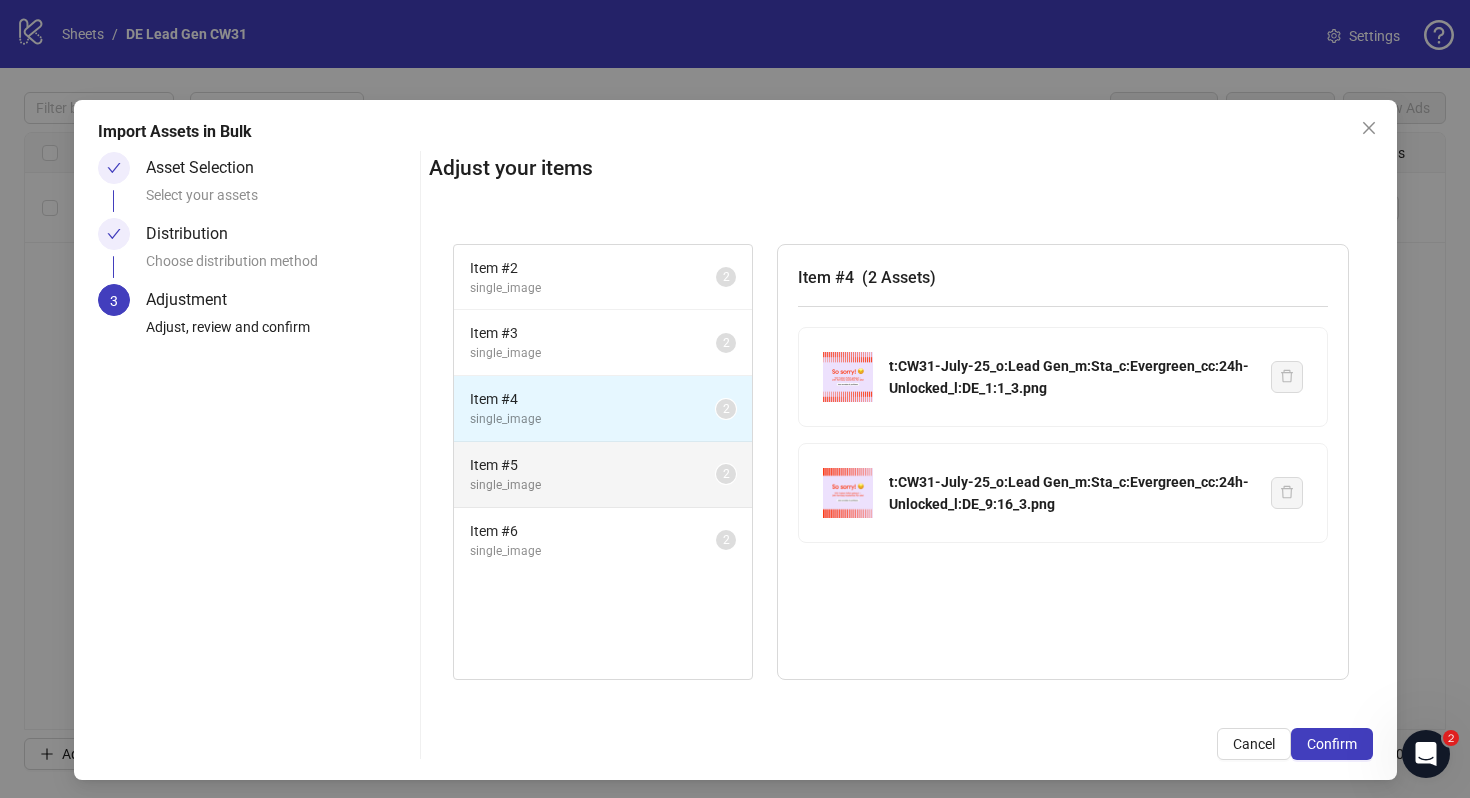 click on "Item # 5 single_image 2" at bounding box center (603, 475) 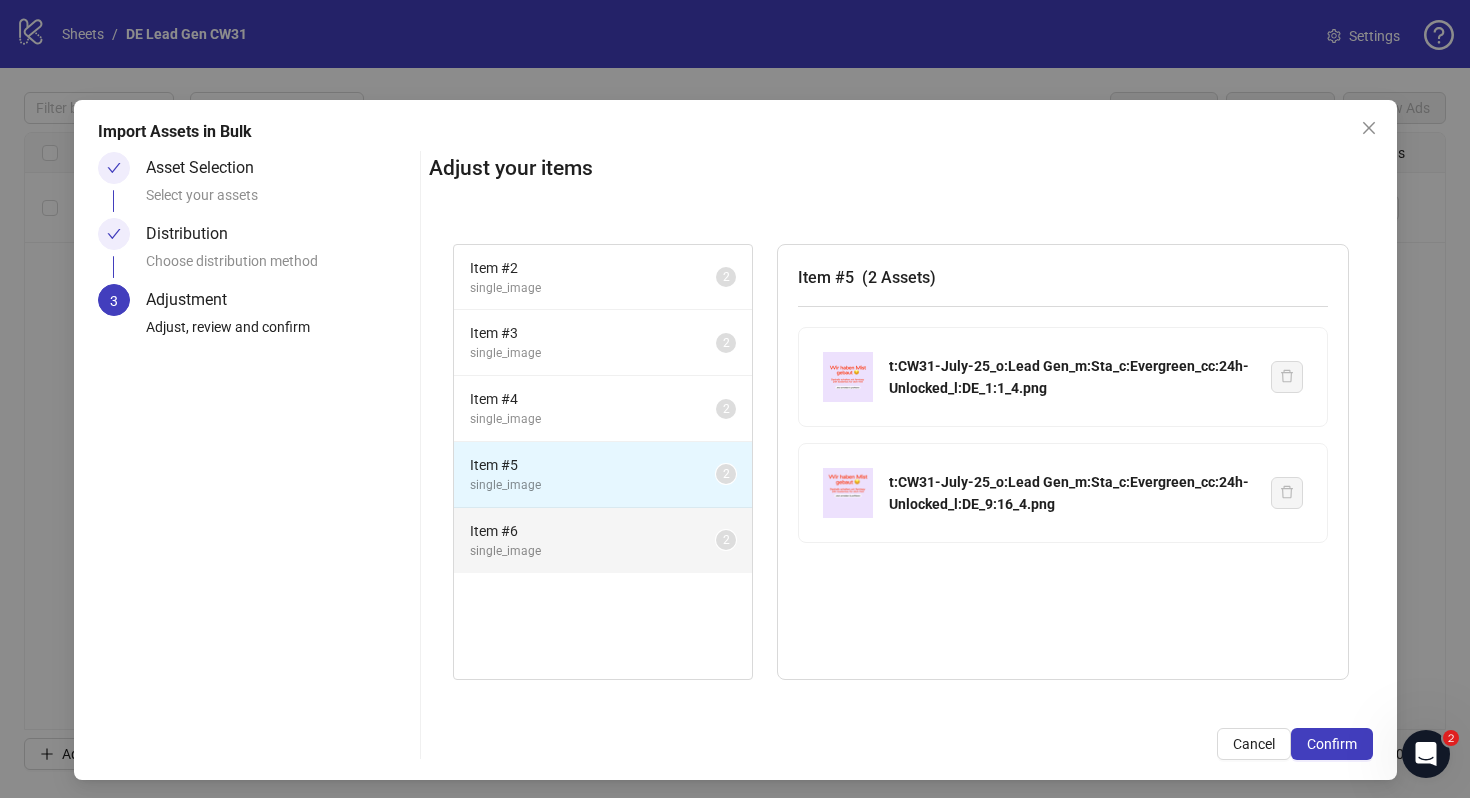 click on "single_image" at bounding box center [593, 551] 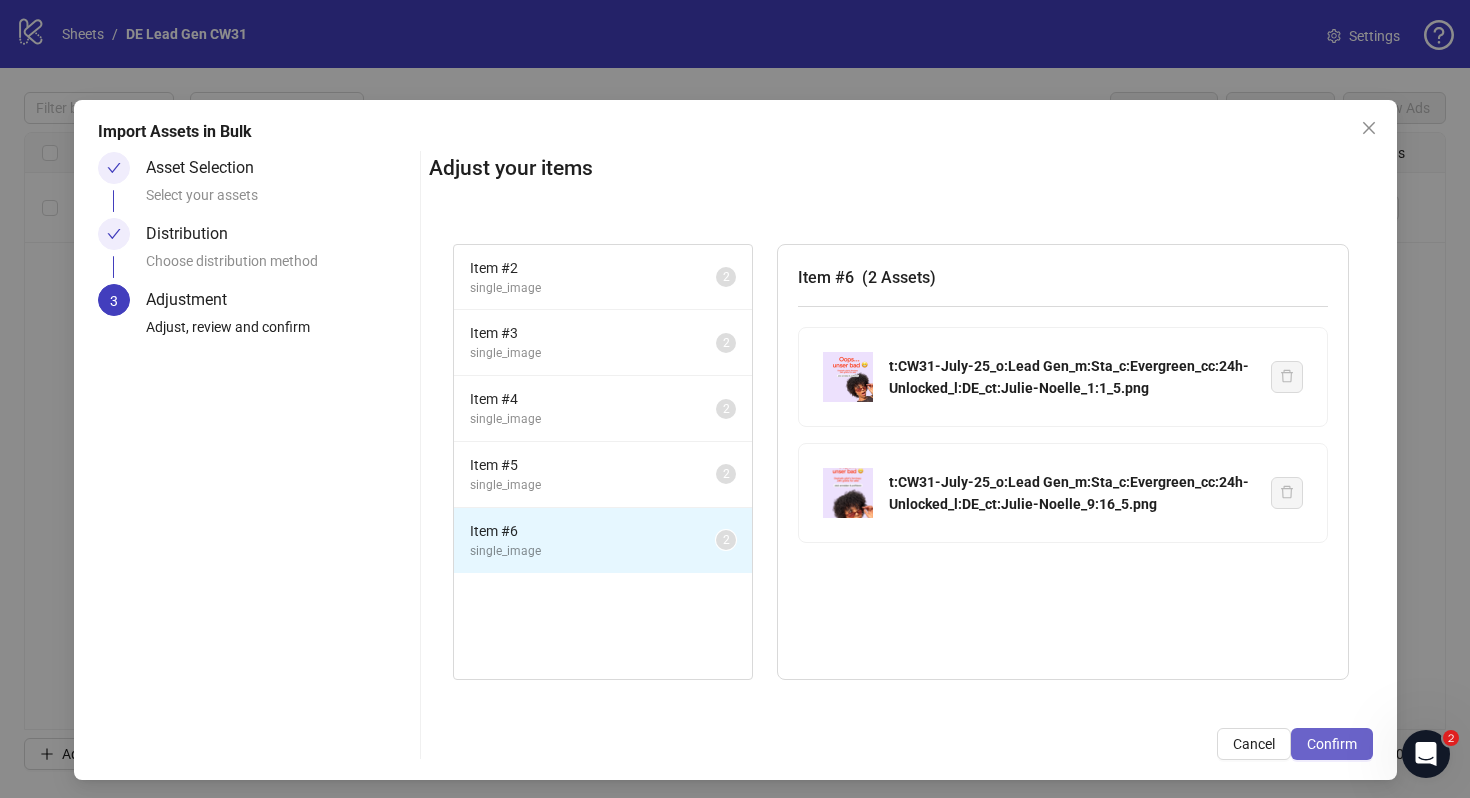 click on "Confirm" at bounding box center (1332, 744) 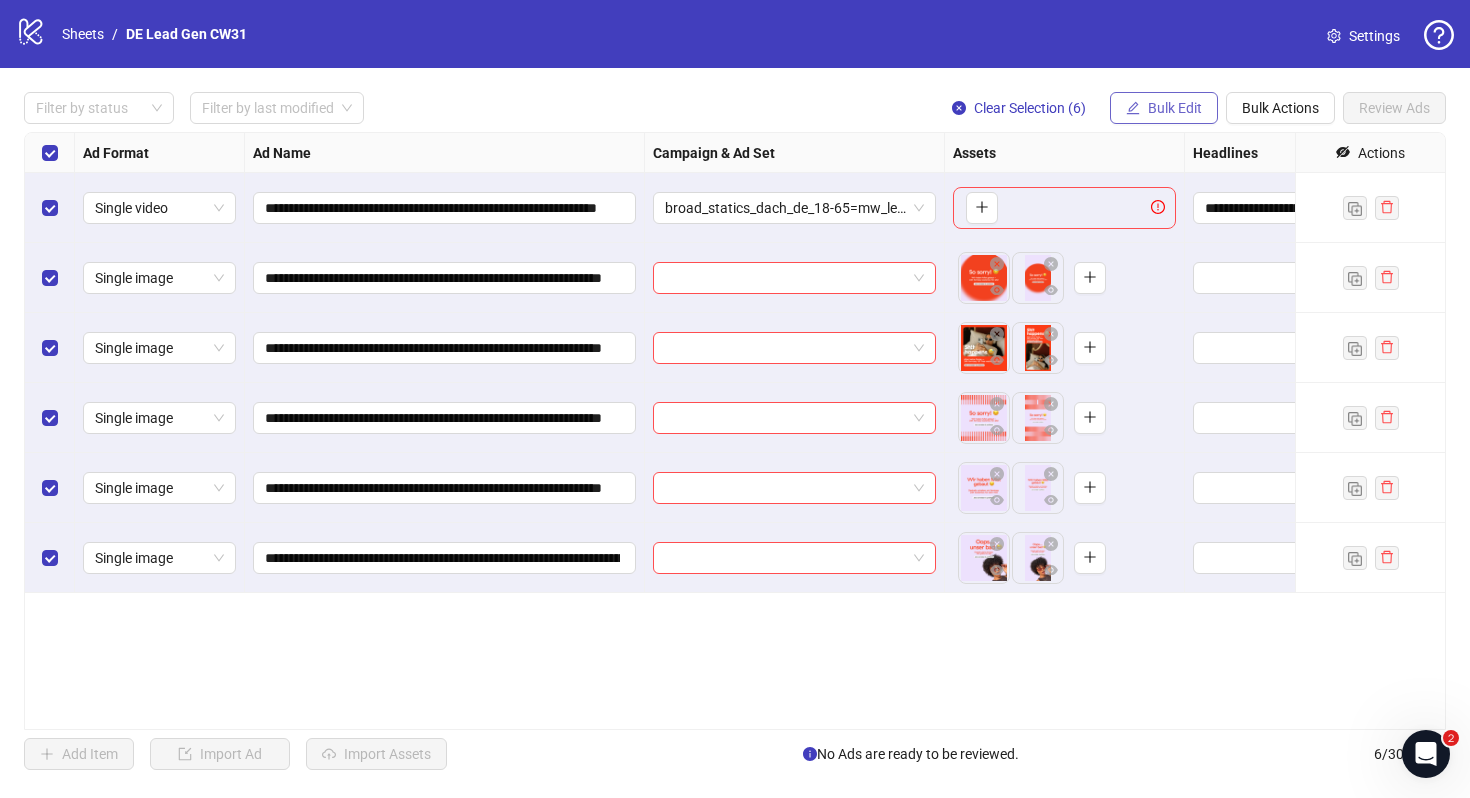 click on "Bulk Edit" at bounding box center (1175, 108) 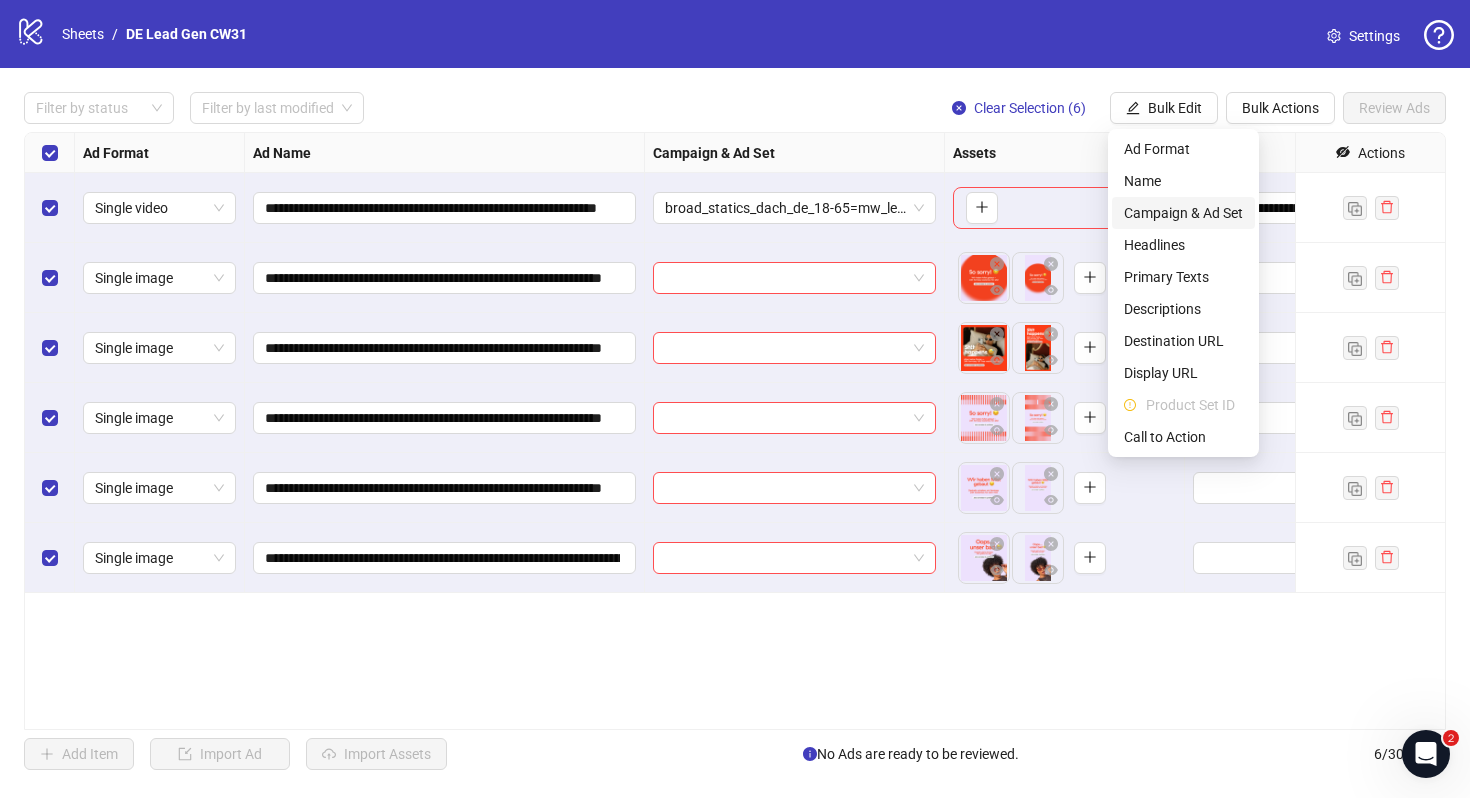 click on "Campaign & Ad Set" at bounding box center [1183, 213] 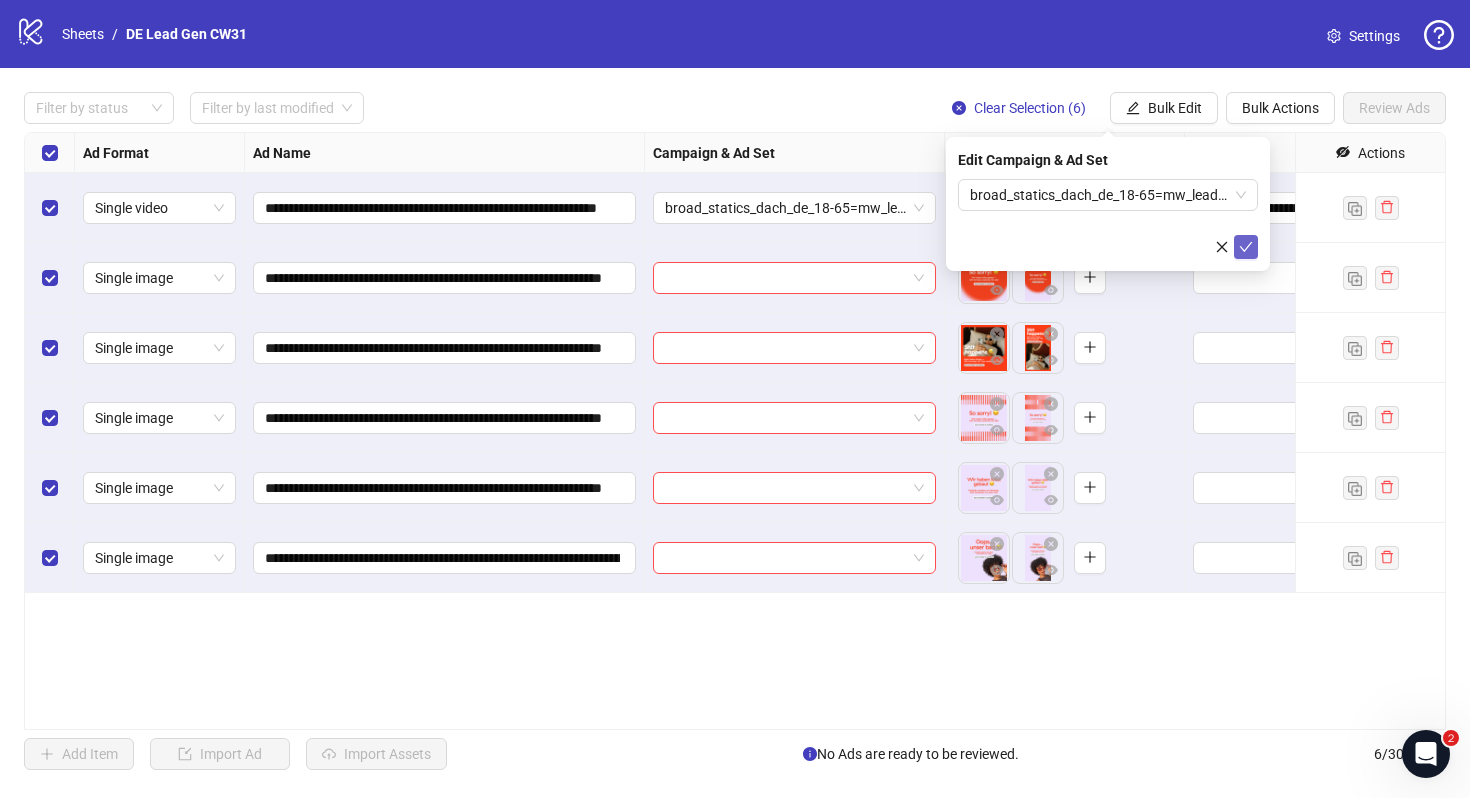 click 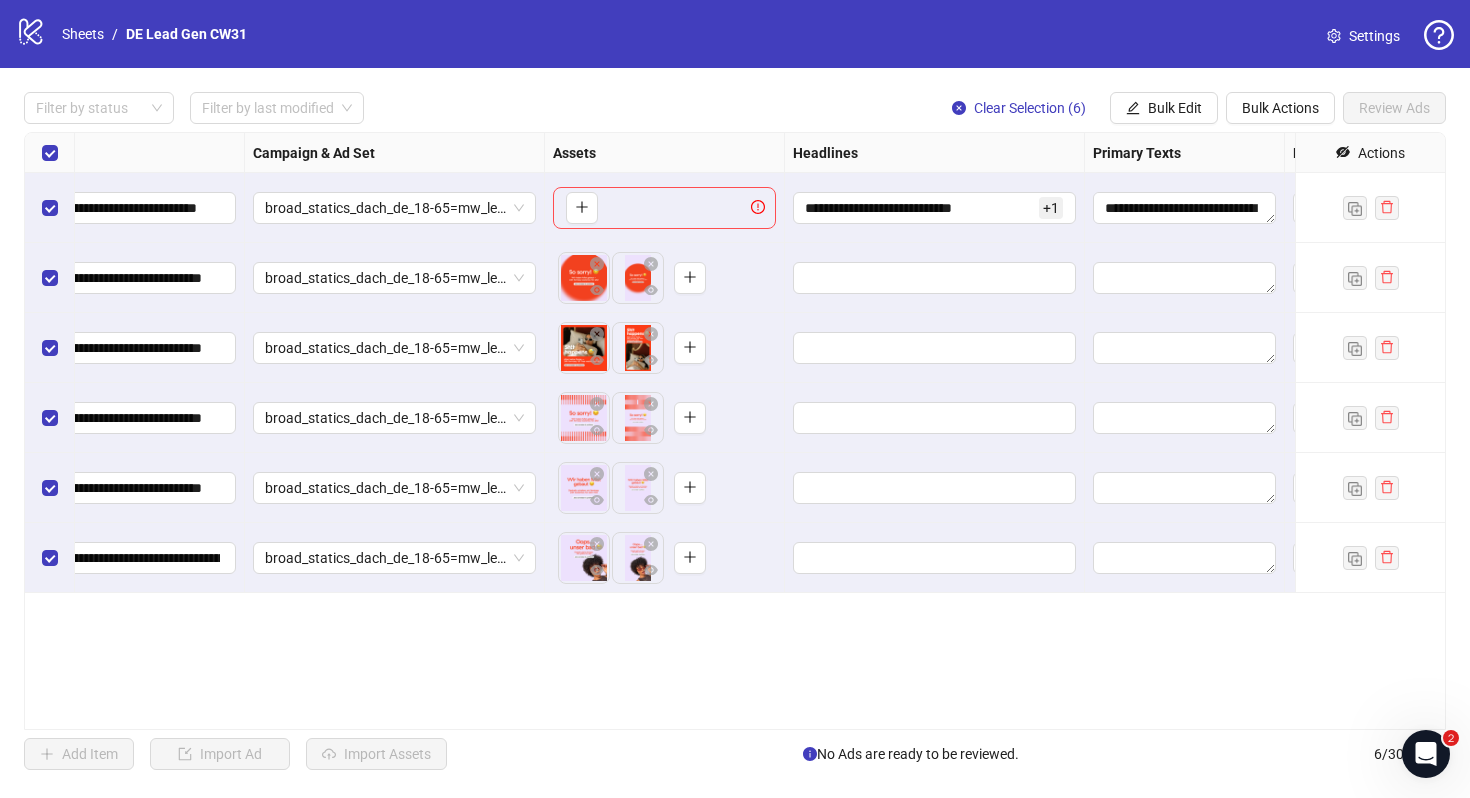 scroll, scrollTop: 0, scrollLeft: 403, axis: horizontal 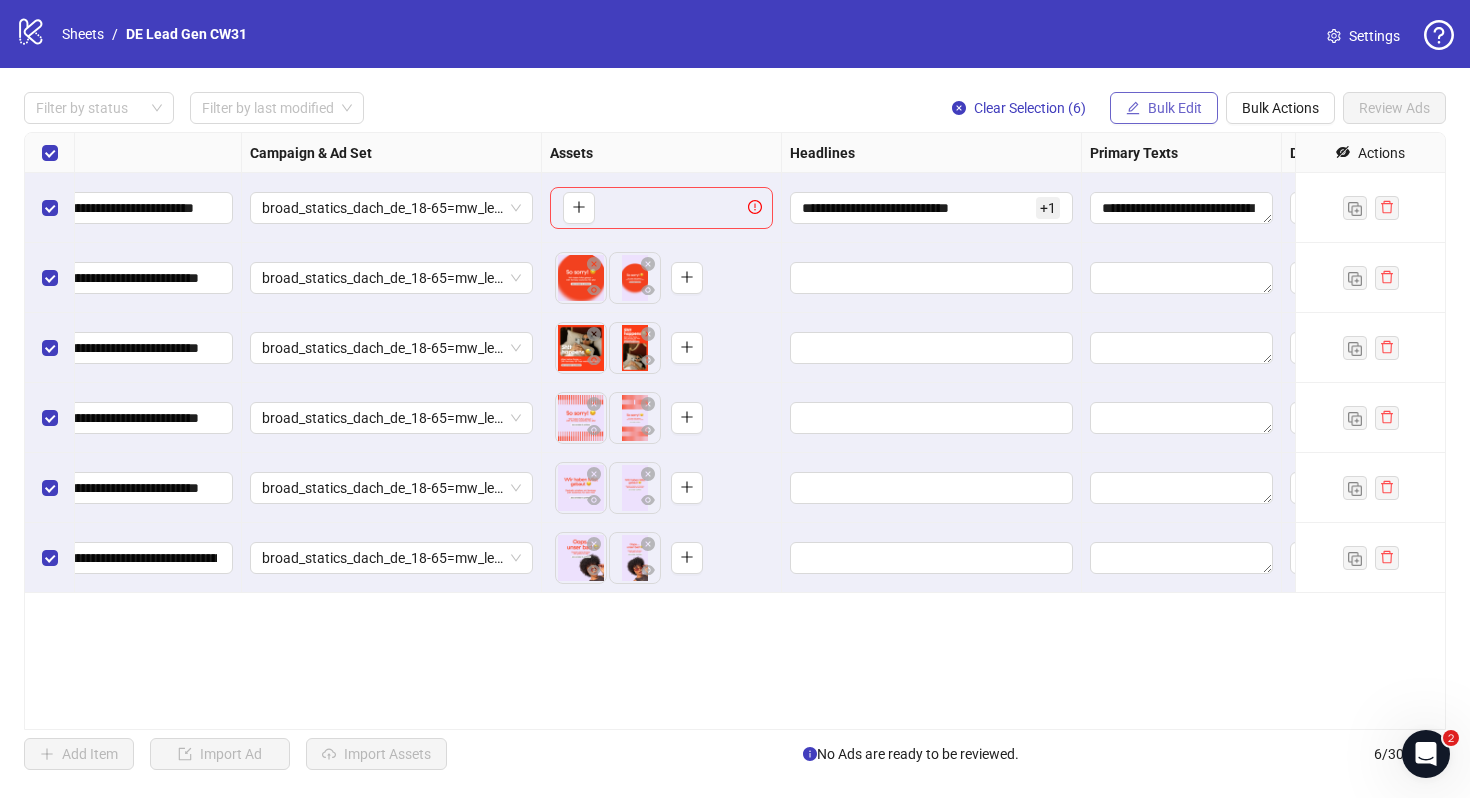 click on "Bulk Edit" at bounding box center (1175, 108) 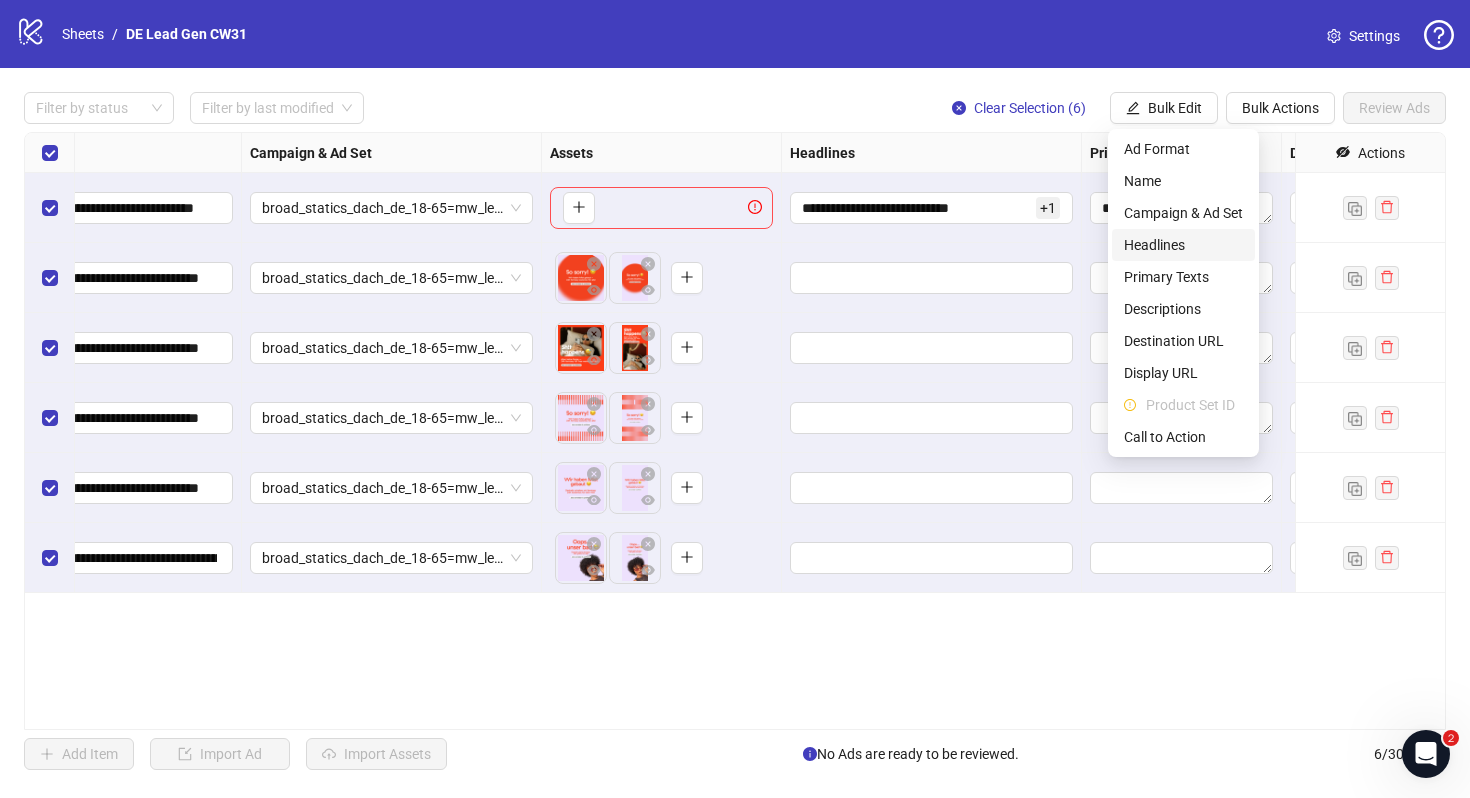 click on "Headlines" at bounding box center [1183, 245] 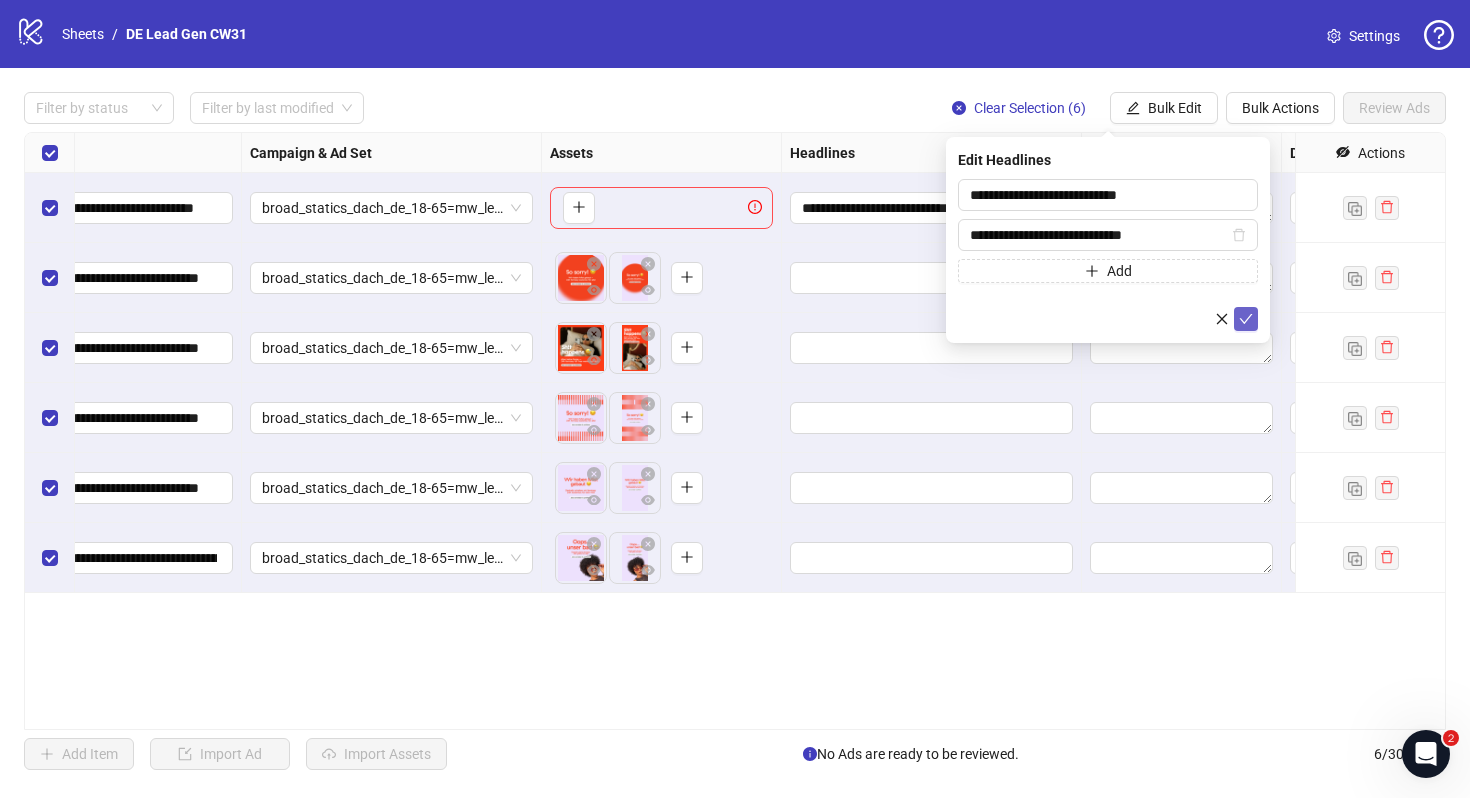 click at bounding box center (1246, 319) 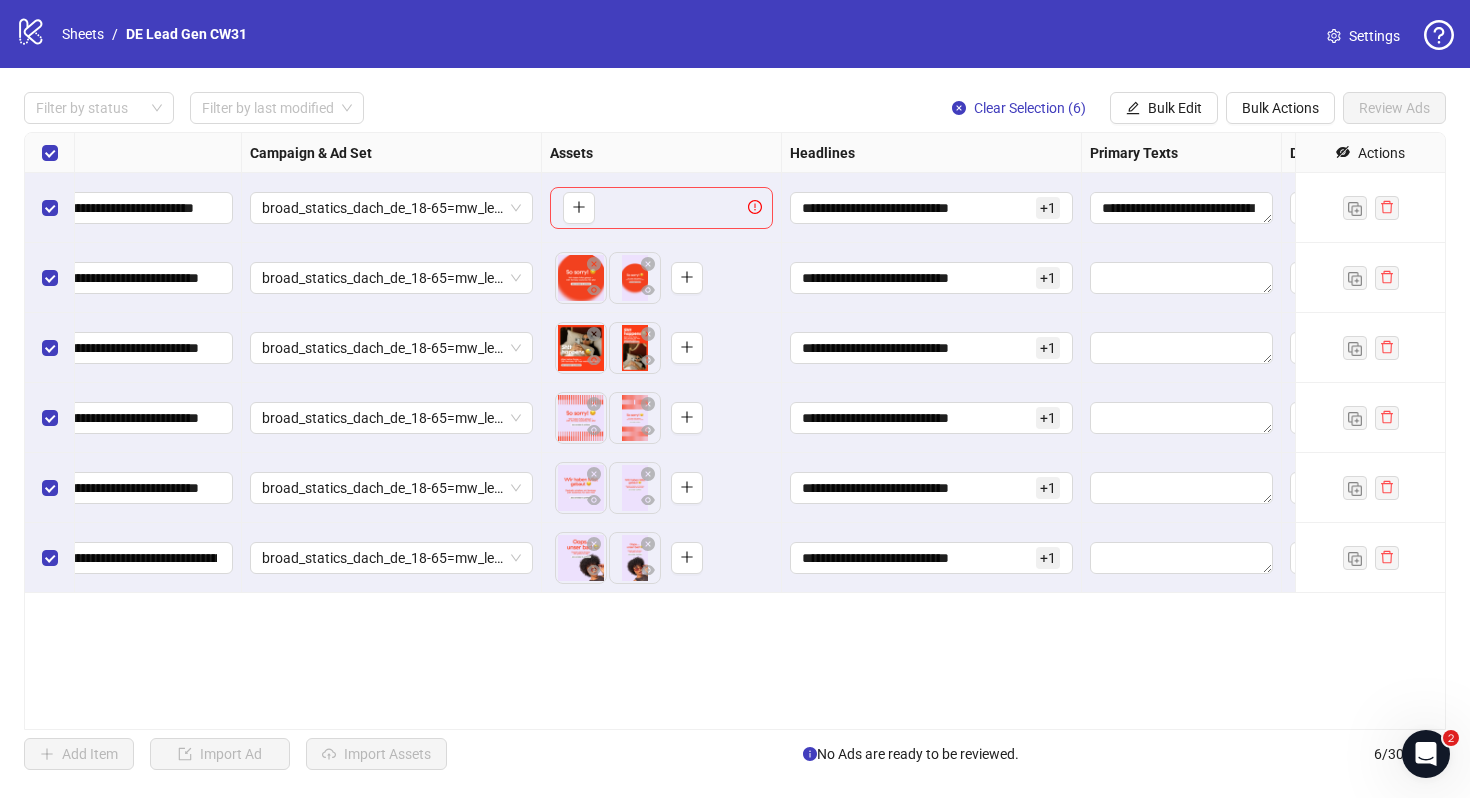 click on "**********" at bounding box center [932, 558] 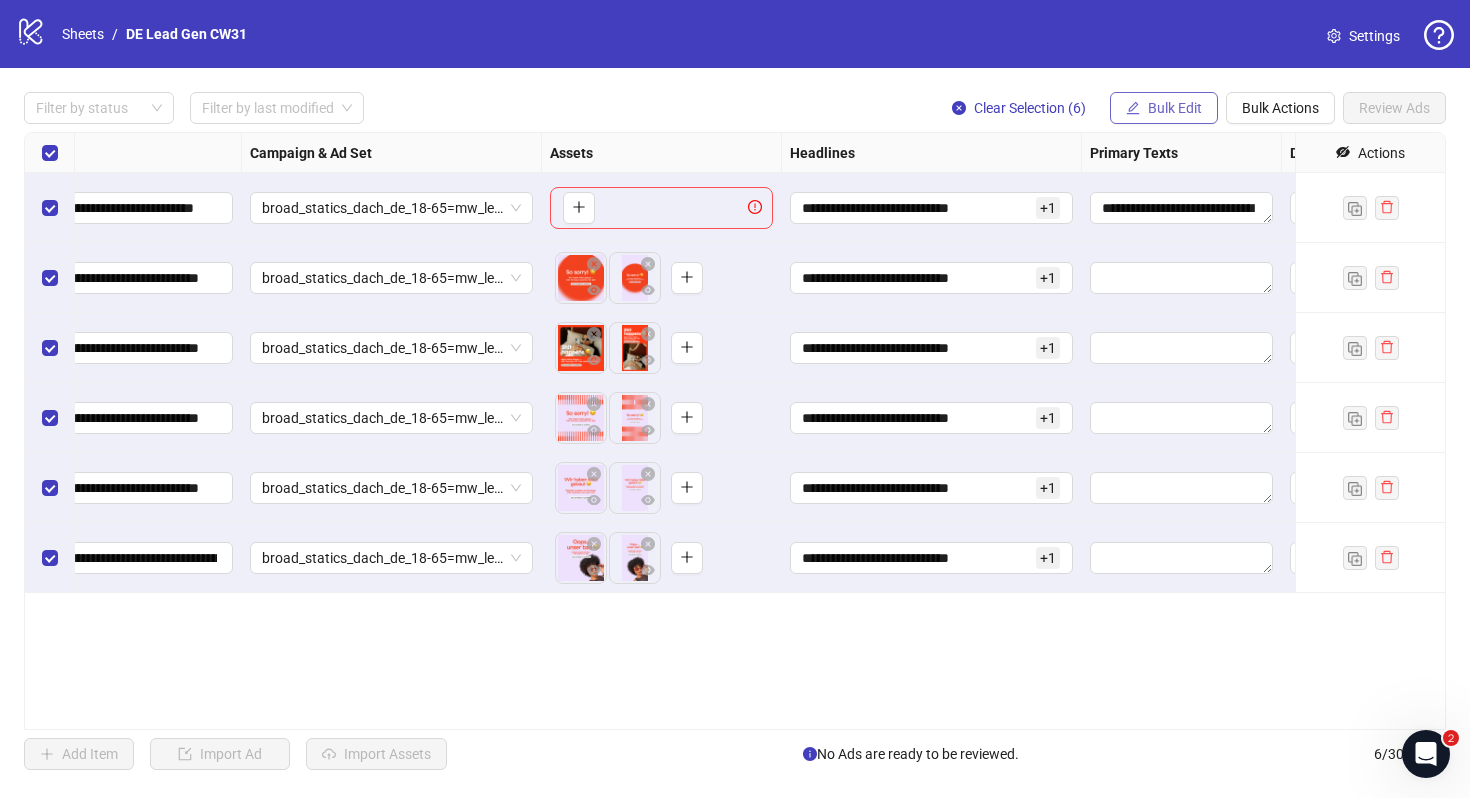 click on "Bulk Edit" at bounding box center [1175, 108] 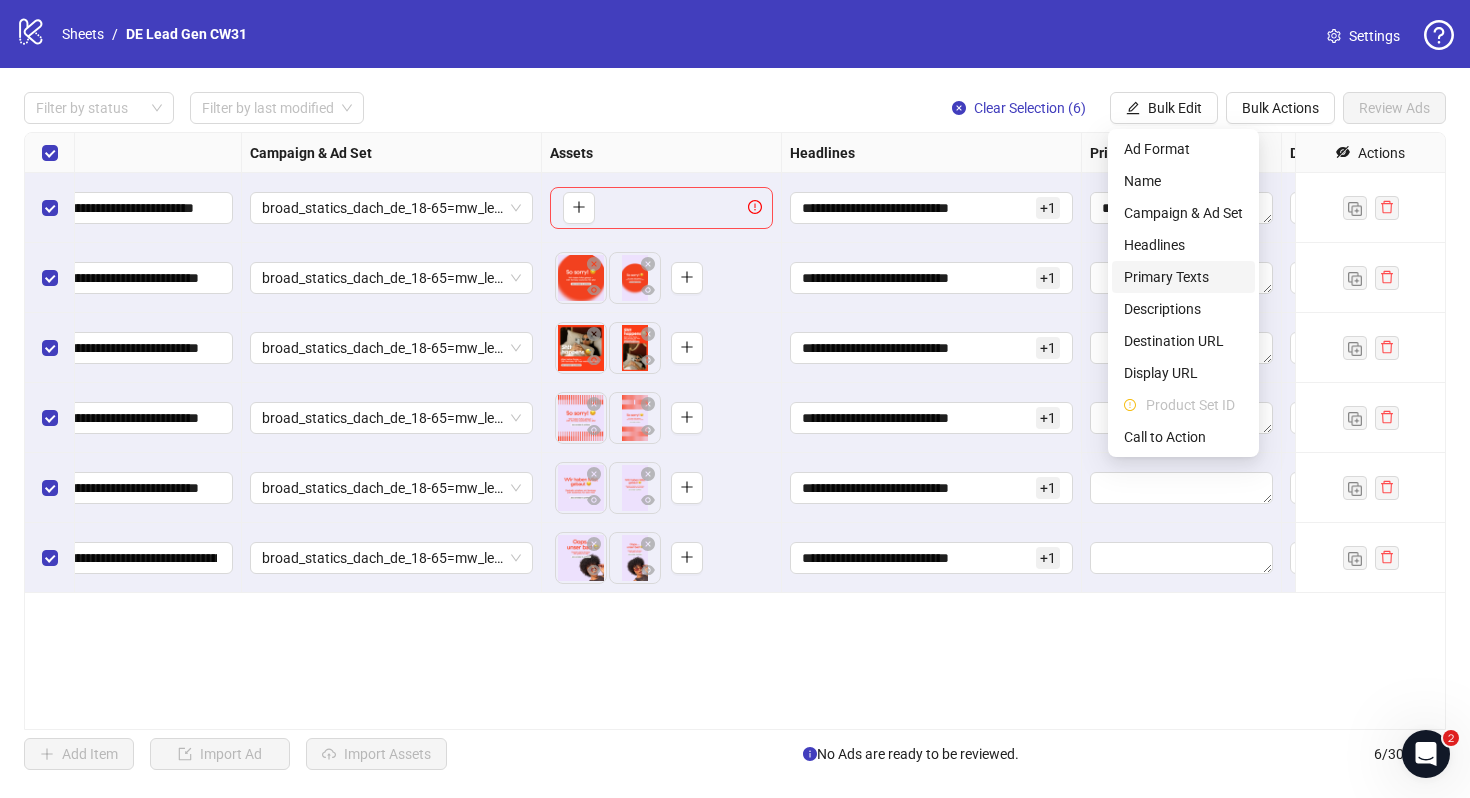 click on "Primary Texts" at bounding box center (1183, 277) 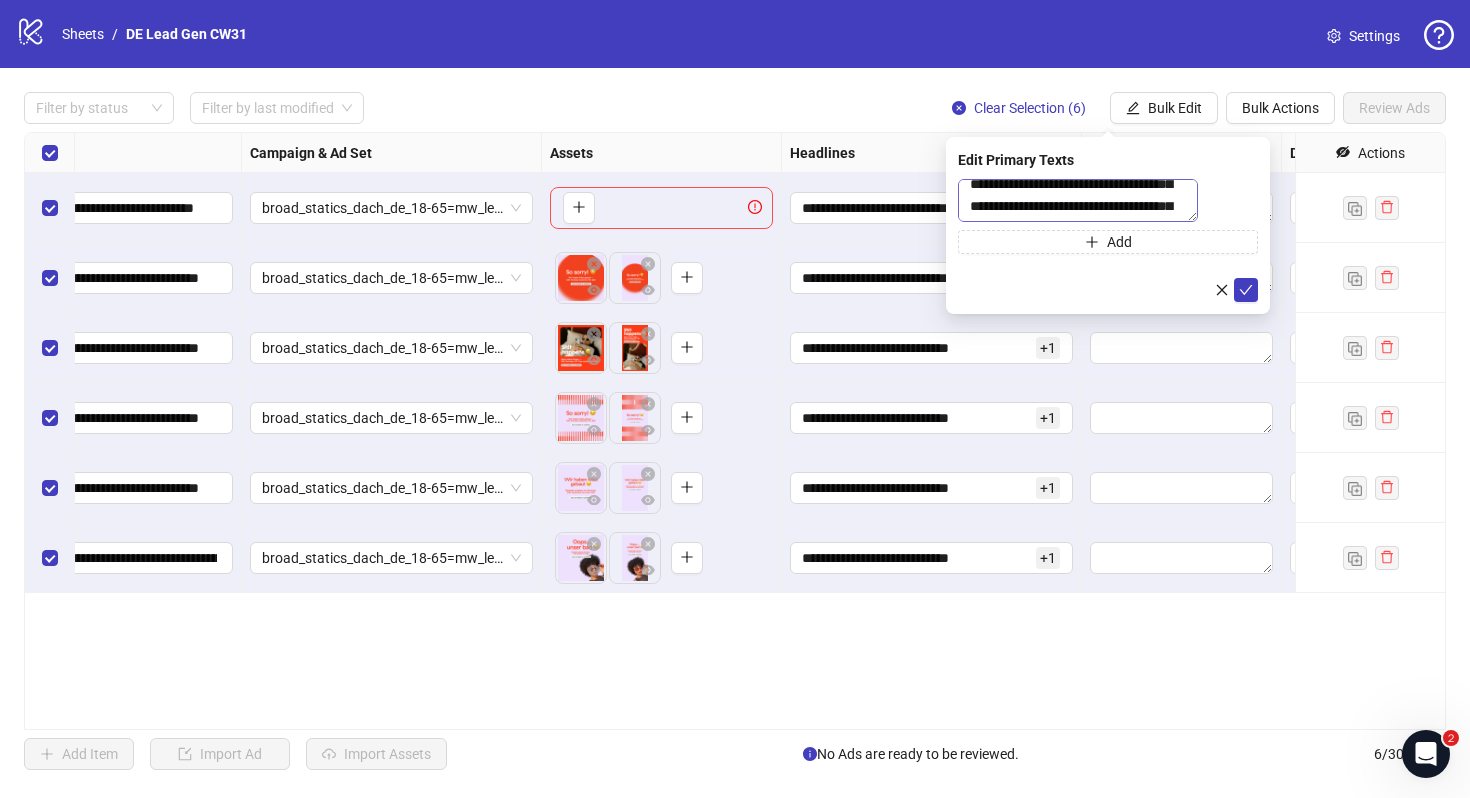 scroll, scrollTop: 66, scrollLeft: 0, axis: vertical 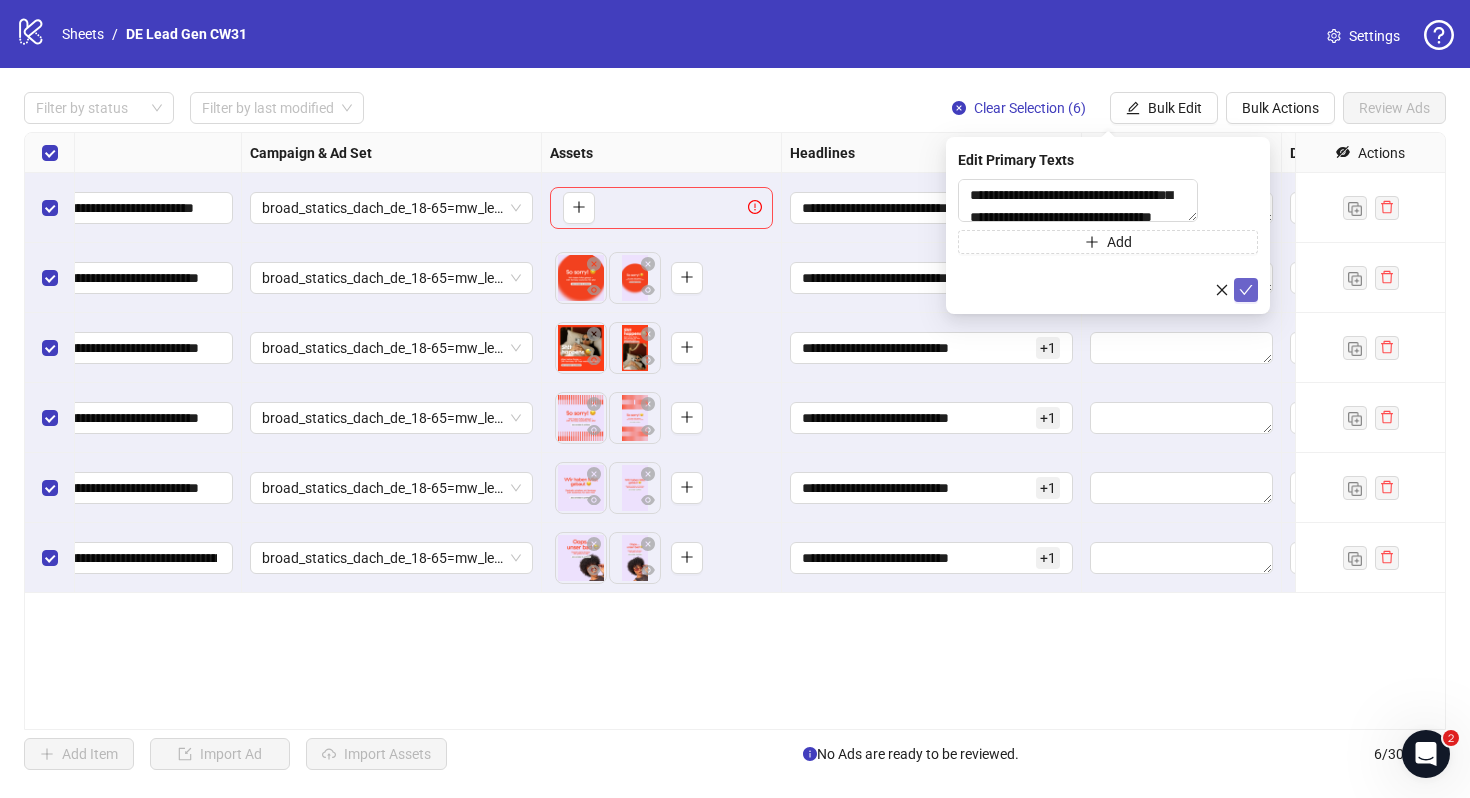 click 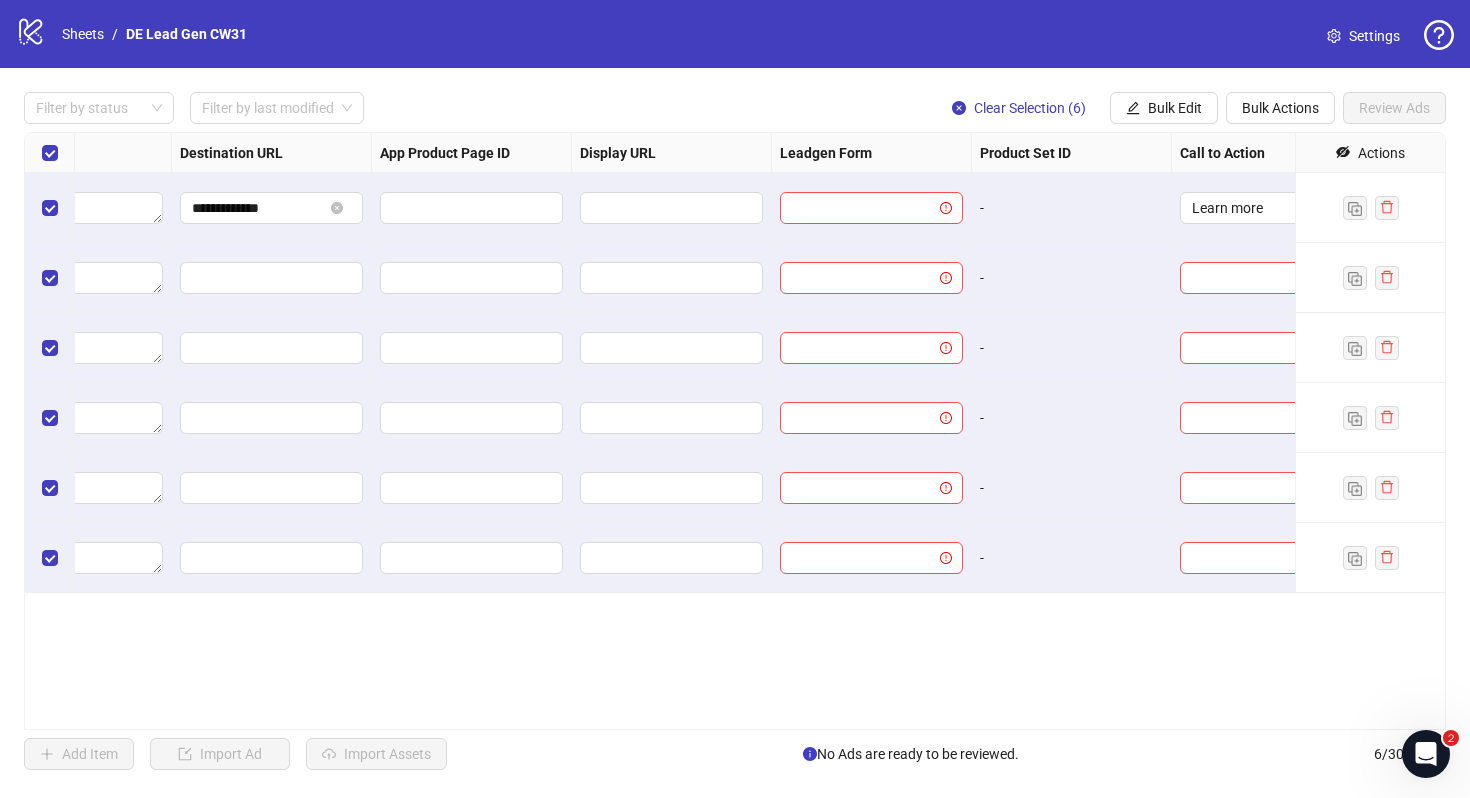 scroll, scrollTop: 0, scrollLeft: 1850, axis: horizontal 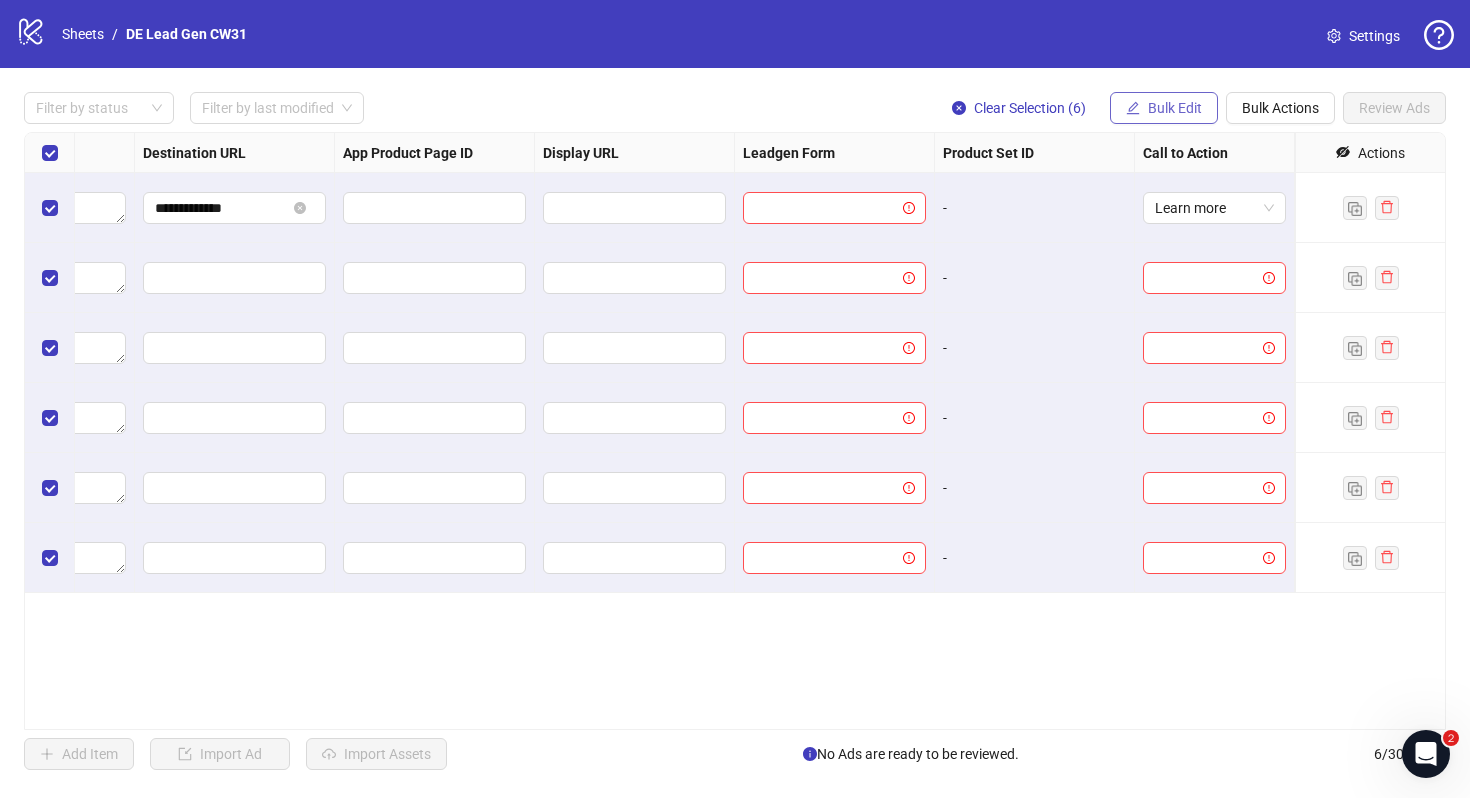 click on "Bulk Edit" at bounding box center (1175, 108) 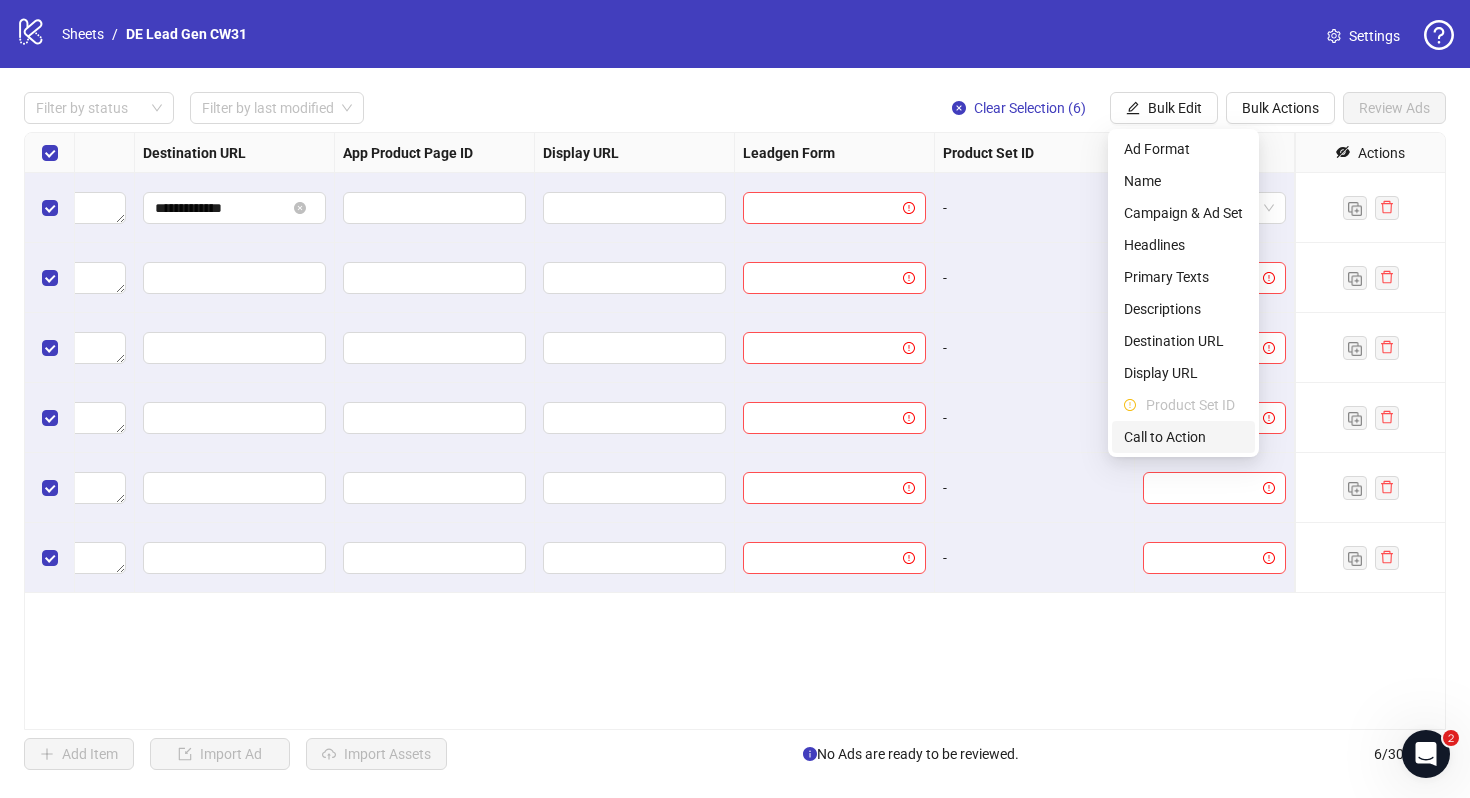 click on "Call to Action" at bounding box center [1183, 437] 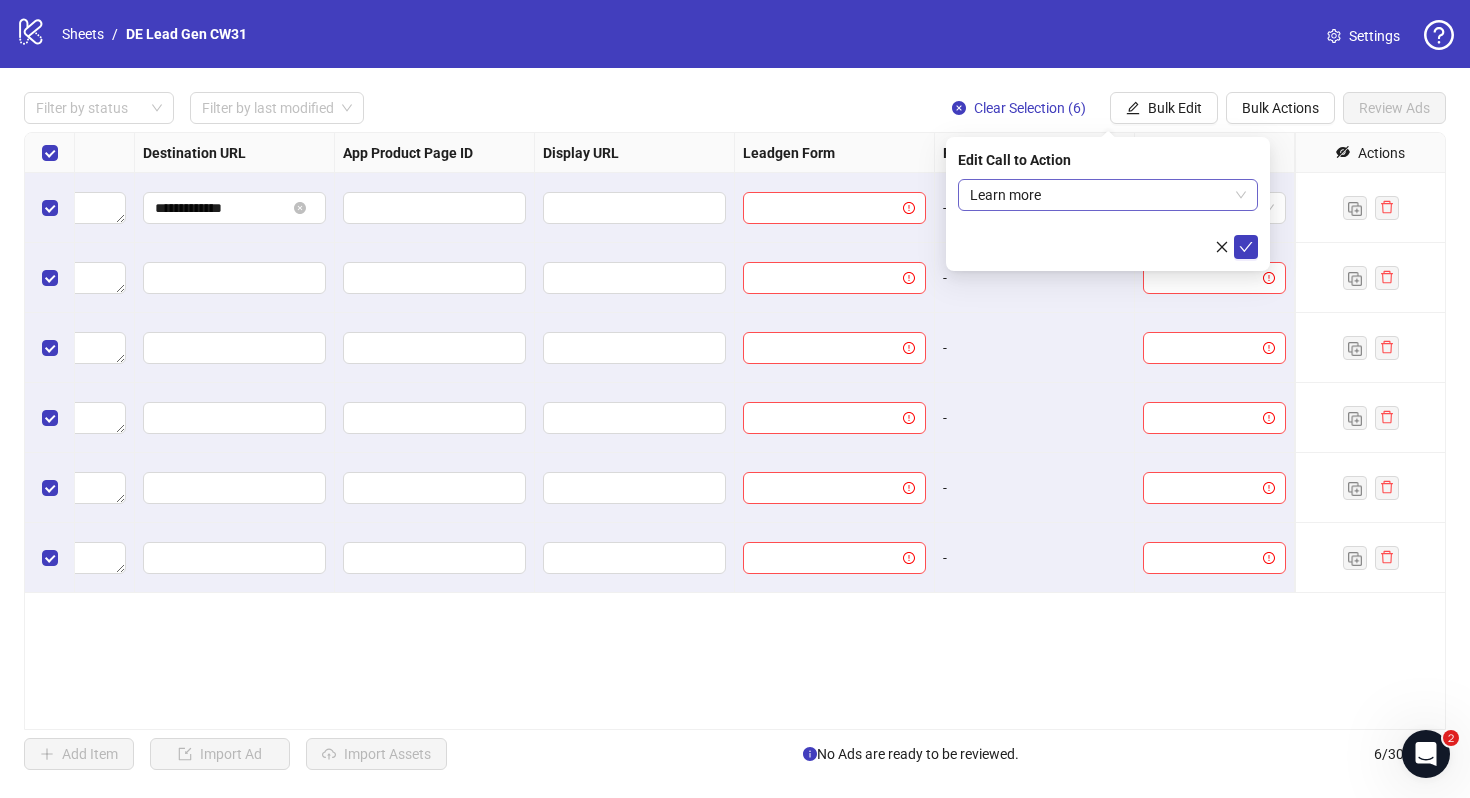 click on "Learn more" at bounding box center [1108, 195] 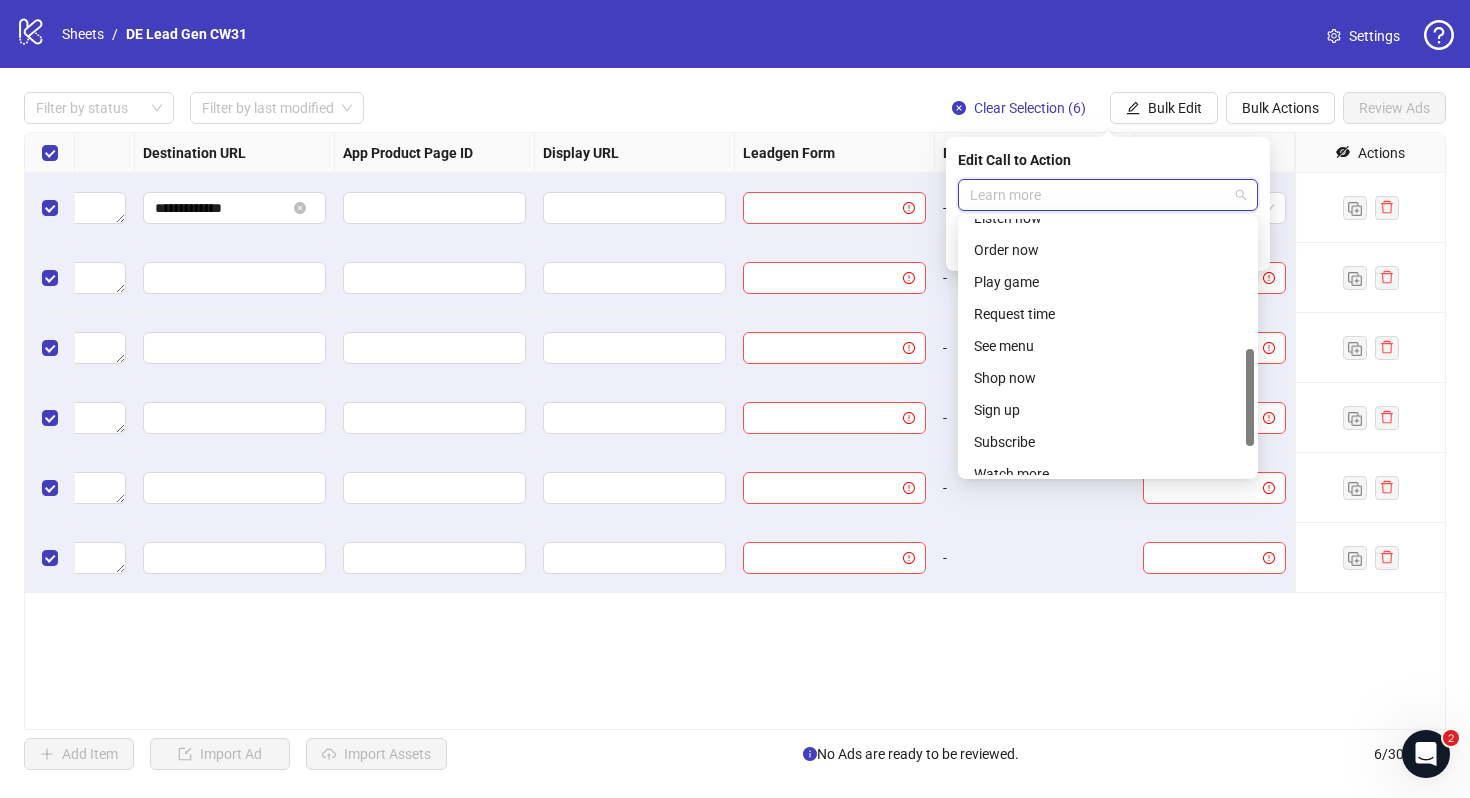 scroll, scrollTop: 341, scrollLeft: 0, axis: vertical 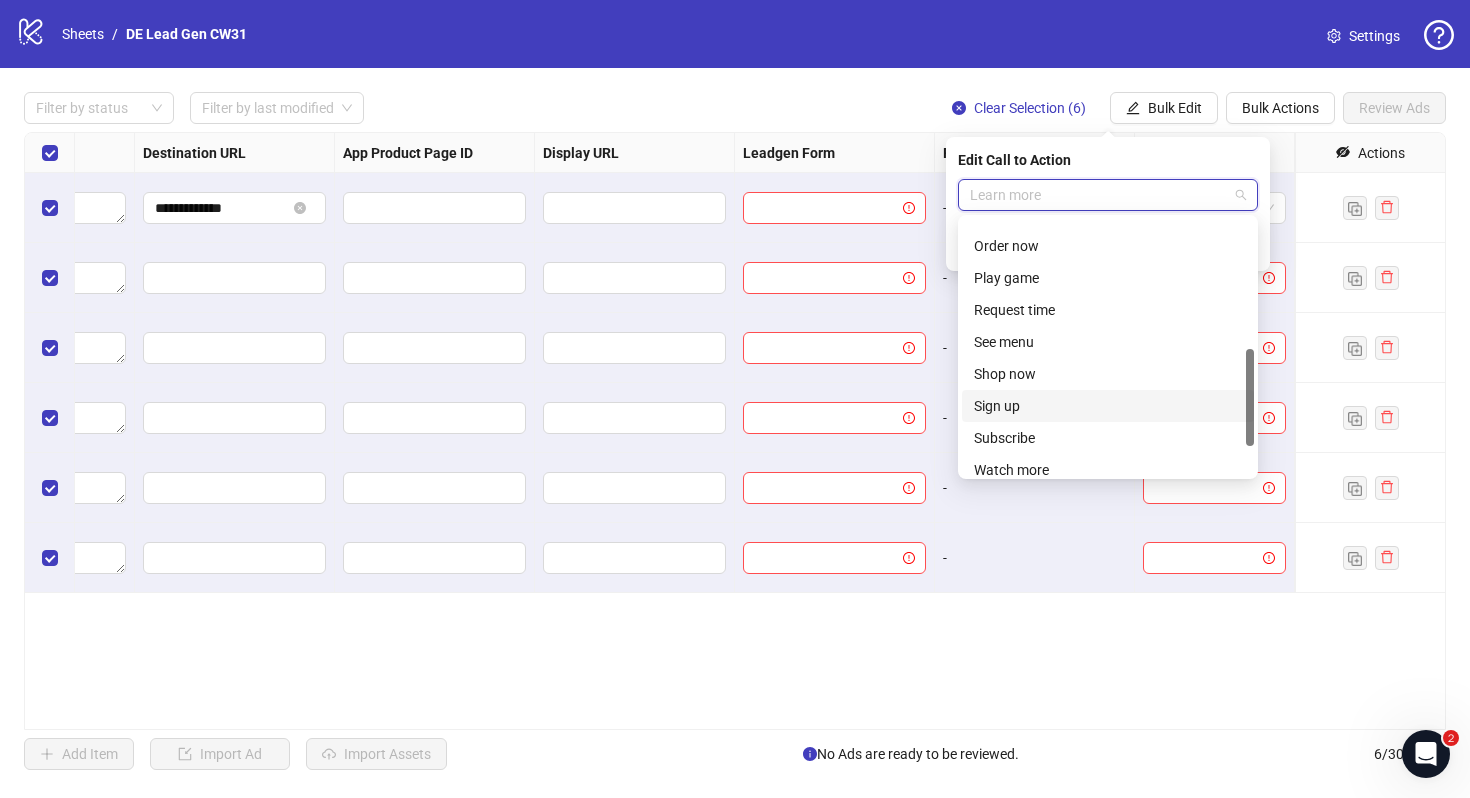 click on "Sign up" at bounding box center (1108, 406) 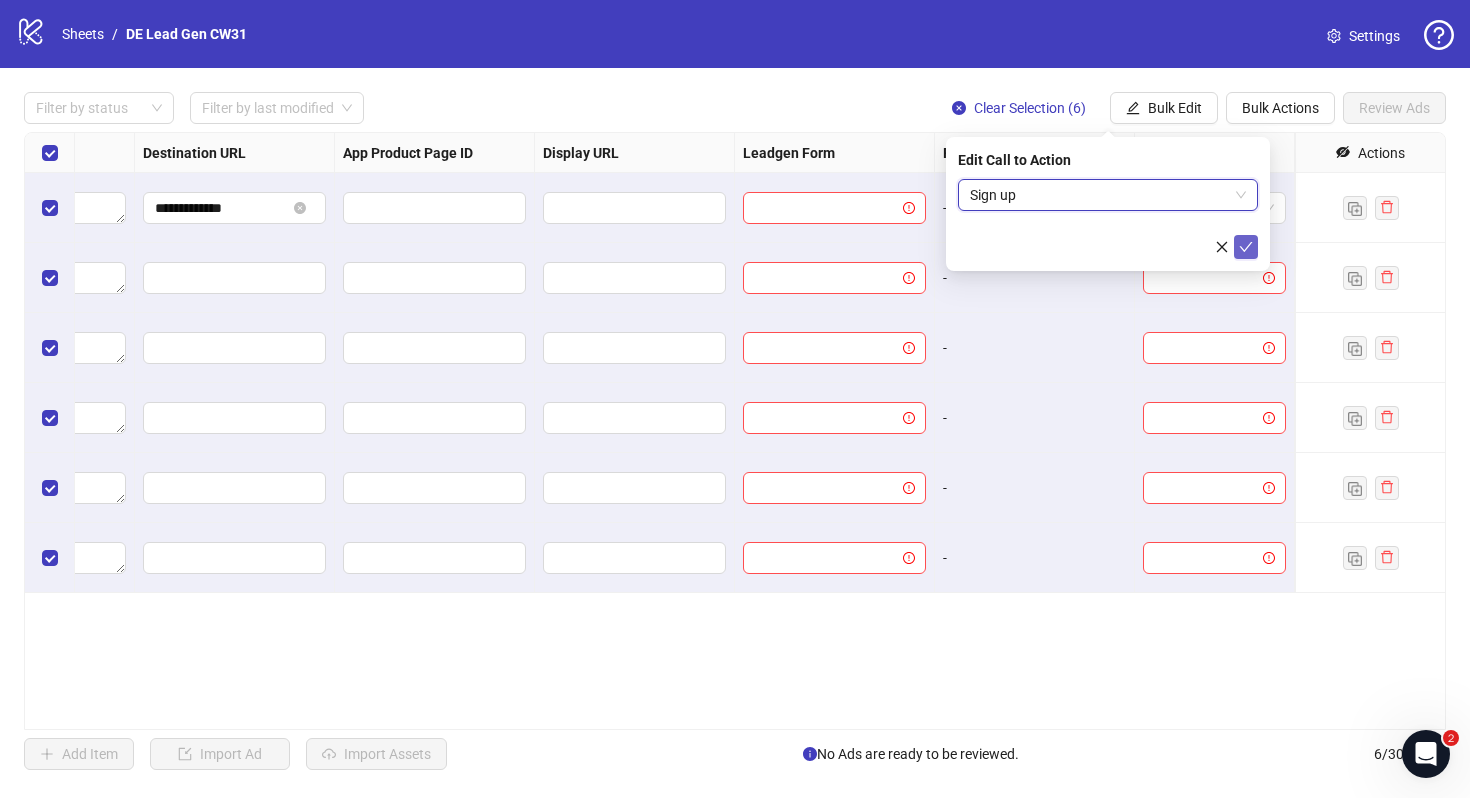 click 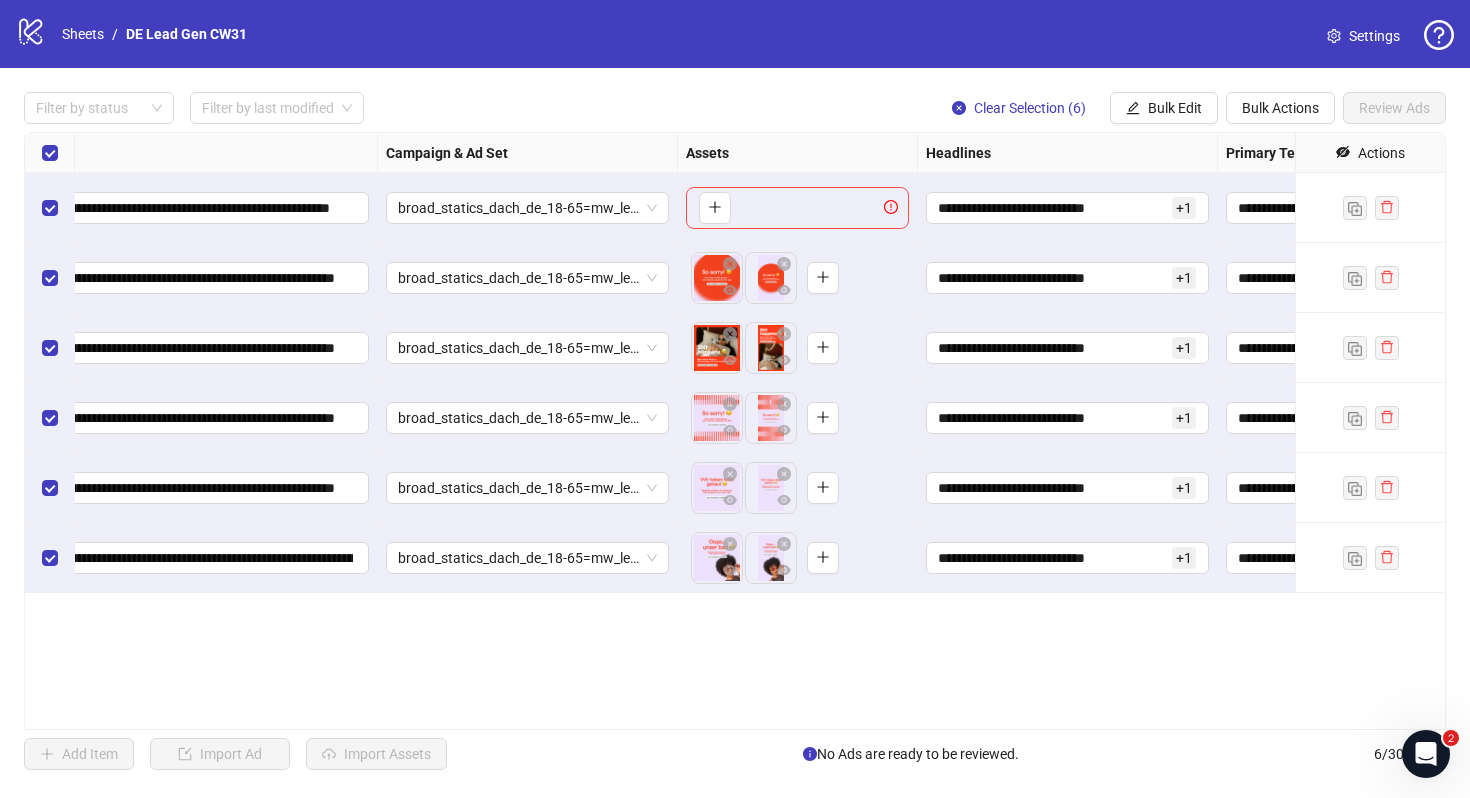 scroll, scrollTop: 0, scrollLeft: 0, axis: both 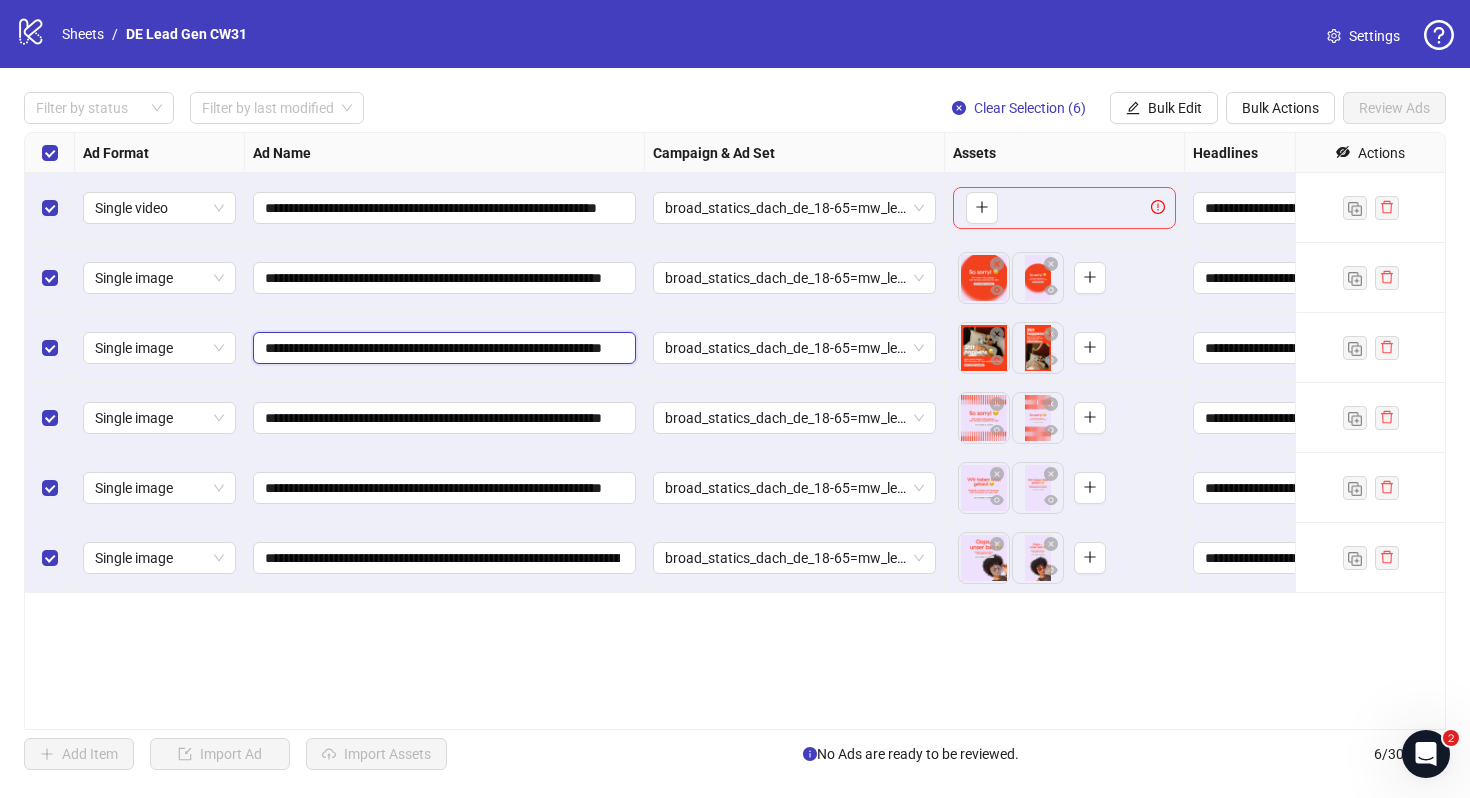 click on "**********" at bounding box center (442, 348) 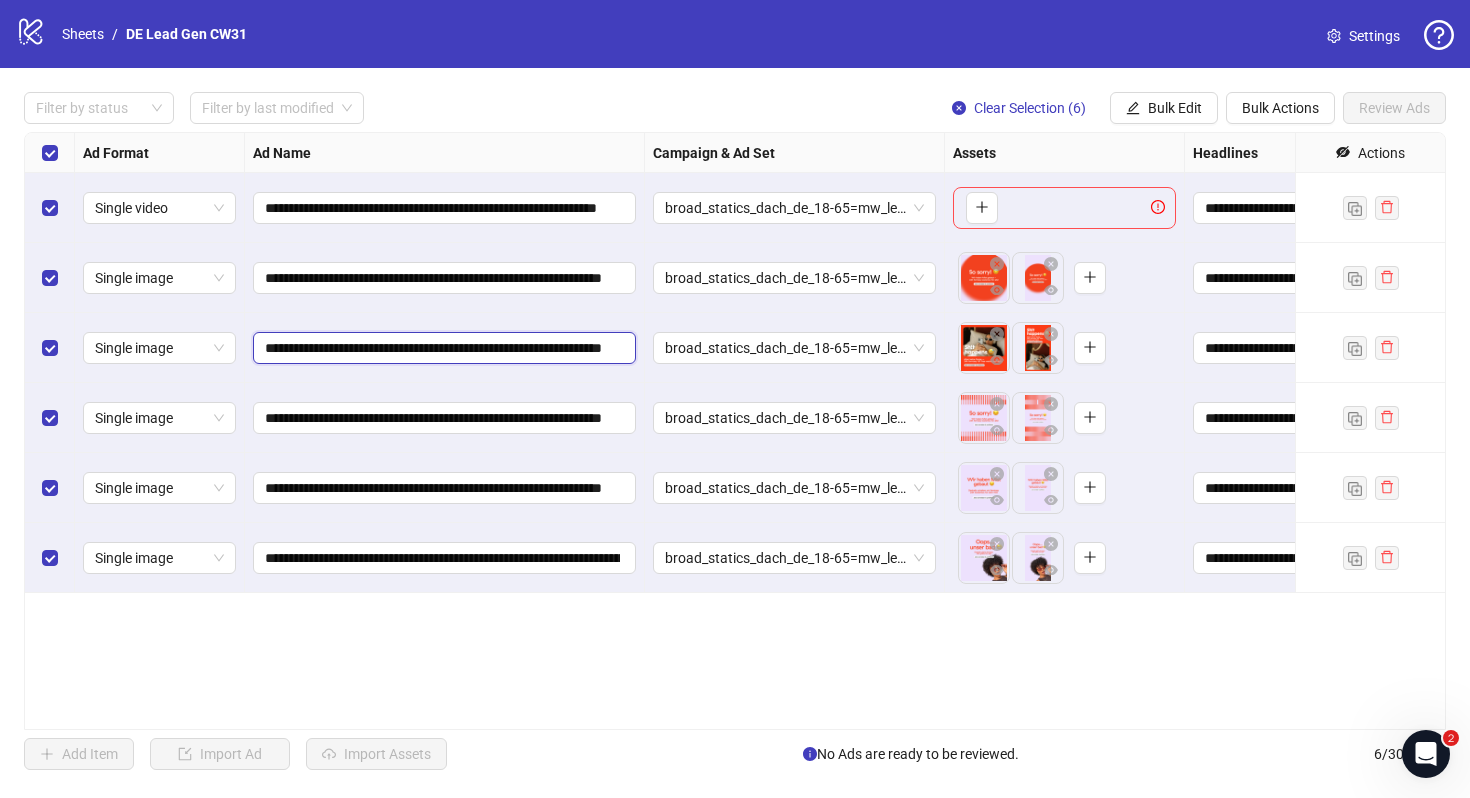 scroll, scrollTop: 0, scrollLeft: 1279, axis: horizontal 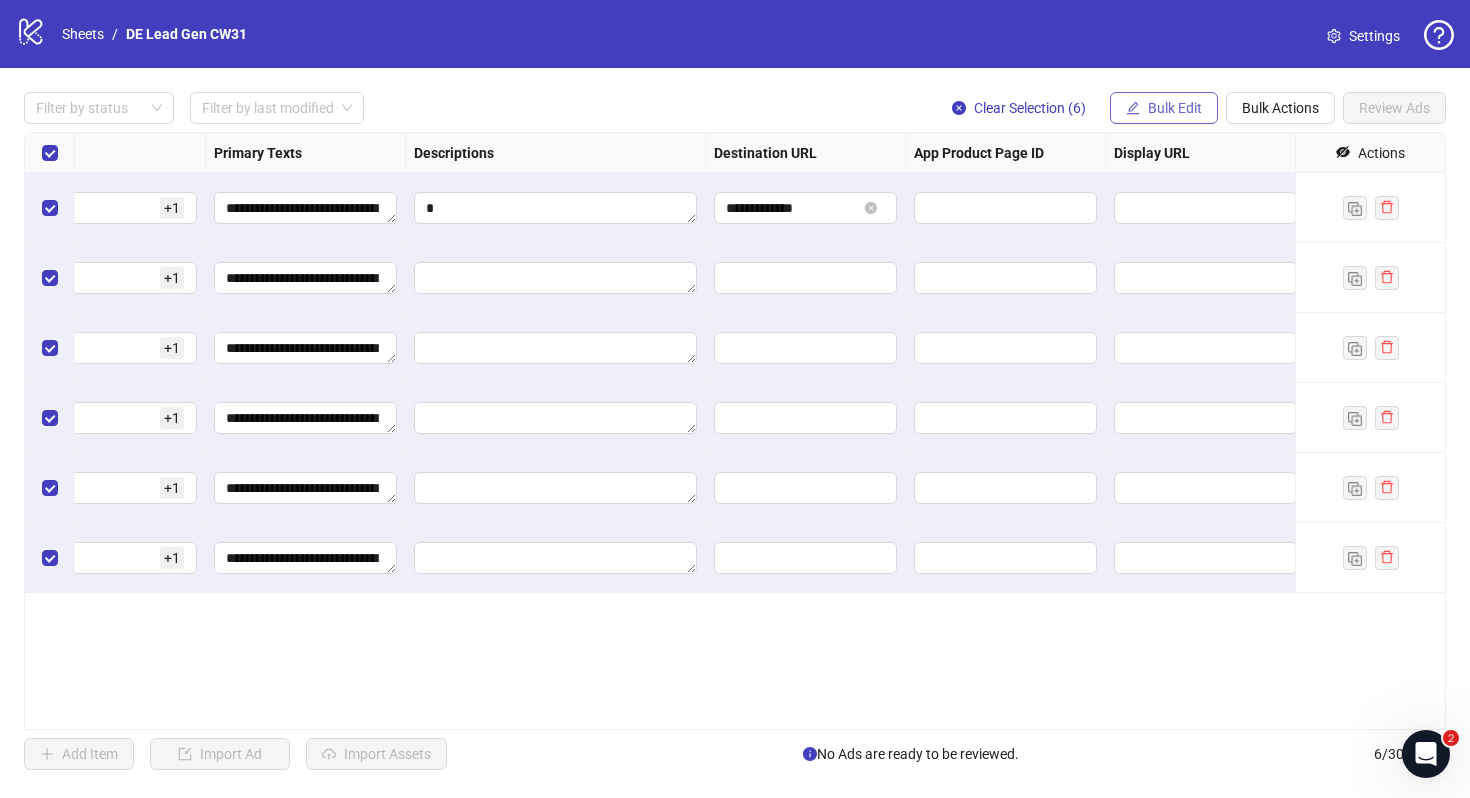 click on "Bulk Edit" at bounding box center (1175, 108) 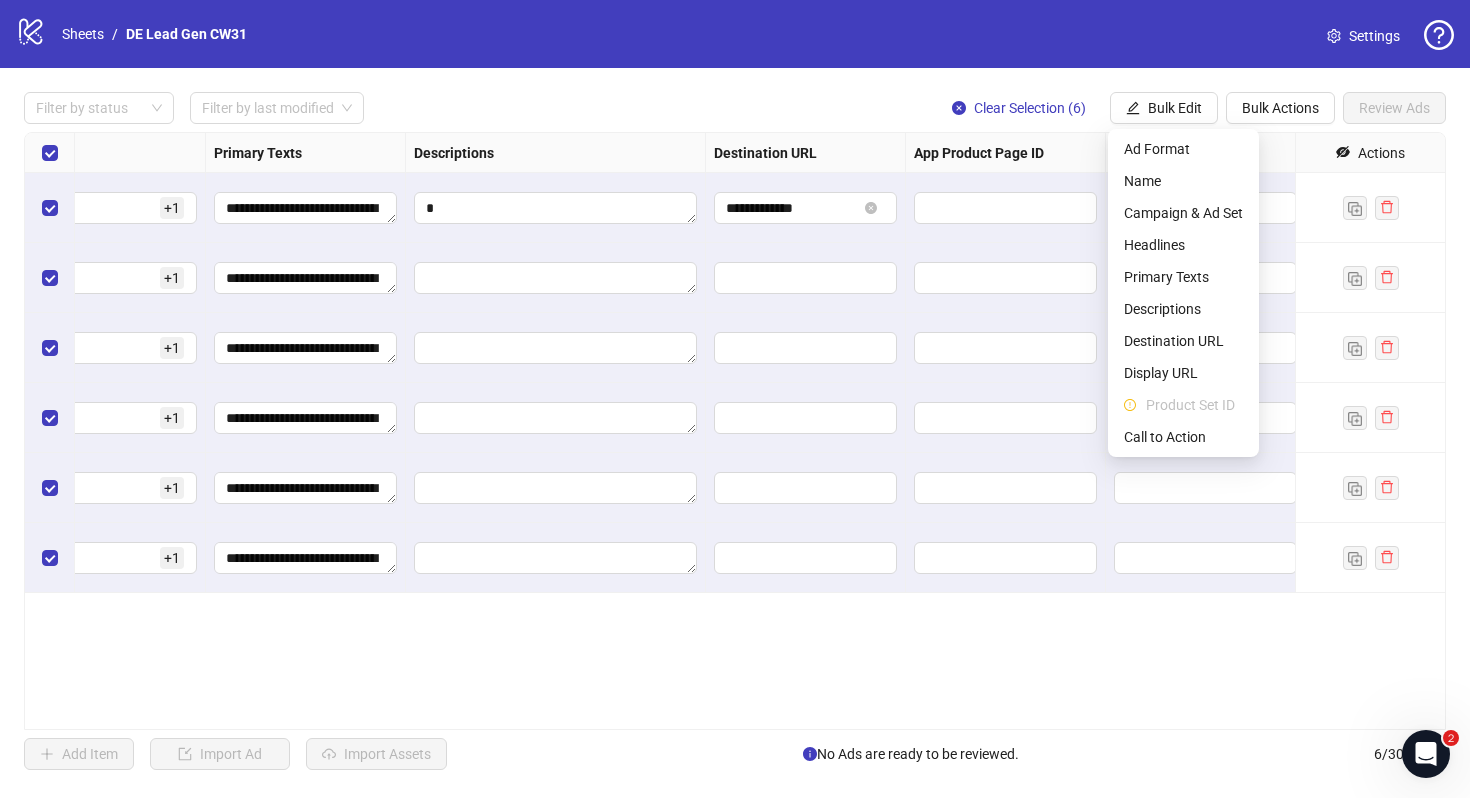 click on "**********" at bounding box center [735, 431] 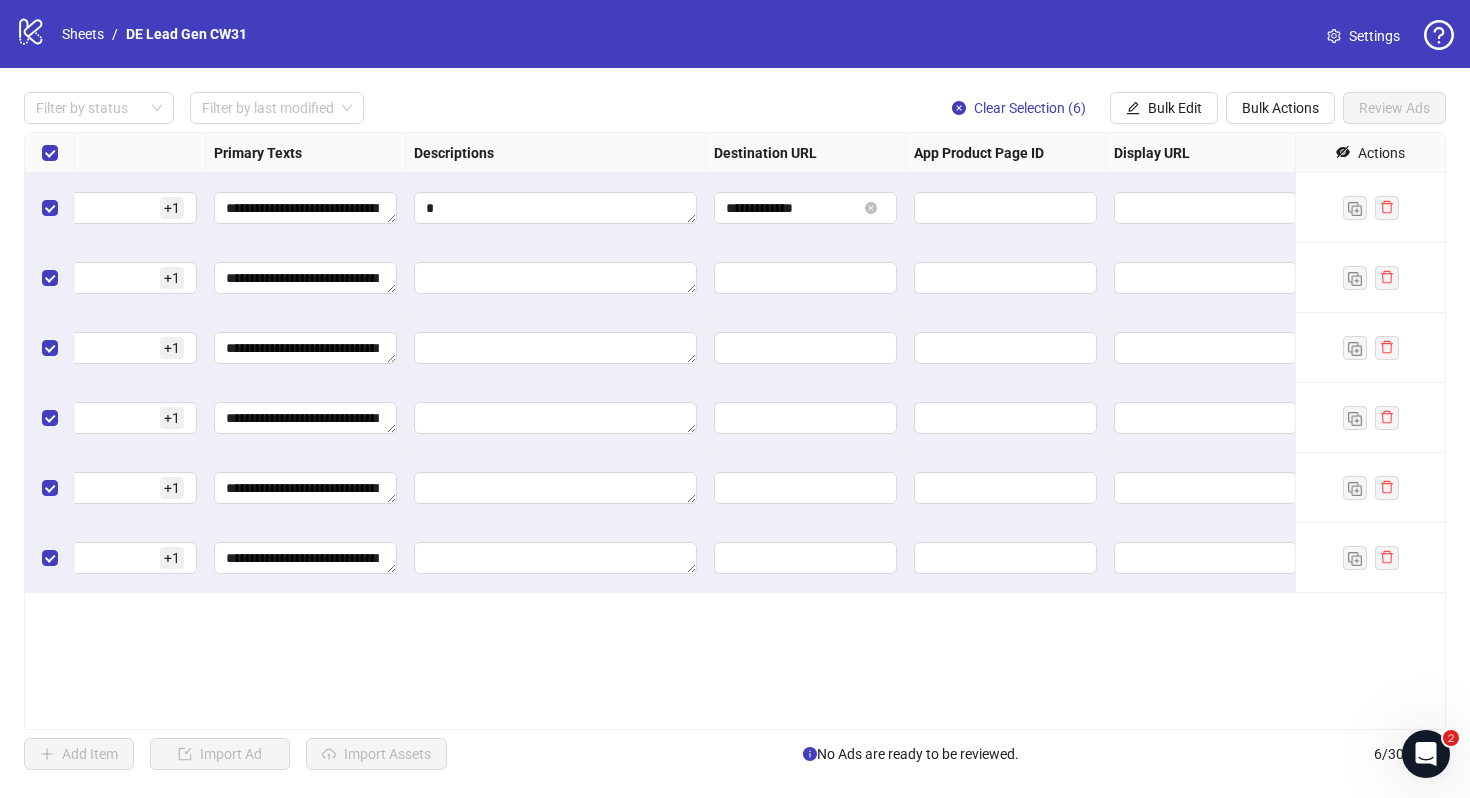 scroll, scrollTop: 0, scrollLeft: 1617, axis: horizontal 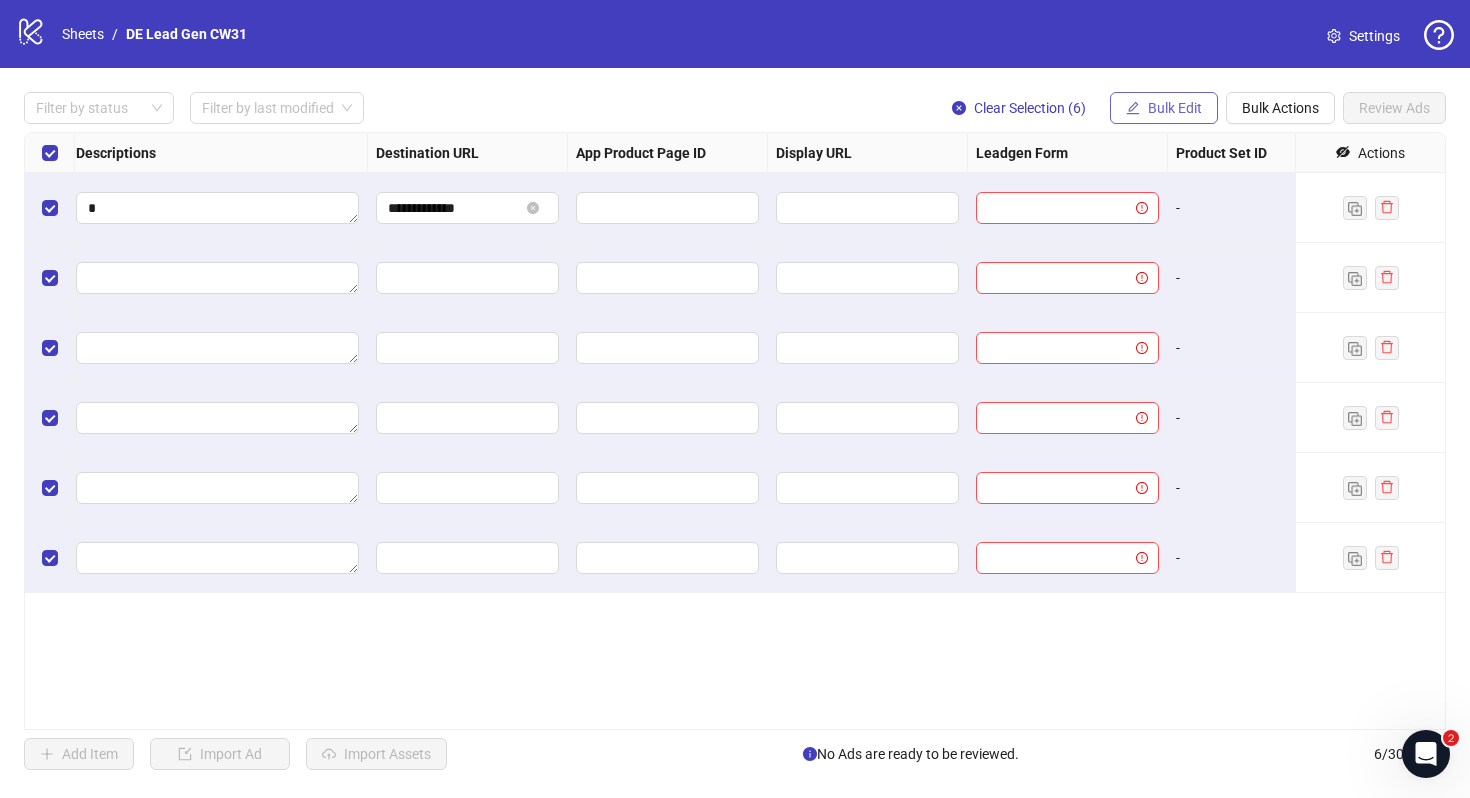 click on "Bulk Edit" at bounding box center (1175, 108) 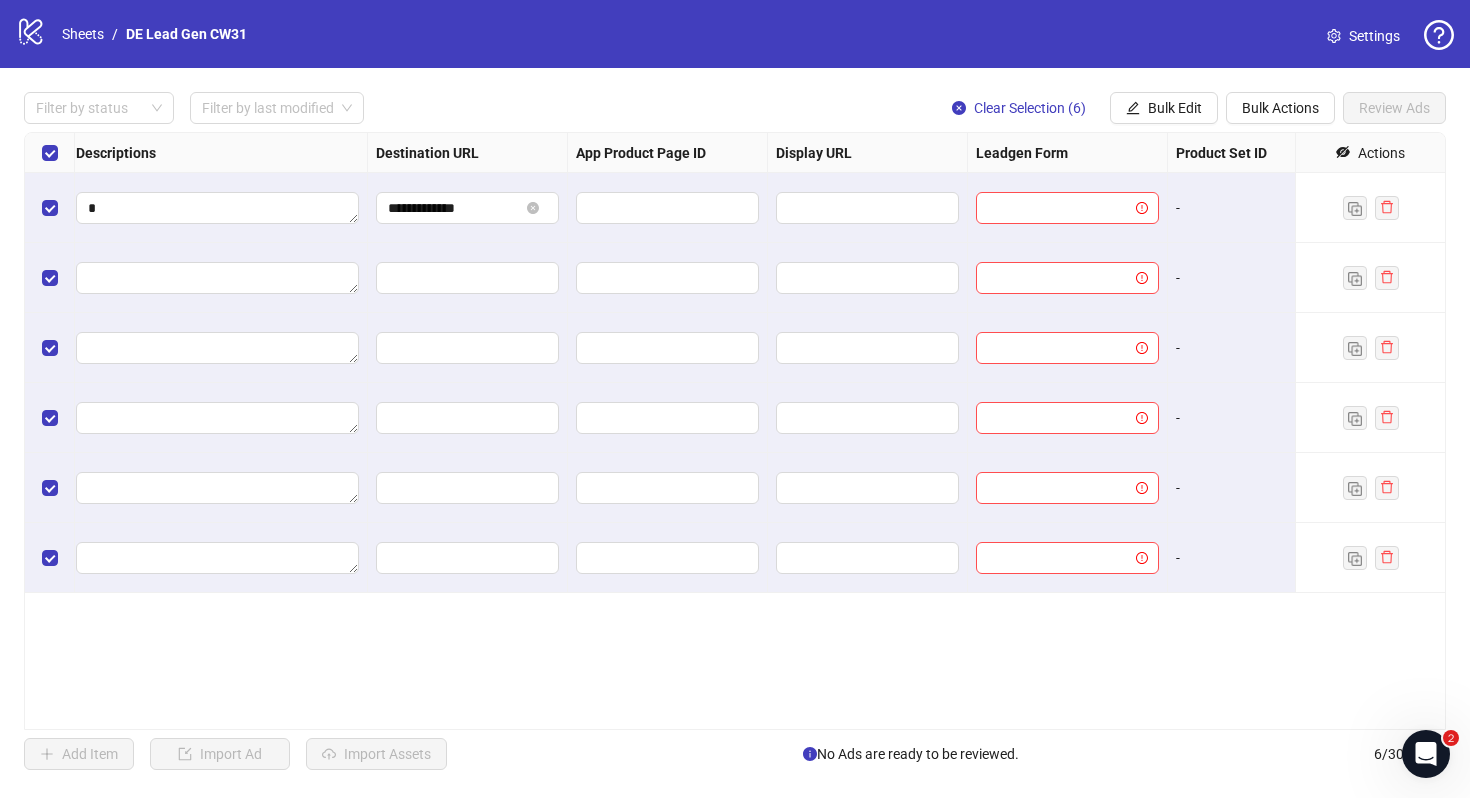 click at bounding box center [1068, 208] 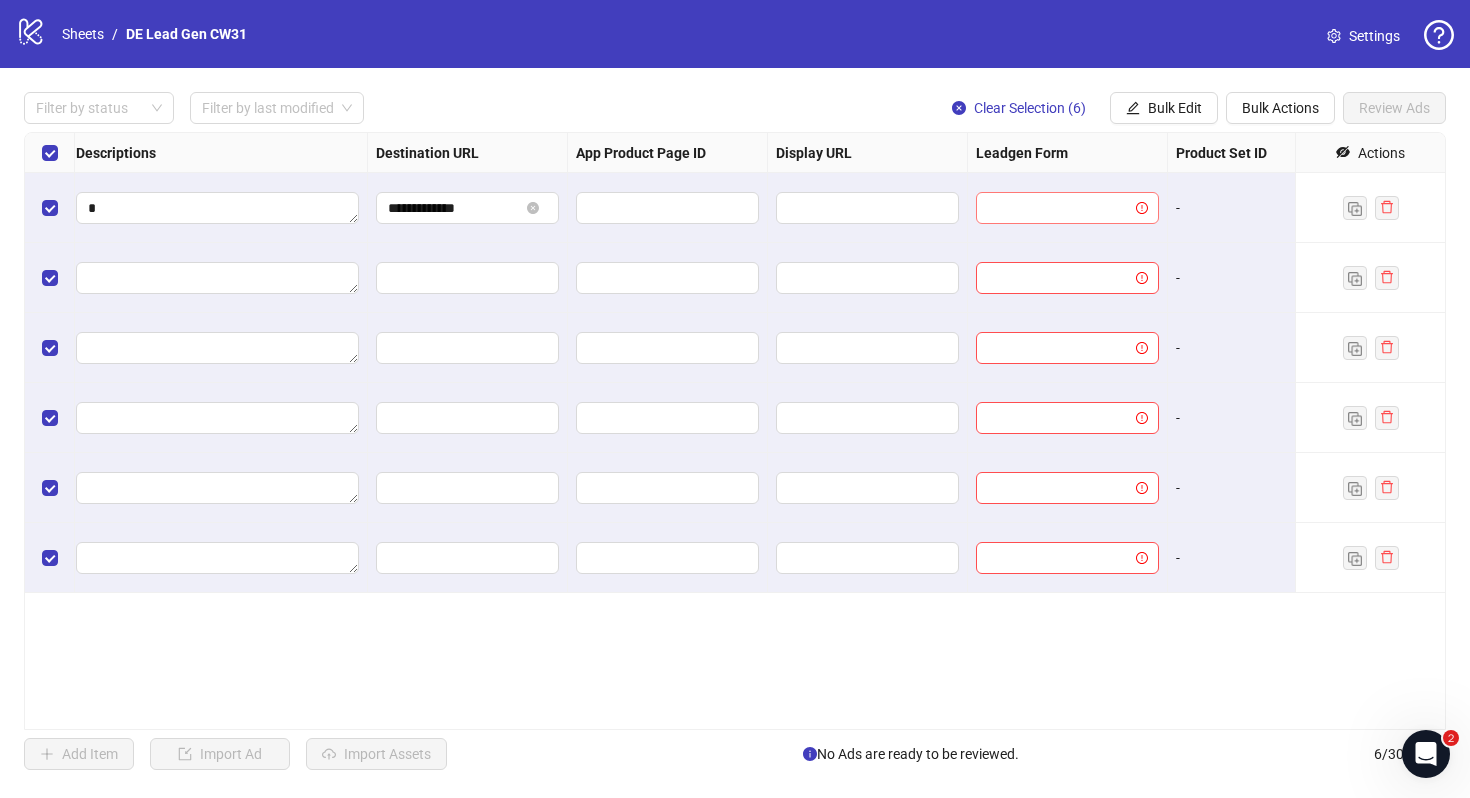 click at bounding box center (1058, 208) 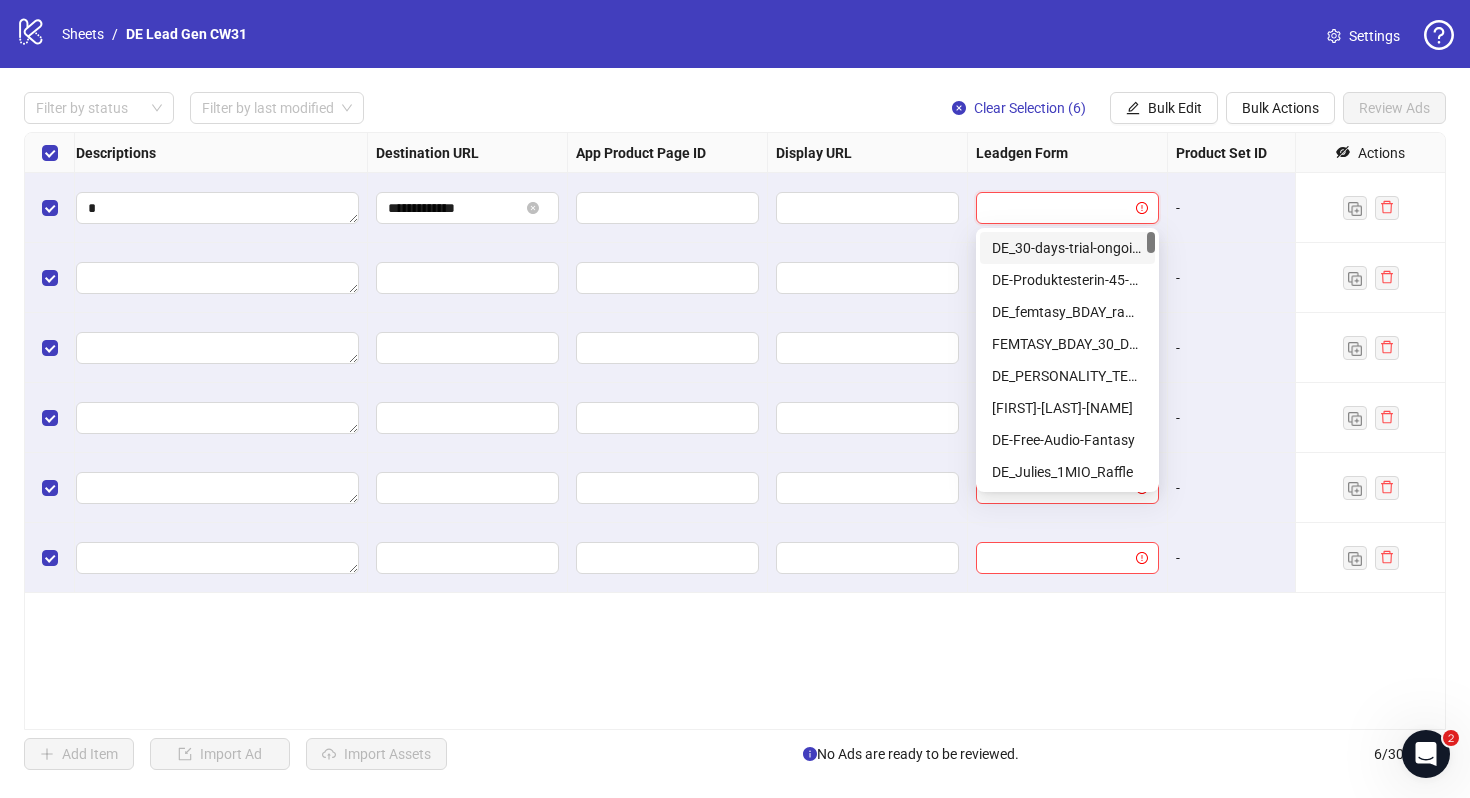 paste on "**********" 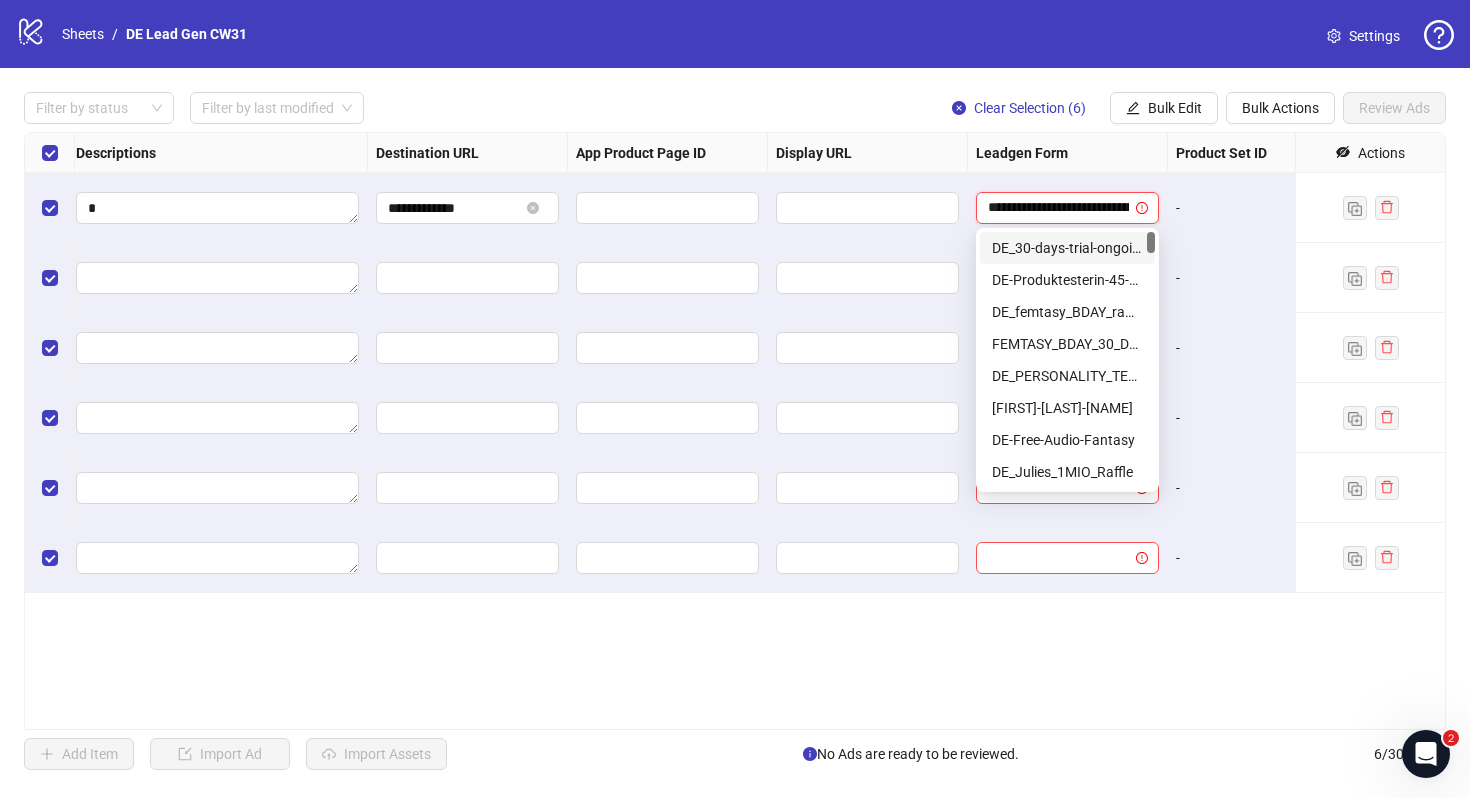 scroll, scrollTop: 0, scrollLeft: 180, axis: horizontal 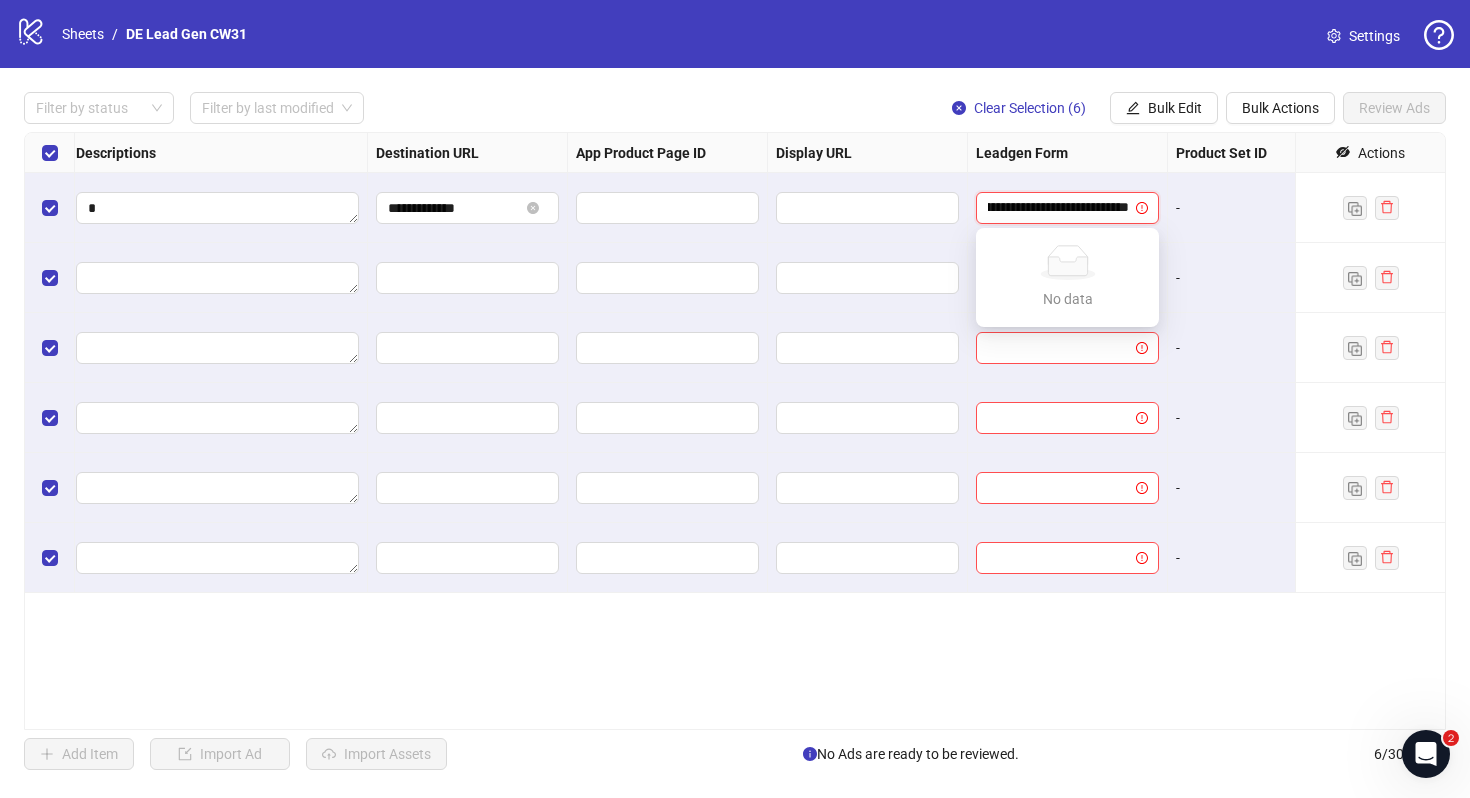 type on "**********" 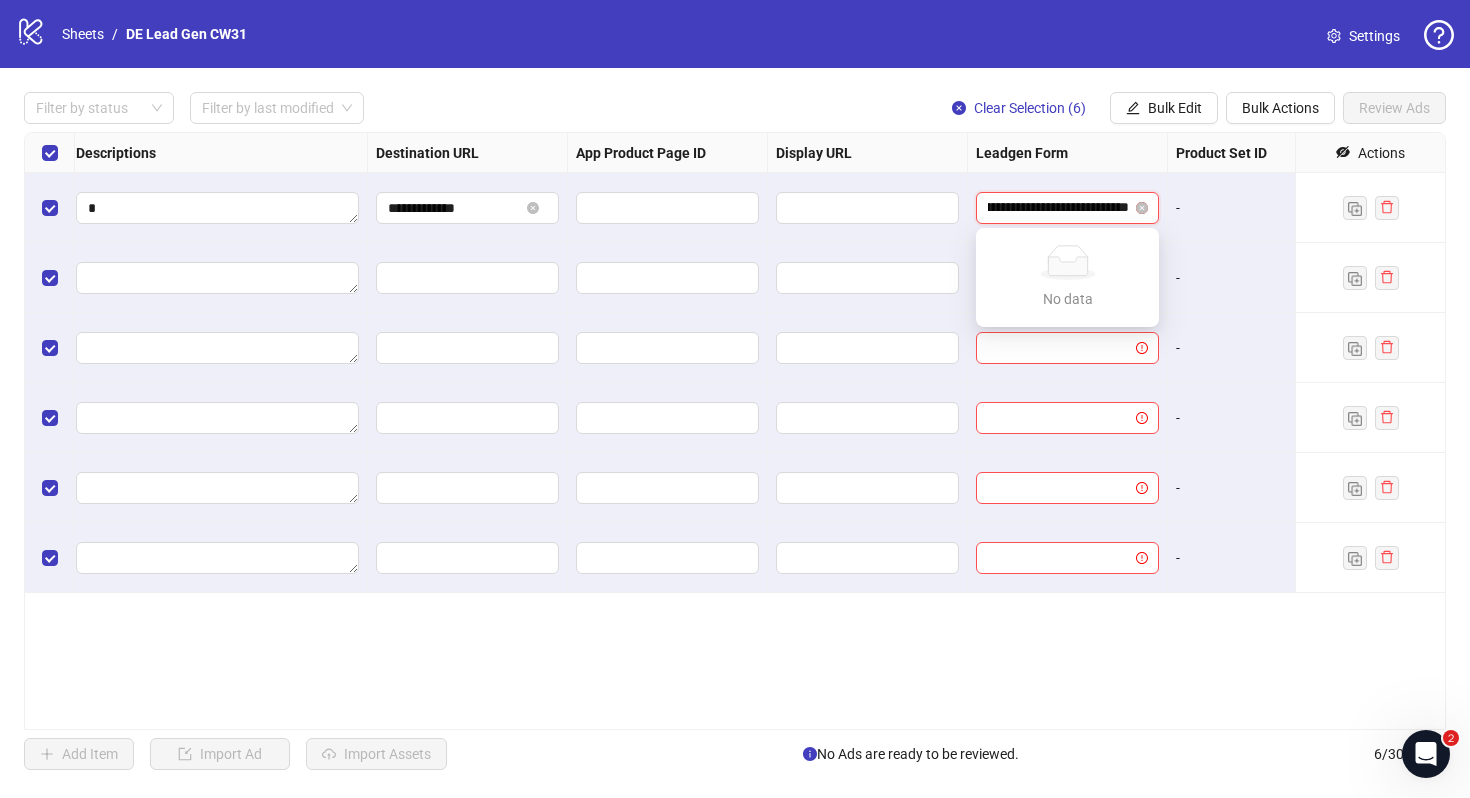 click on "**********" at bounding box center [1058, 208] 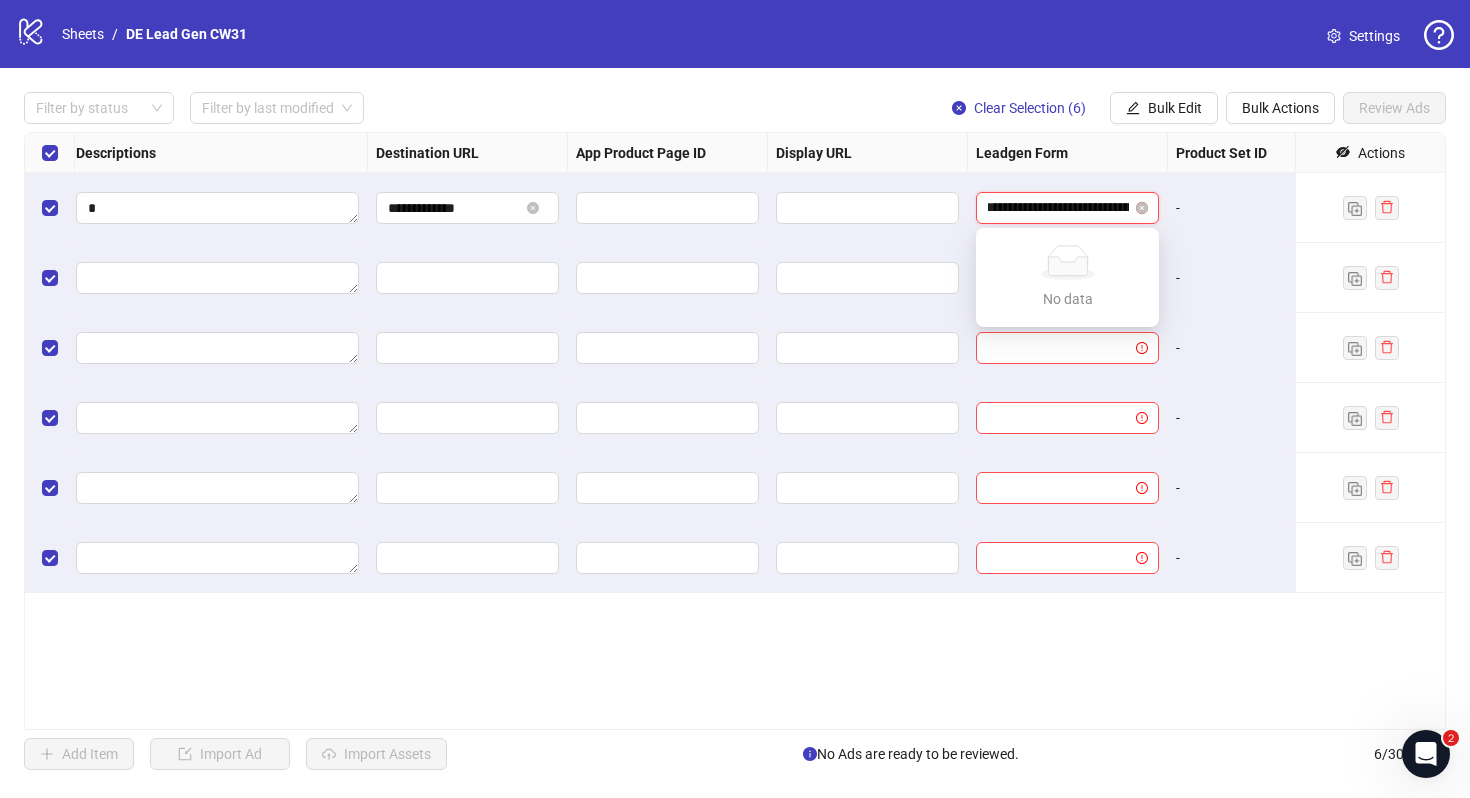 scroll, scrollTop: 0, scrollLeft: 0, axis: both 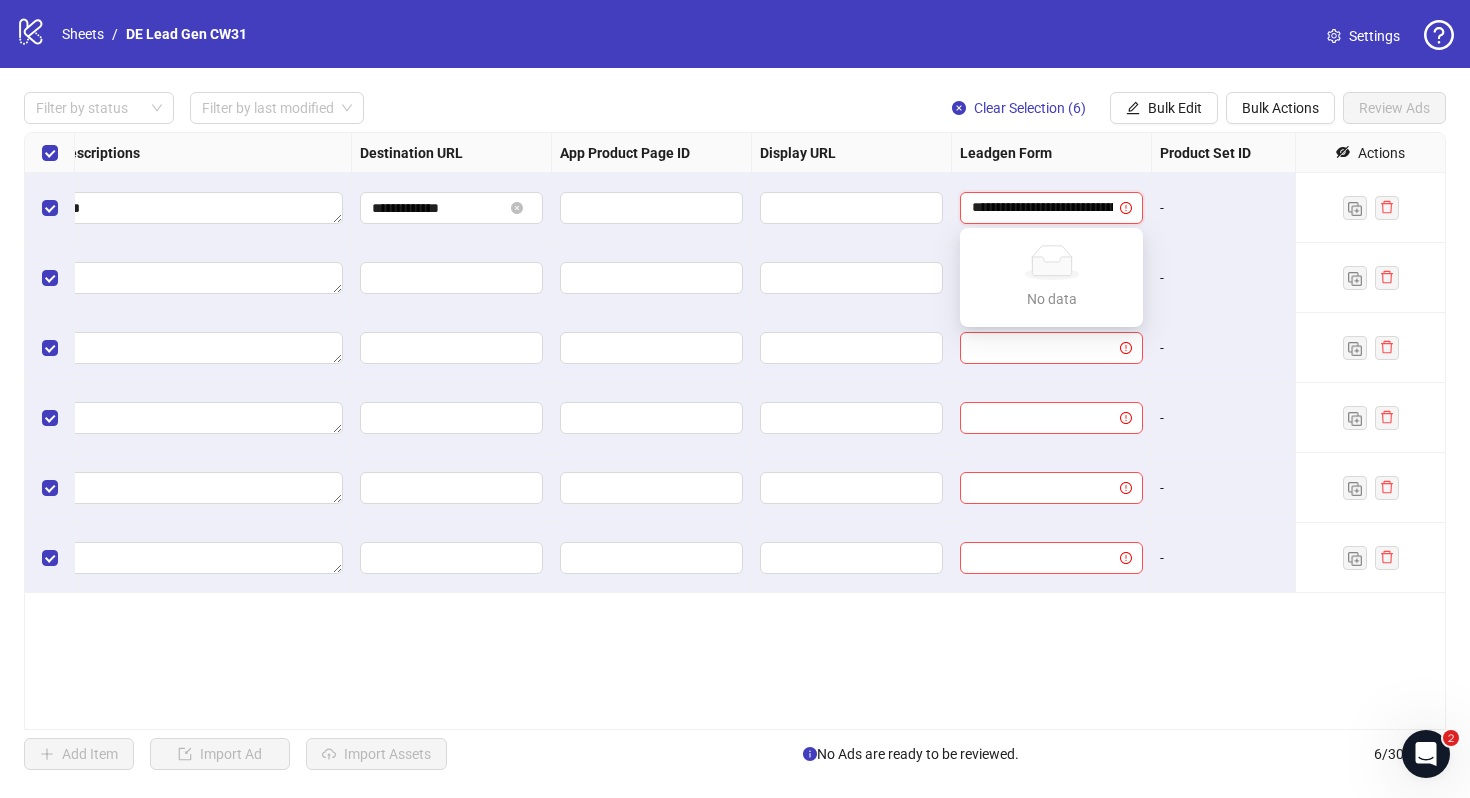 click on "**********" at bounding box center [1042, 208] 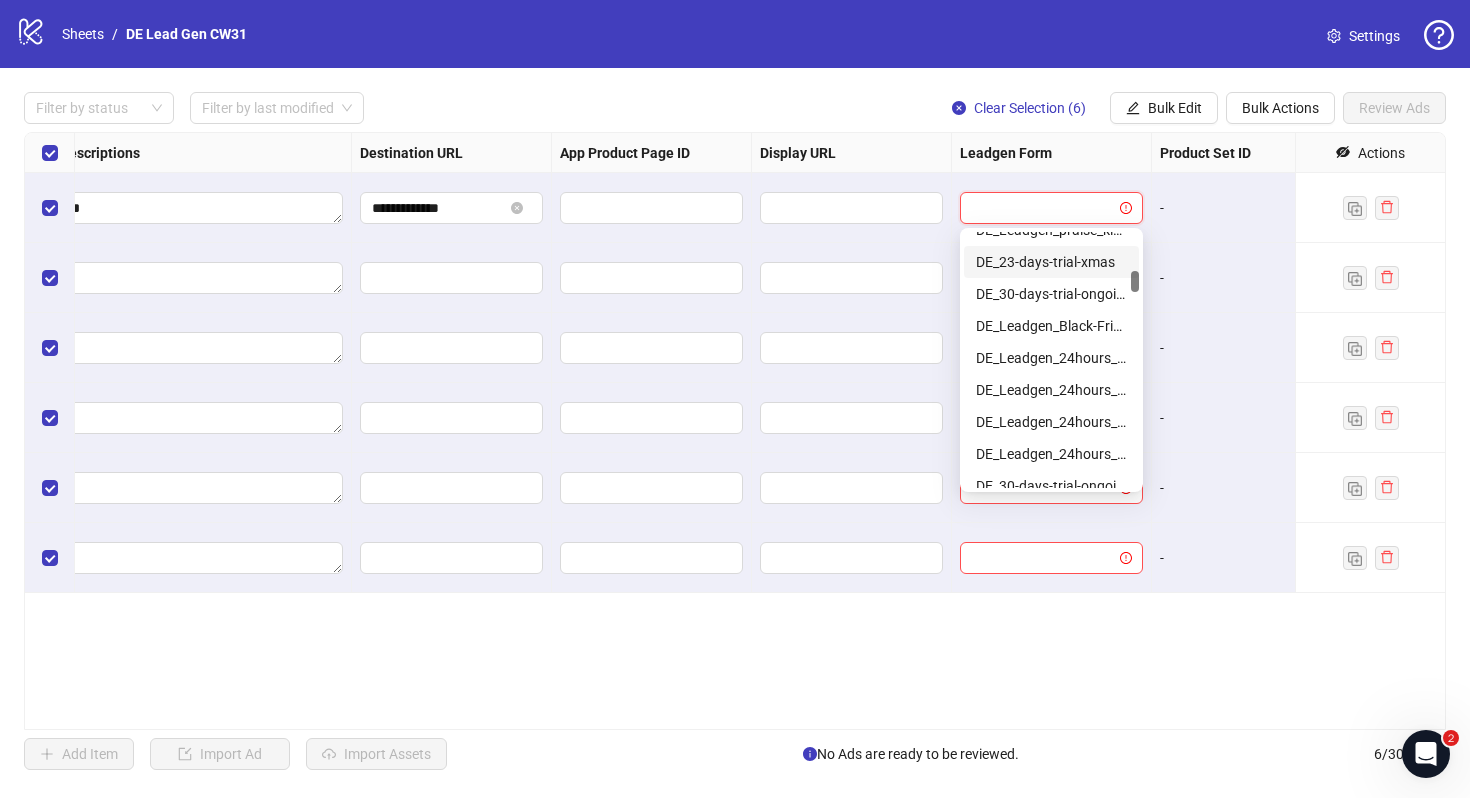 scroll, scrollTop: 470, scrollLeft: 0, axis: vertical 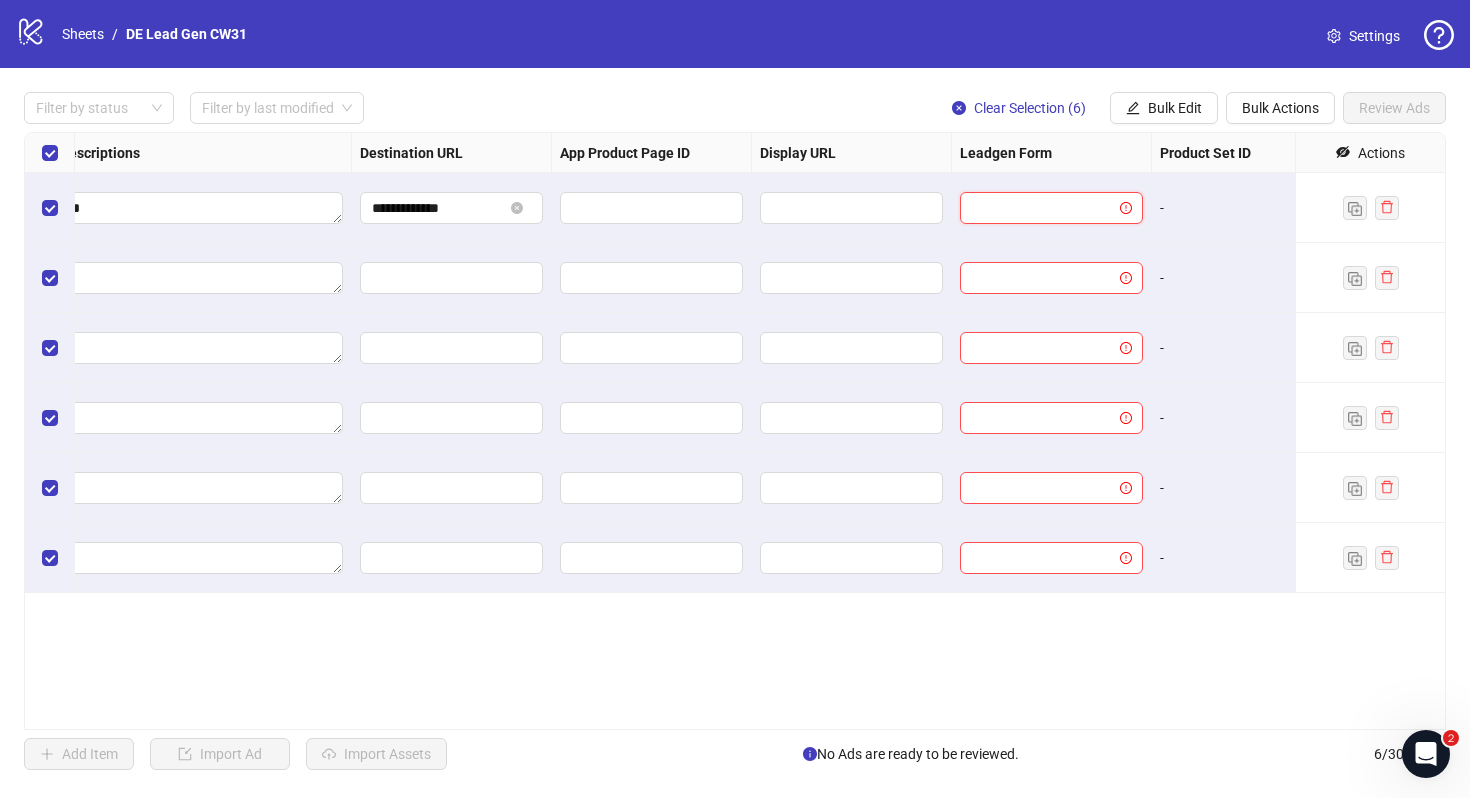 click at bounding box center [1042, 208] 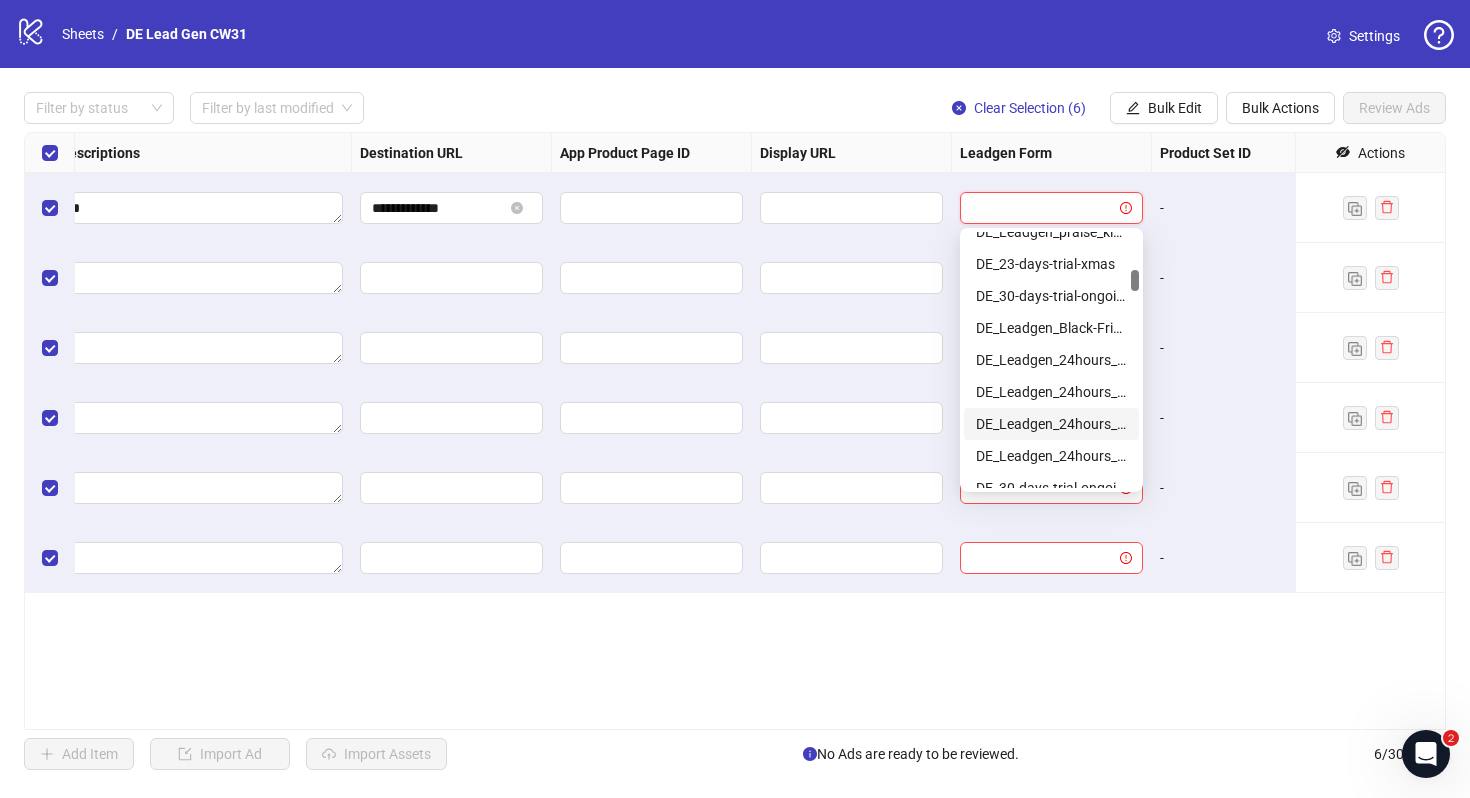 scroll, scrollTop: 463, scrollLeft: 0, axis: vertical 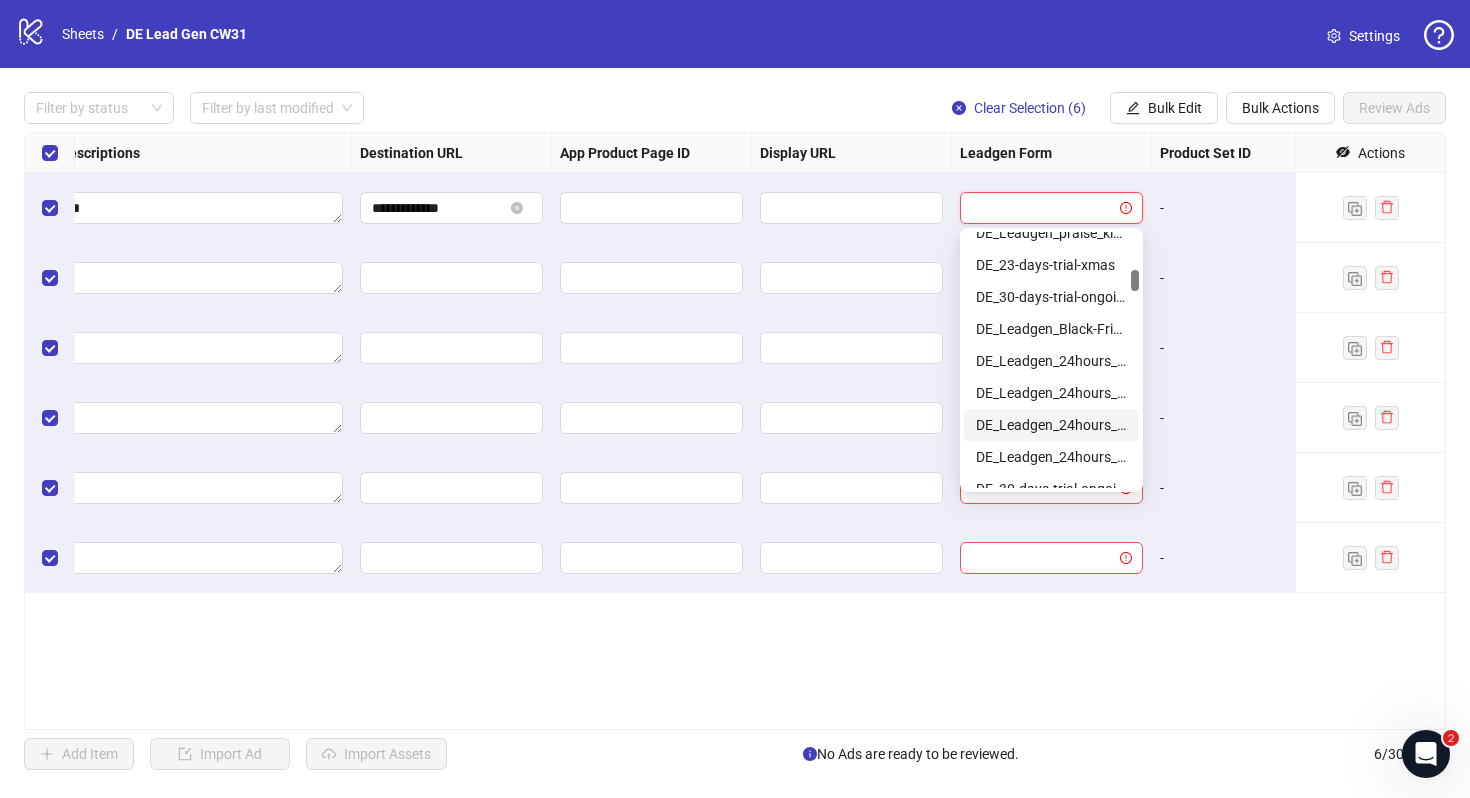 click at bounding box center (1042, 208) 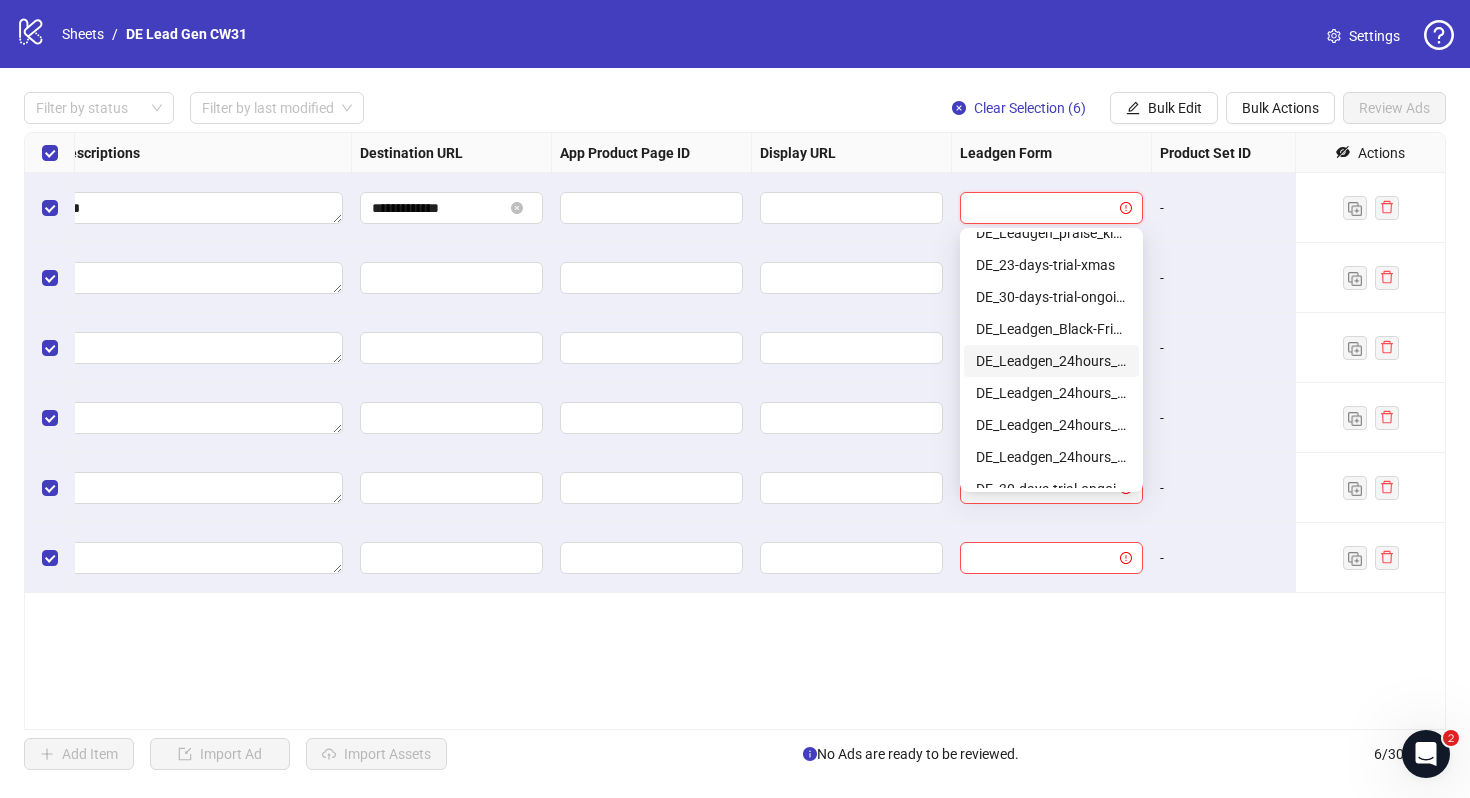 click on "DE_Leadgen_24hours_unlocked-November-Ongoing" at bounding box center [1051, 361] 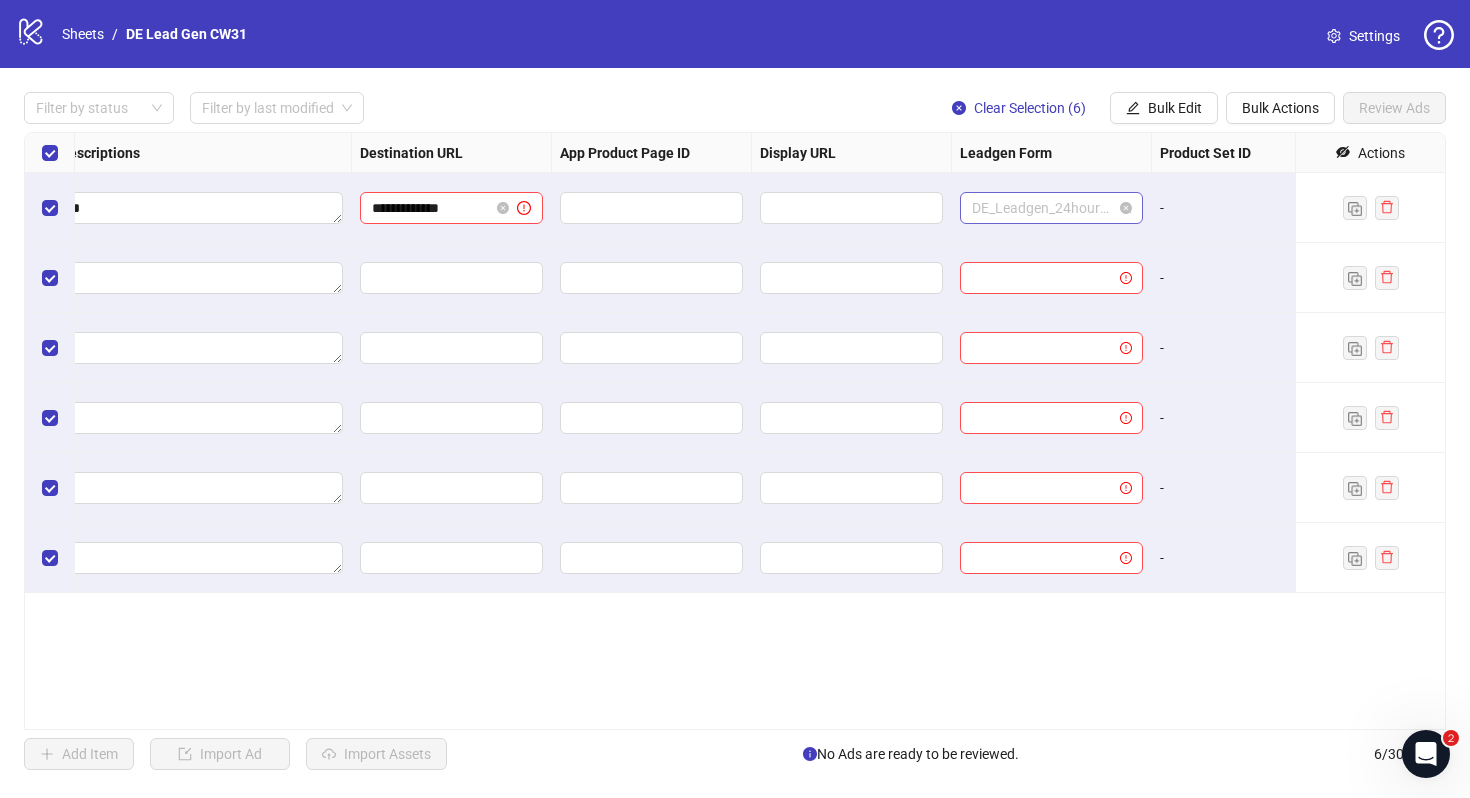 click on "DE_Leadgen_24hours_unlocked-November-Ongoing" at bounding box center [1051, 208] 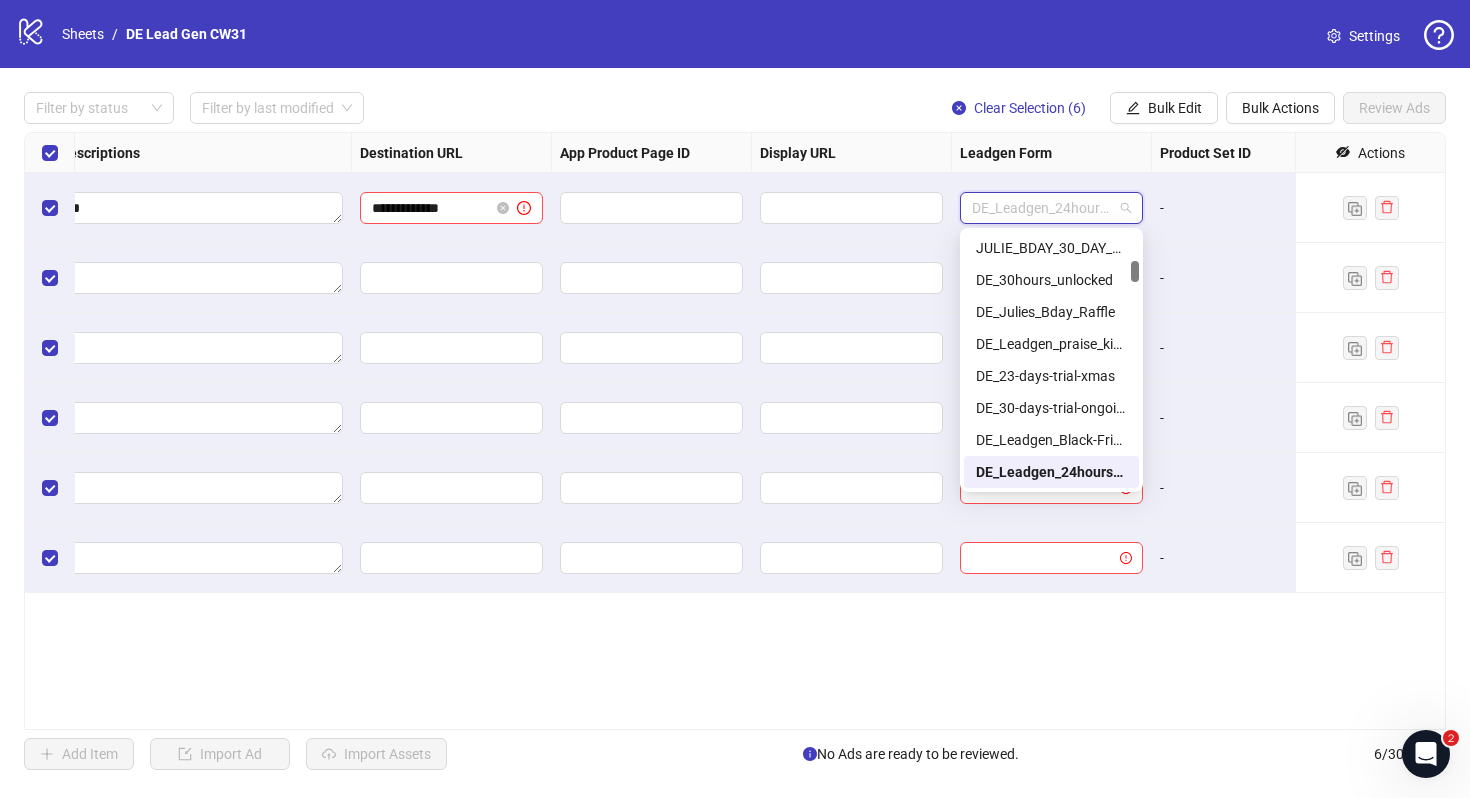 click on "**********" at bounding box center (735, 431) 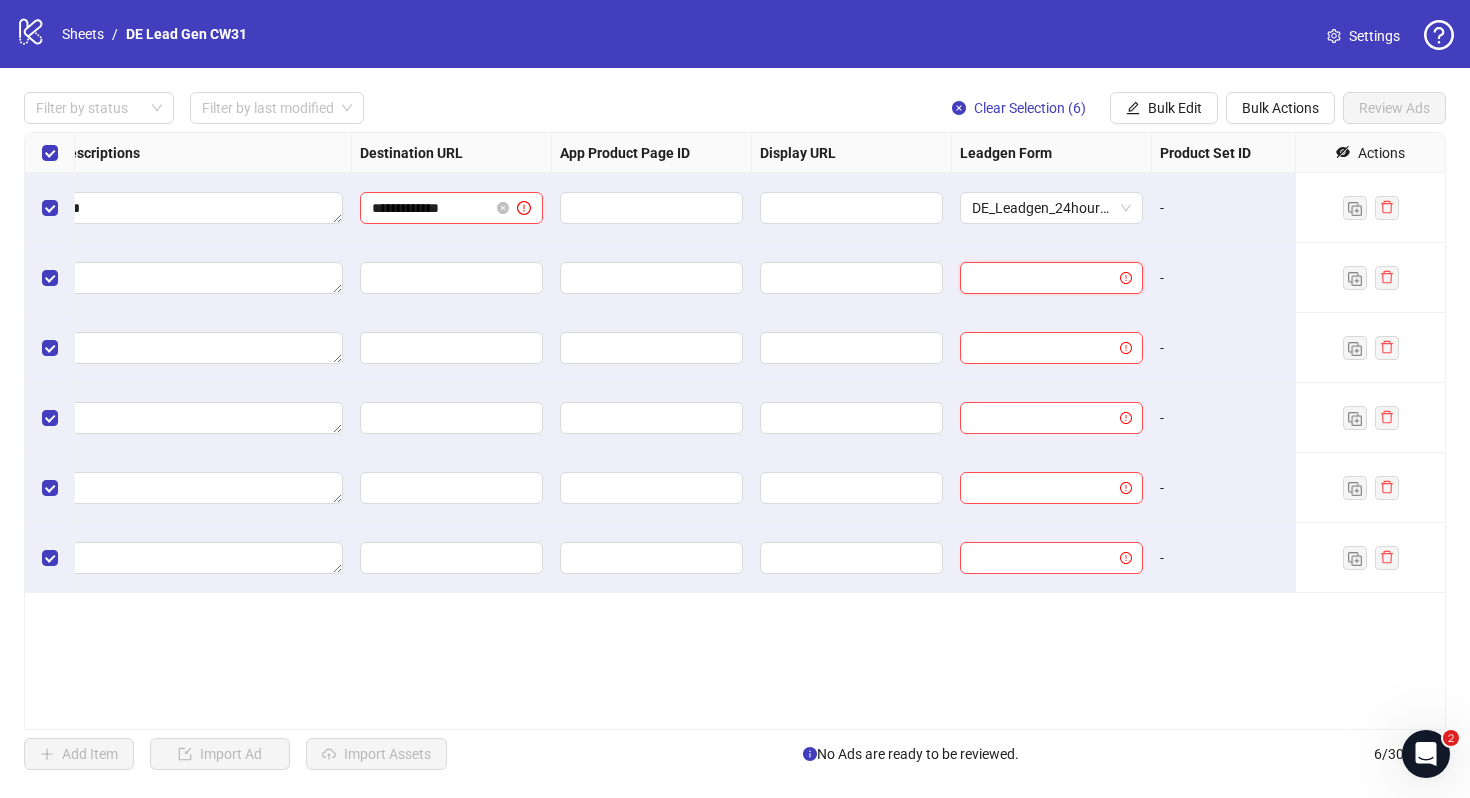 click at bounding box center (1042, 278) 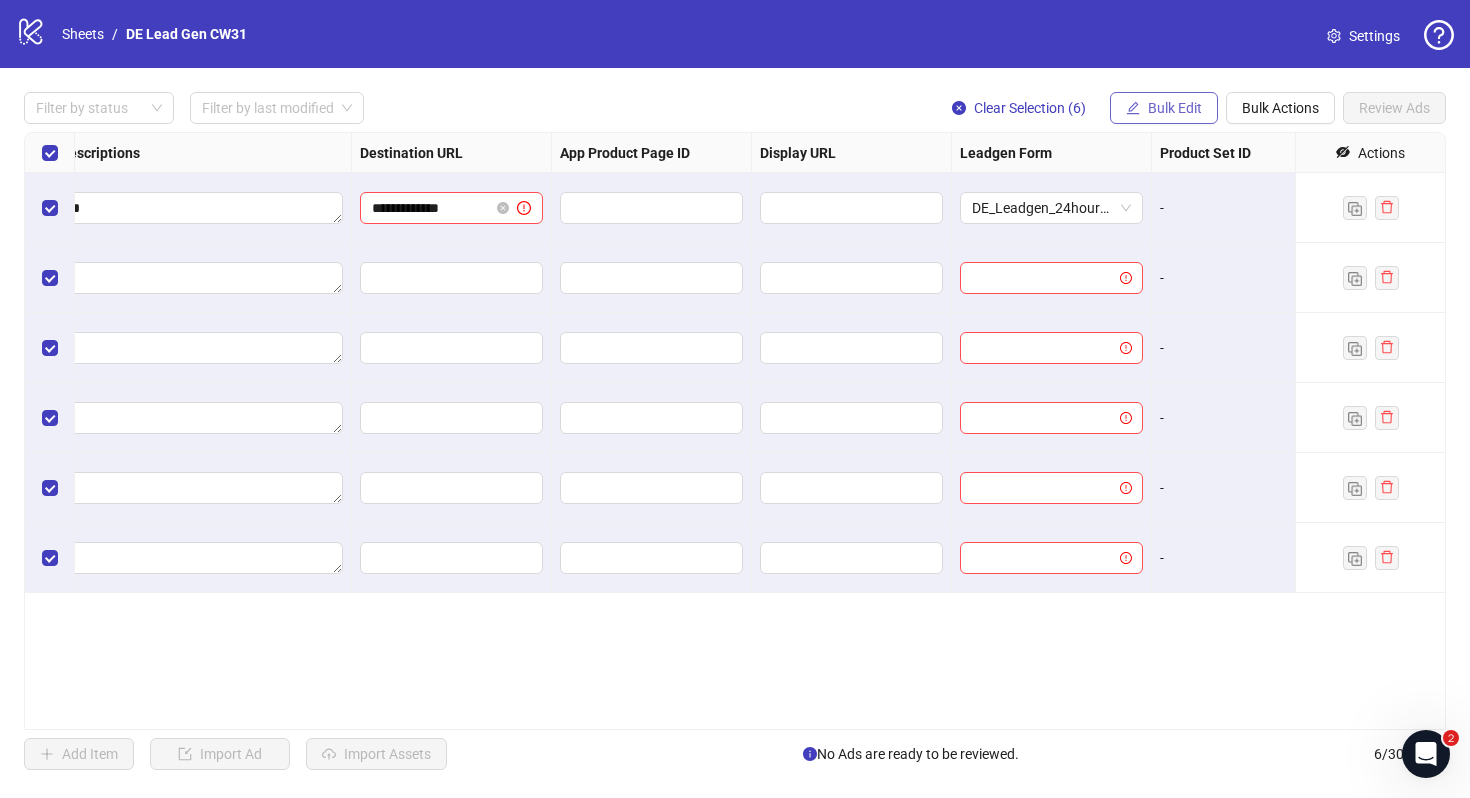 click on "Bulk Edit" at bounding box center [1175, 108] 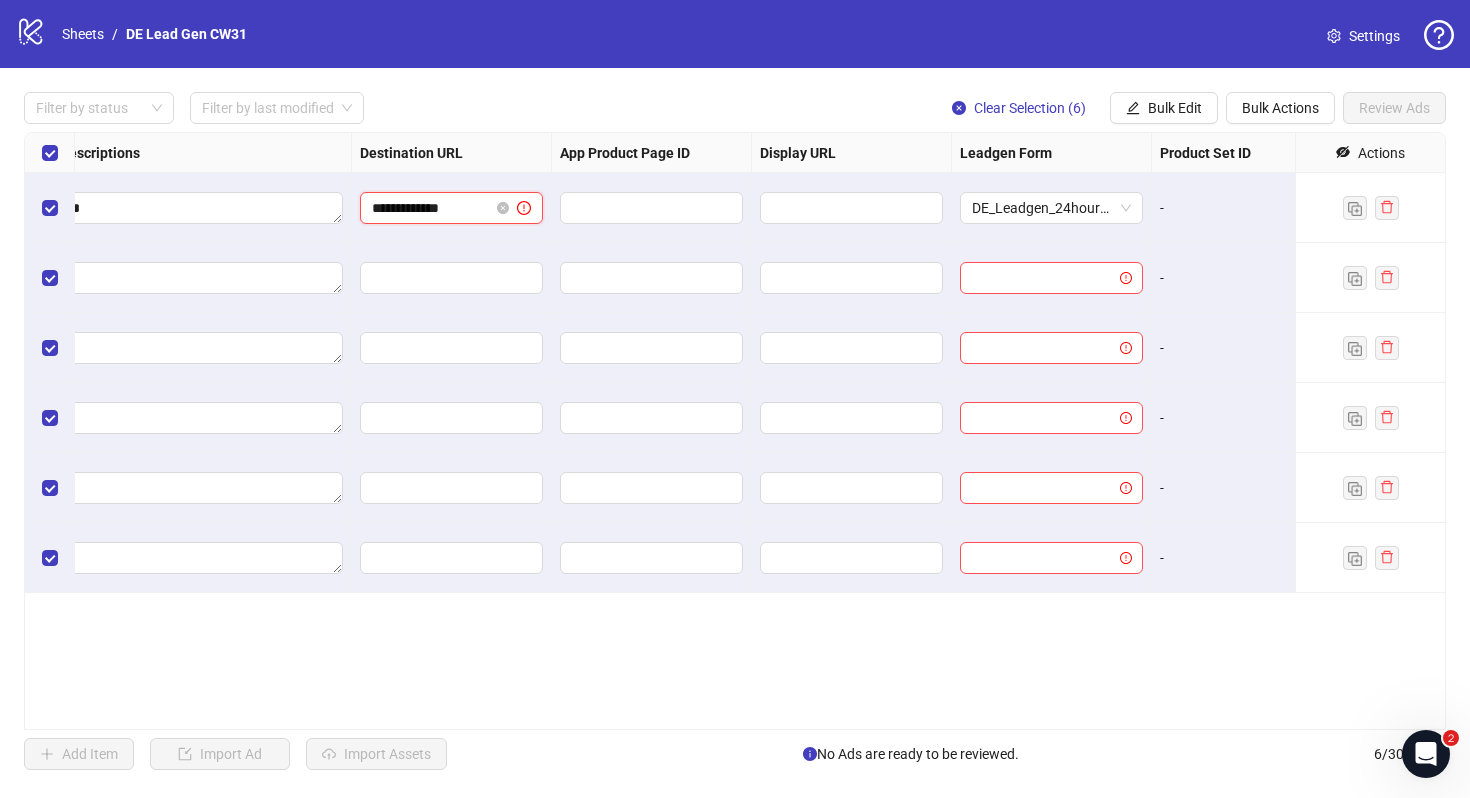 click on "**********" at bounding box center (430, 208) 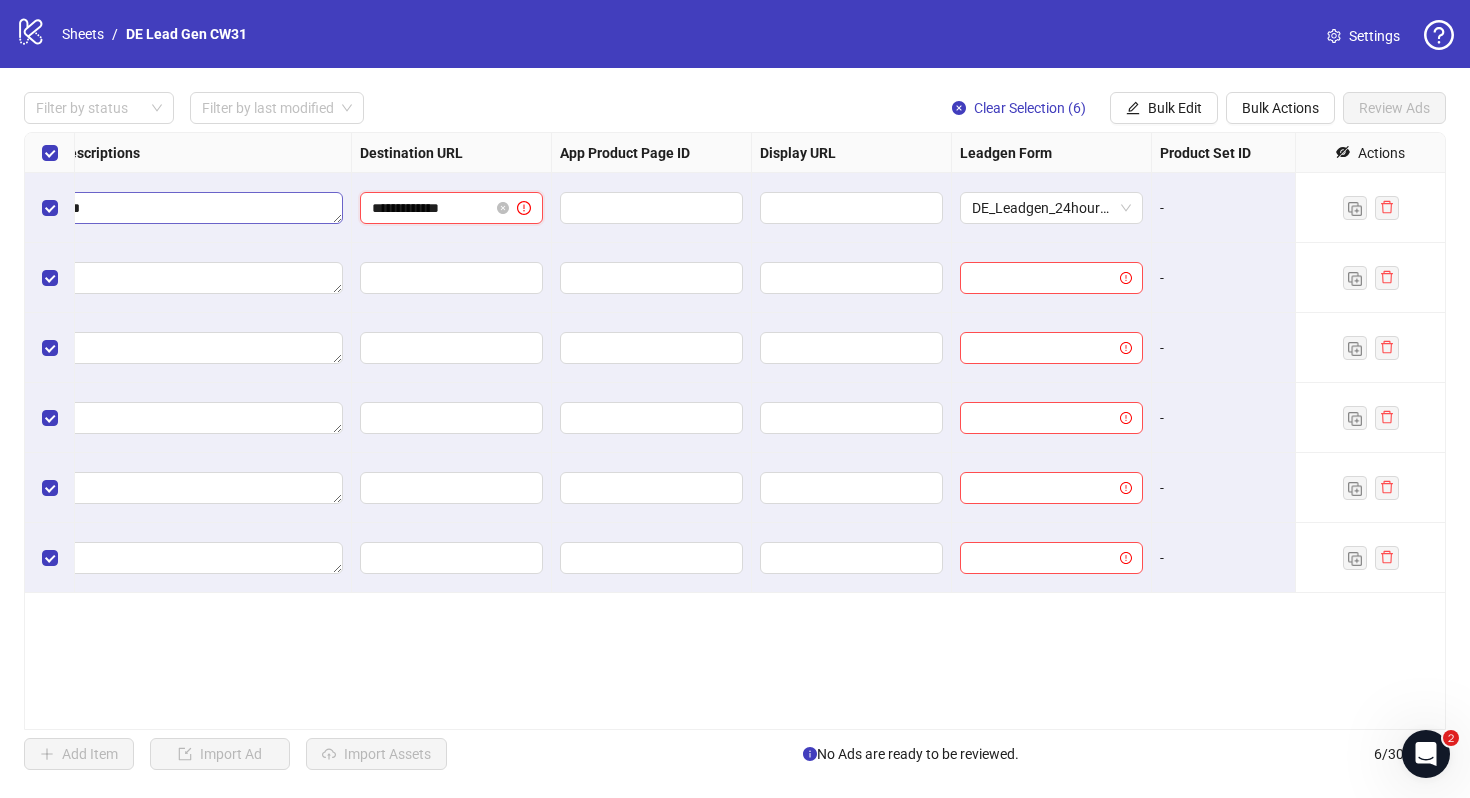drag, startPoint x: 467, startPoint y: 207, endPoint x: 316, endPoint y: 200, distance: 151.16217 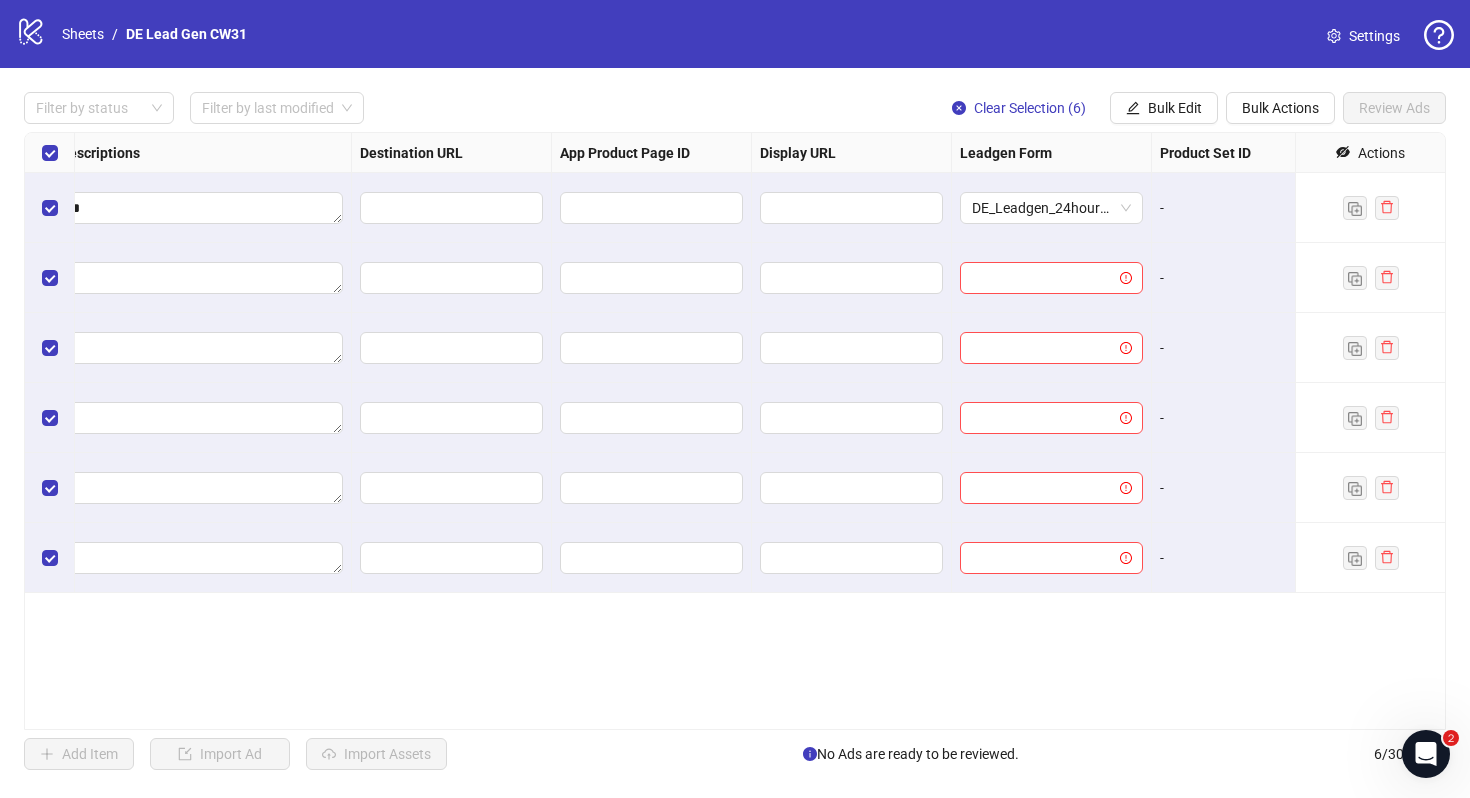 click on "**********" at bounding box center [735, 431] 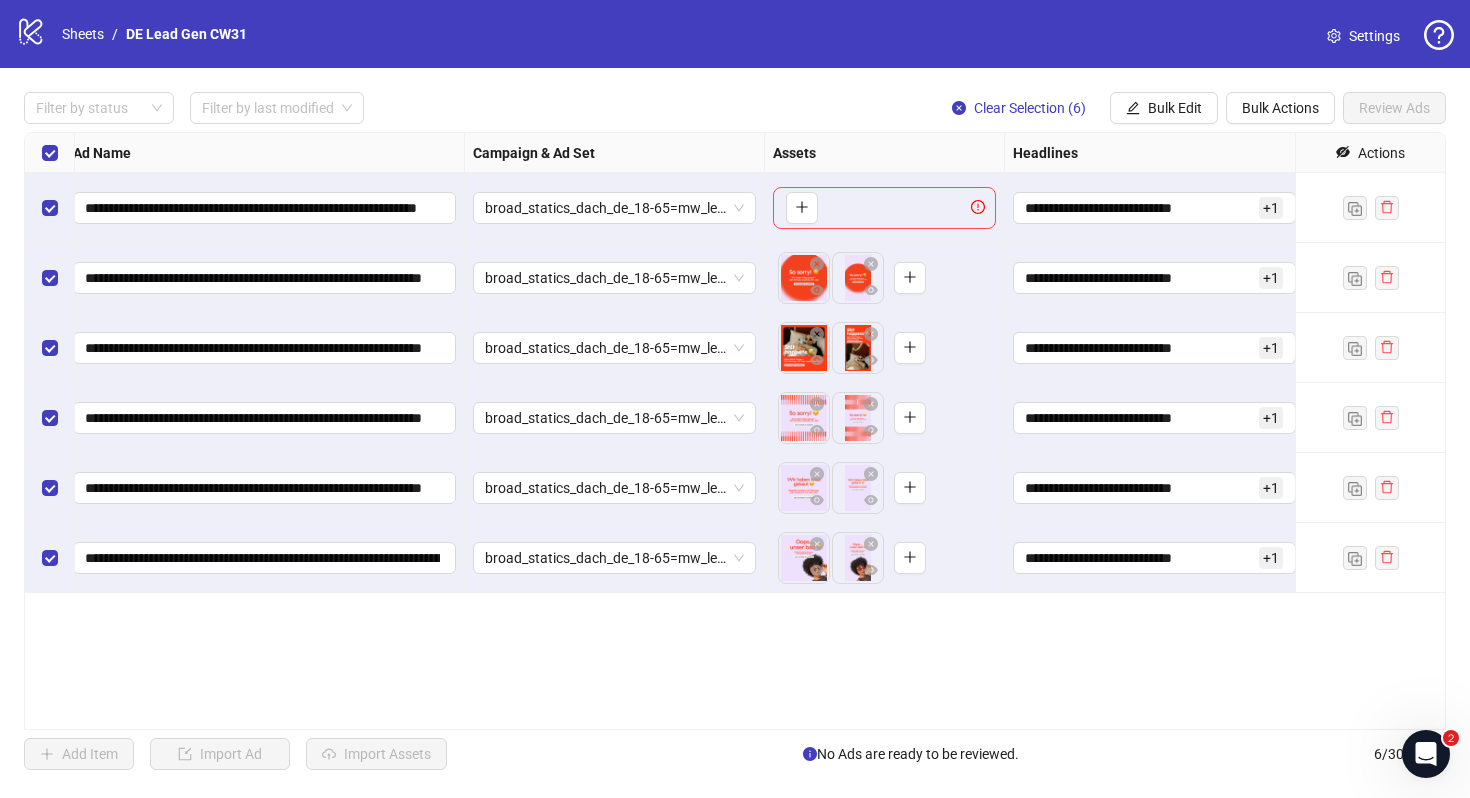 scroll, scrollTop: 0, scrollLeft: 0, axis: both 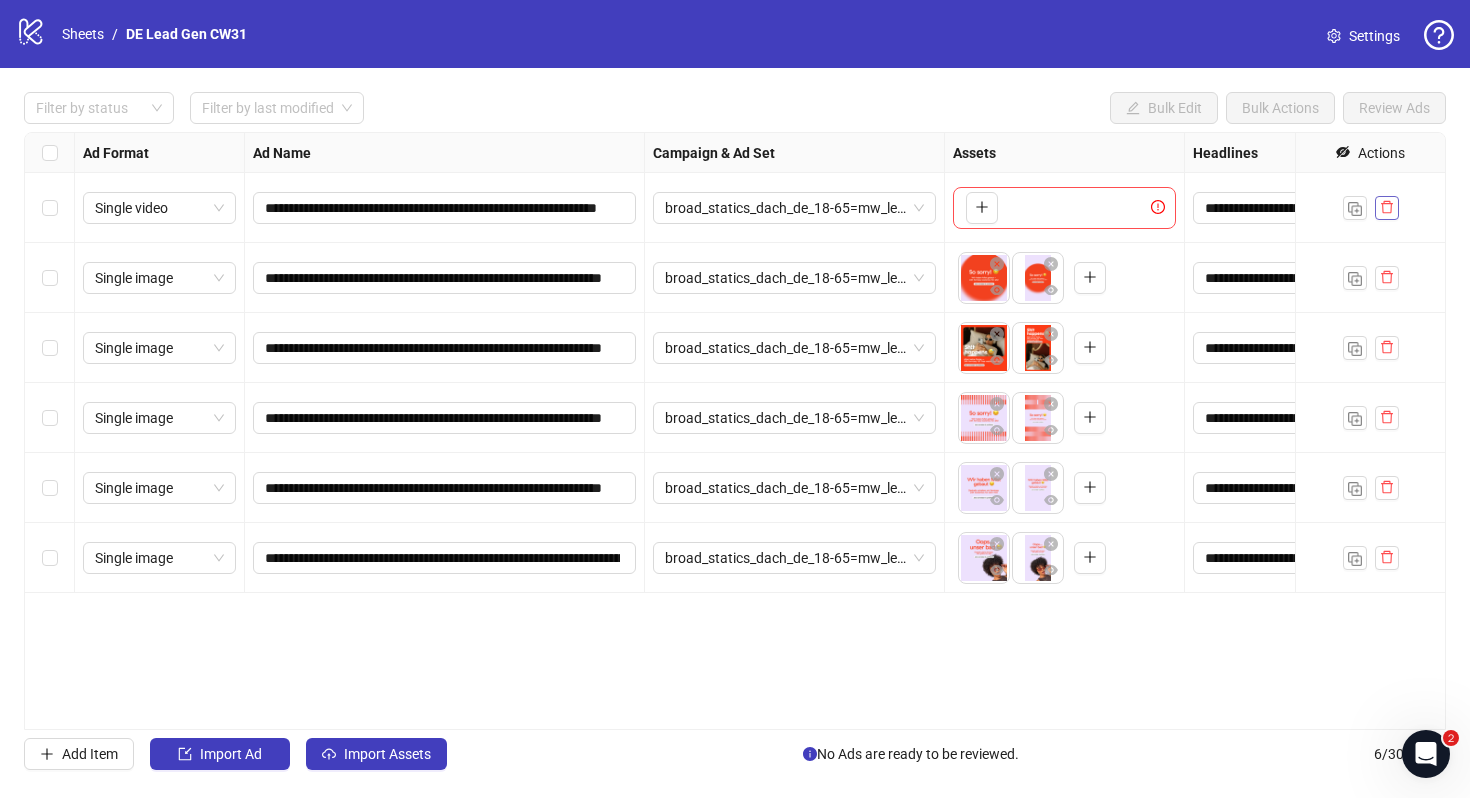 click 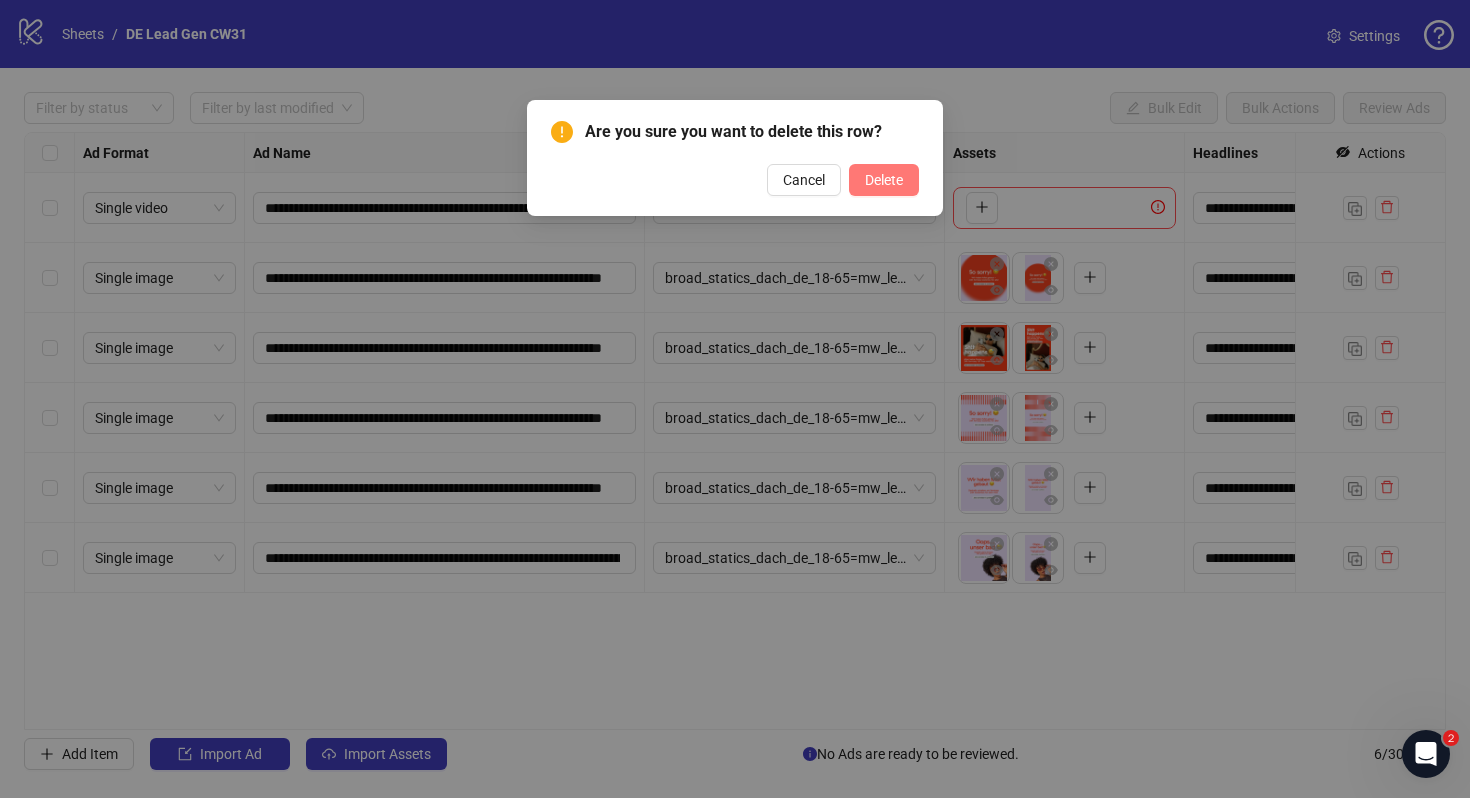 click on "Delete" at bounding box center [884, 180] 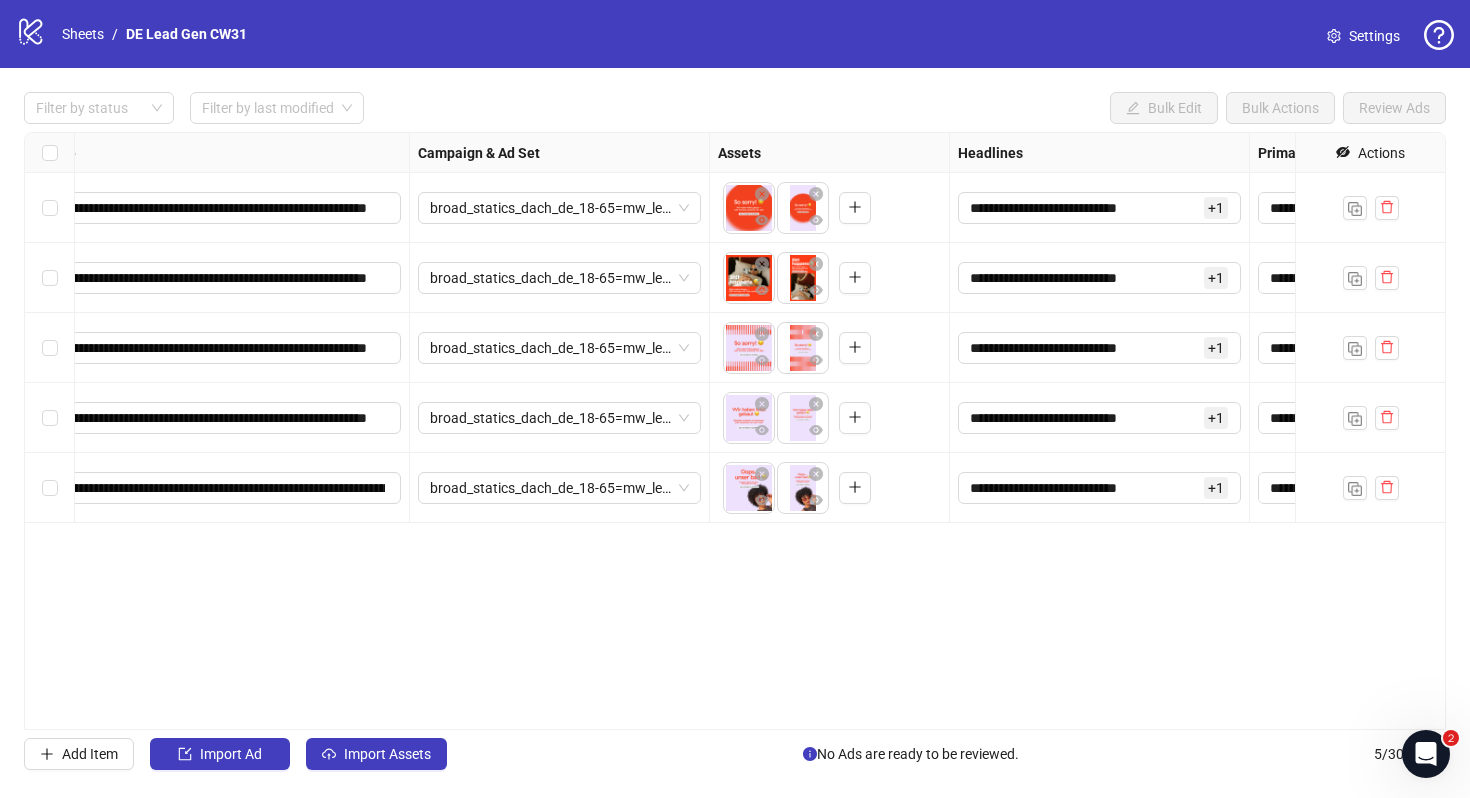 scroll, scrollTop: 0, scrollLeft: 368, axis: horizontal 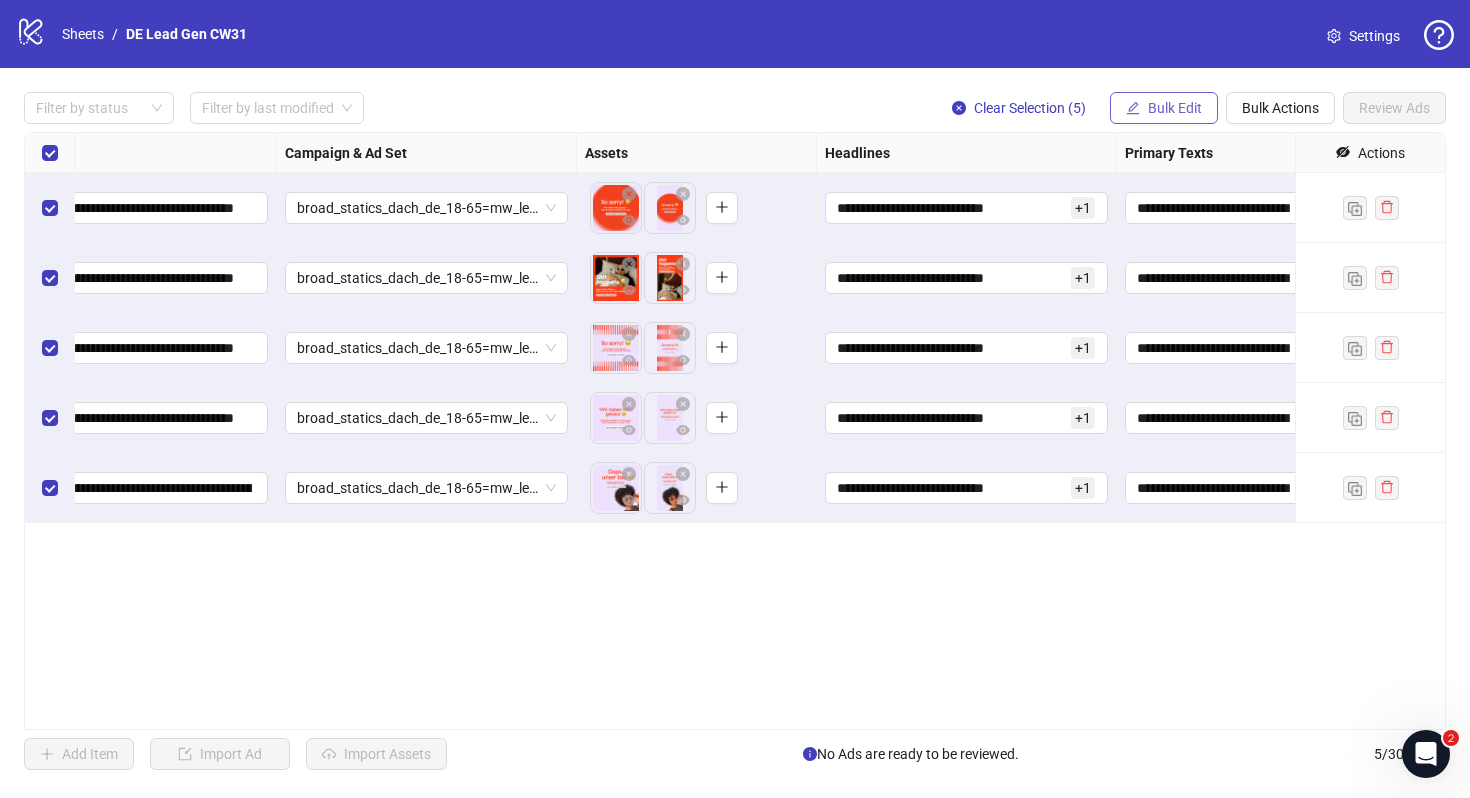 click on "Bulk Edit" at bounding box center [1164, 108] 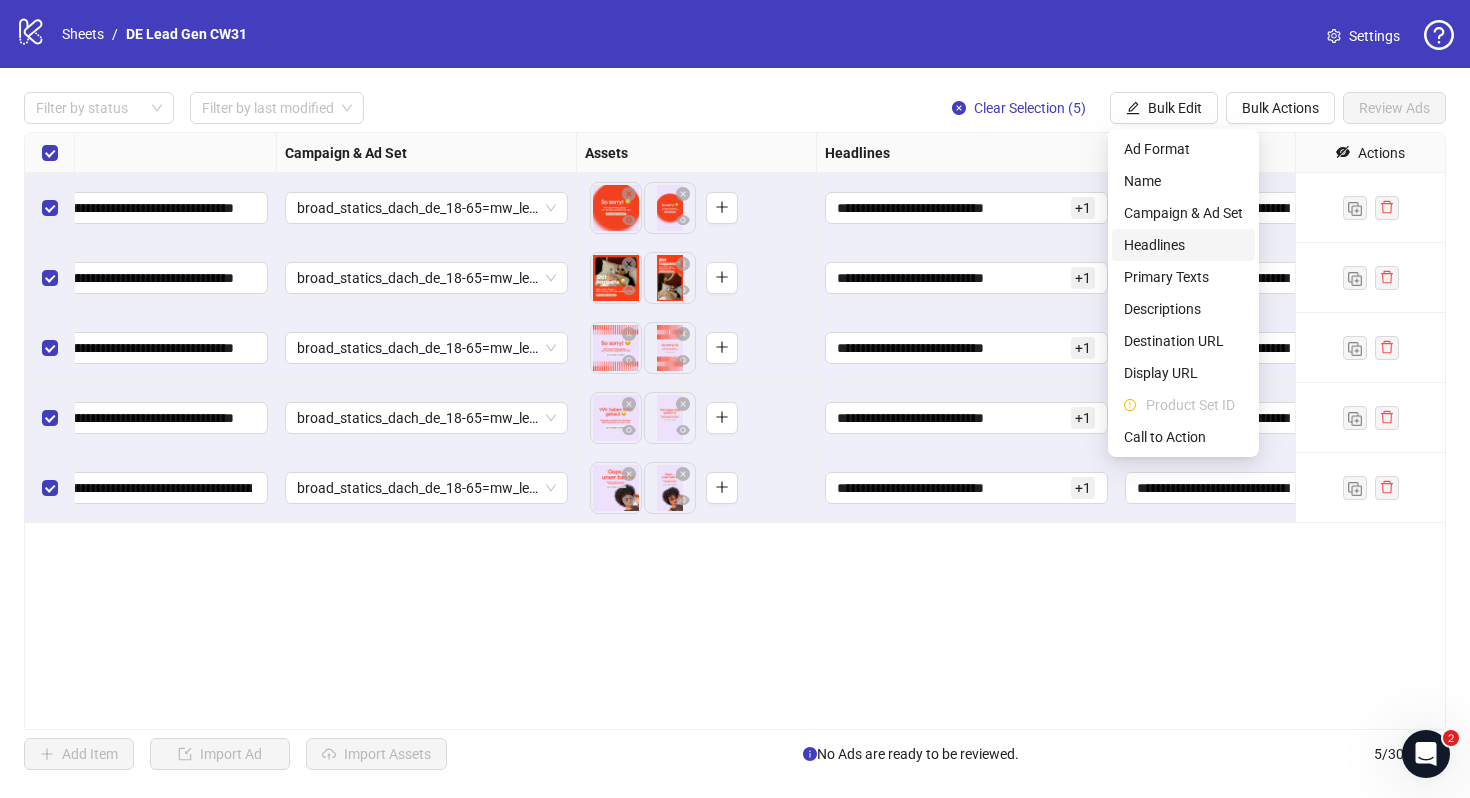 click on "Headlines" at bounding box center (1183, 245) 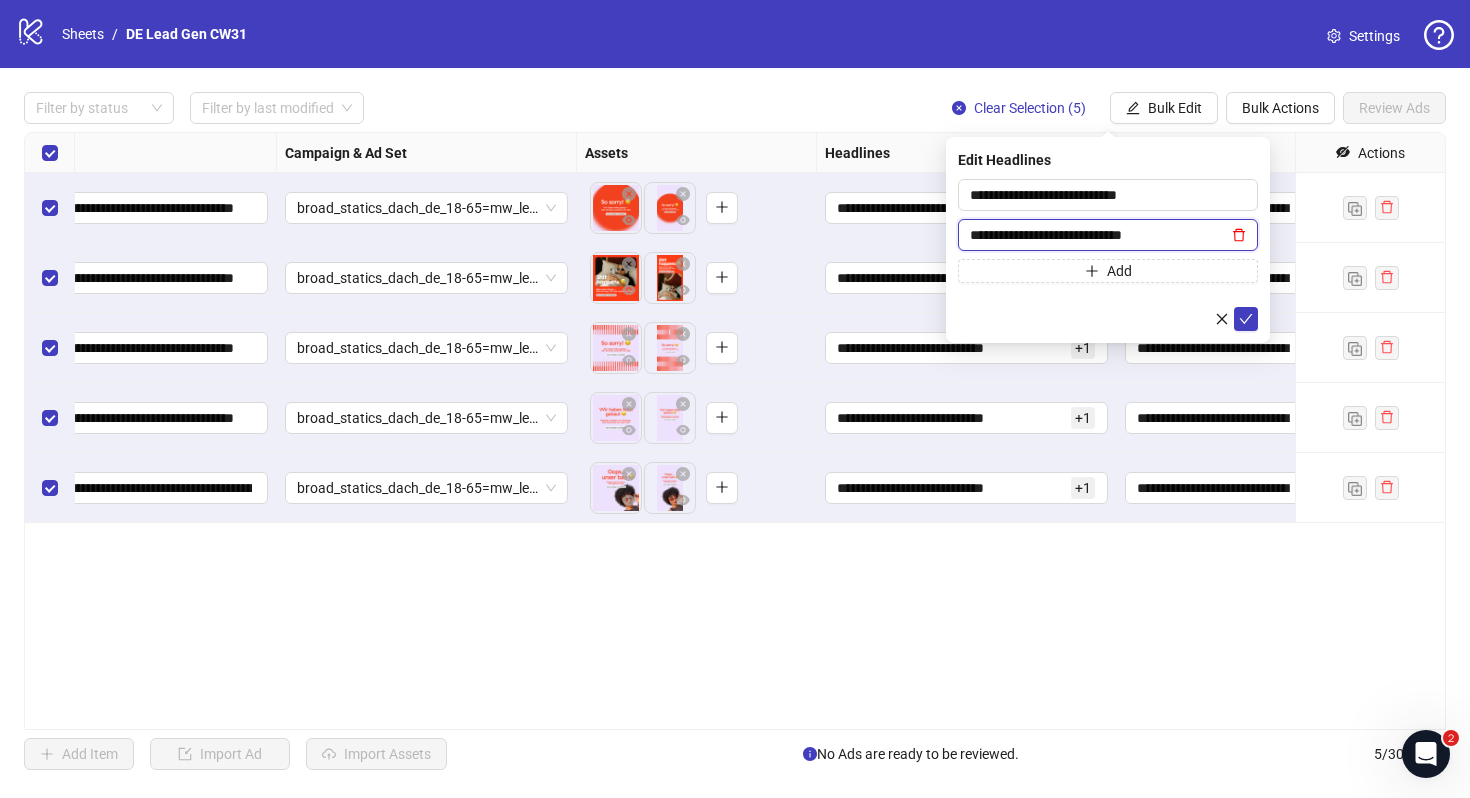 click 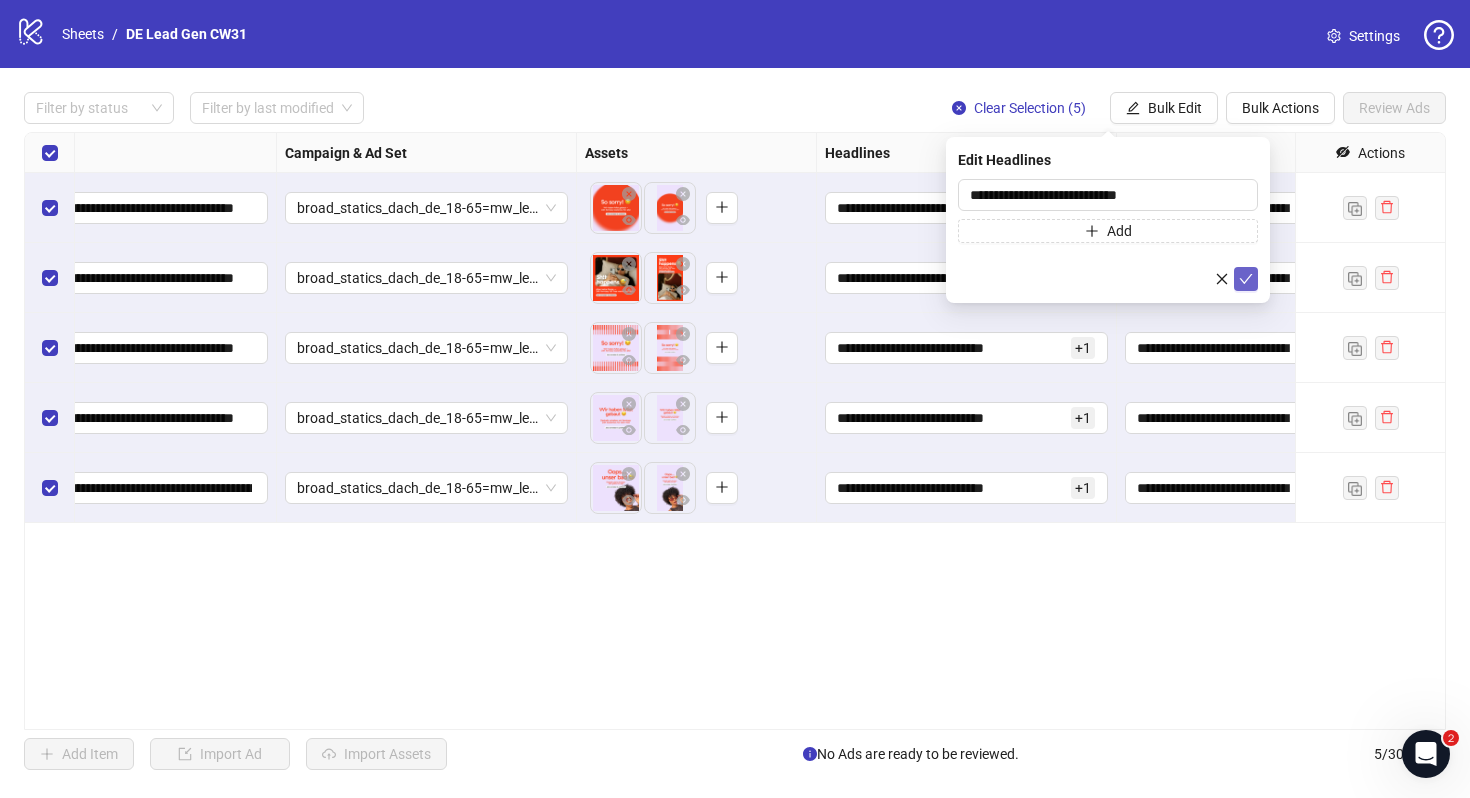click 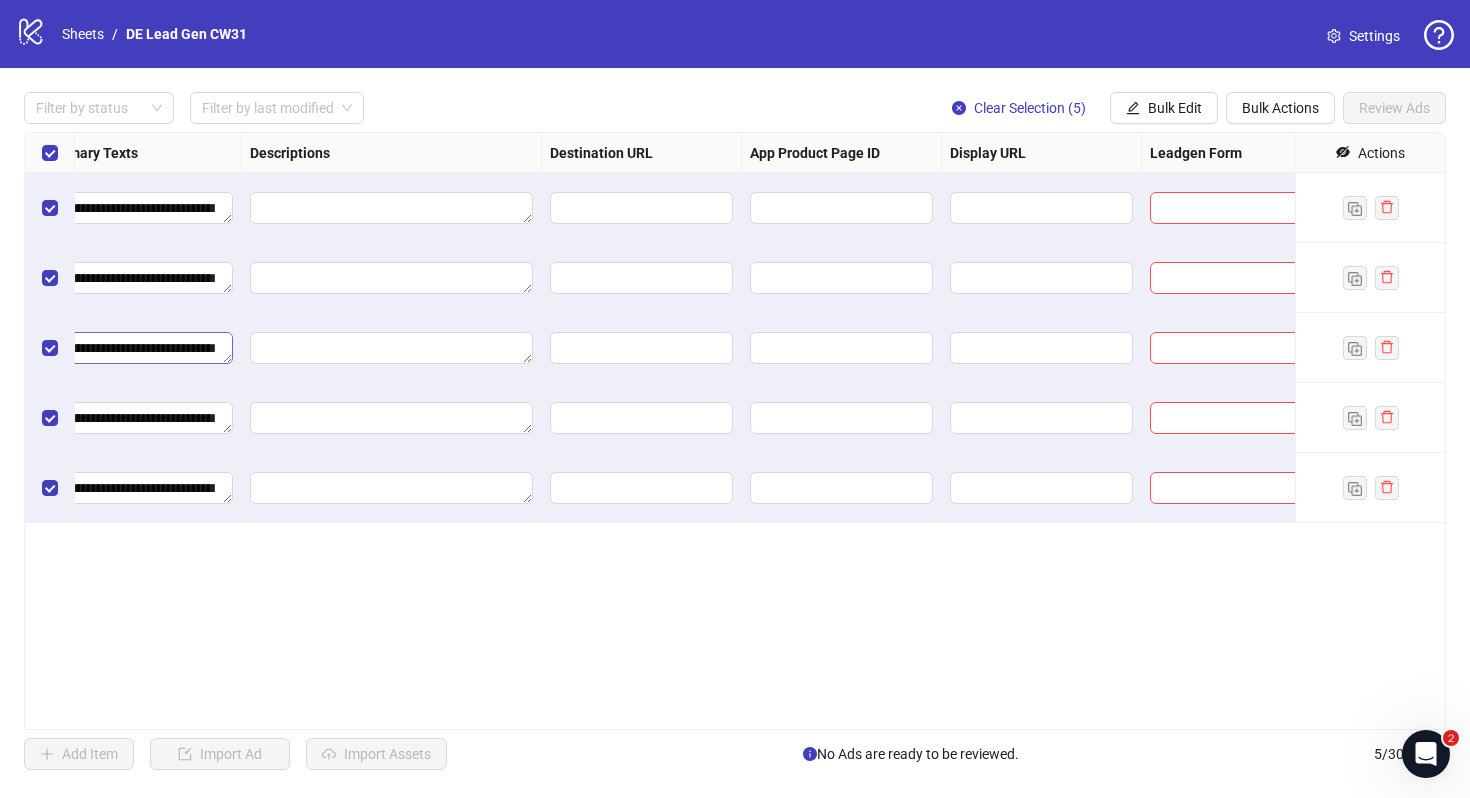scroll, scrollTop: 0, scrollLeft: 1850, axis: horizontal 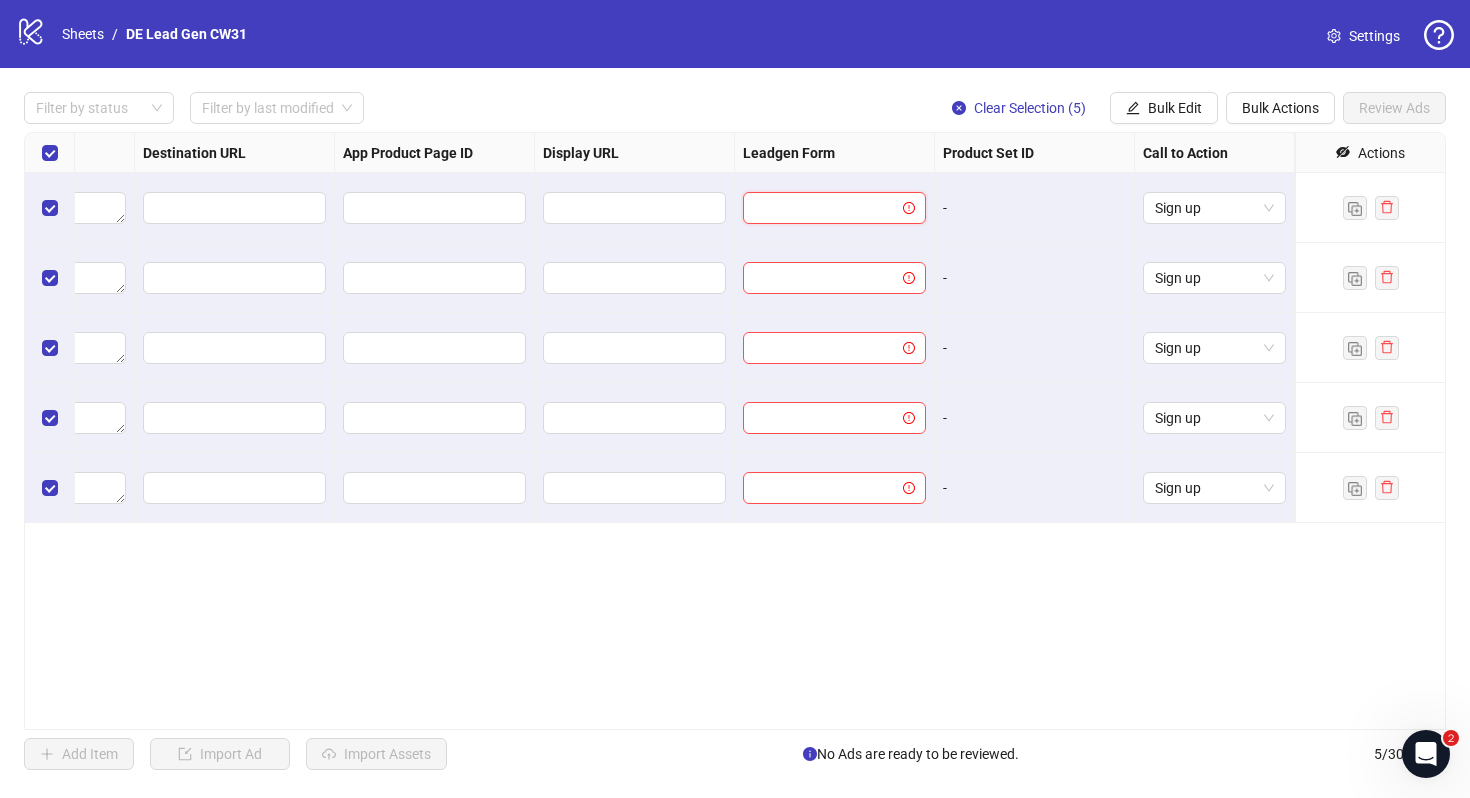 click at bounding box center (825, 208) 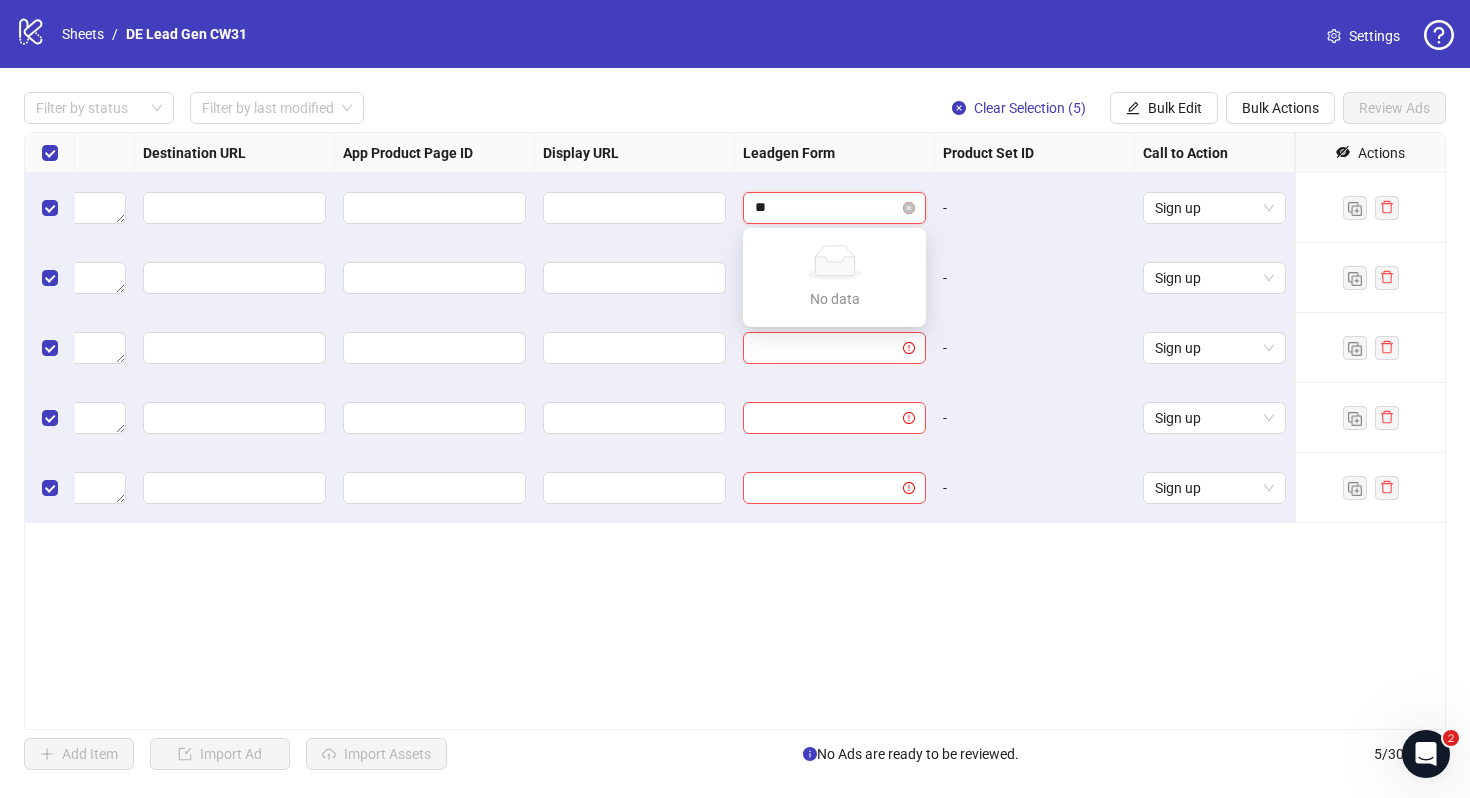 type on "*" 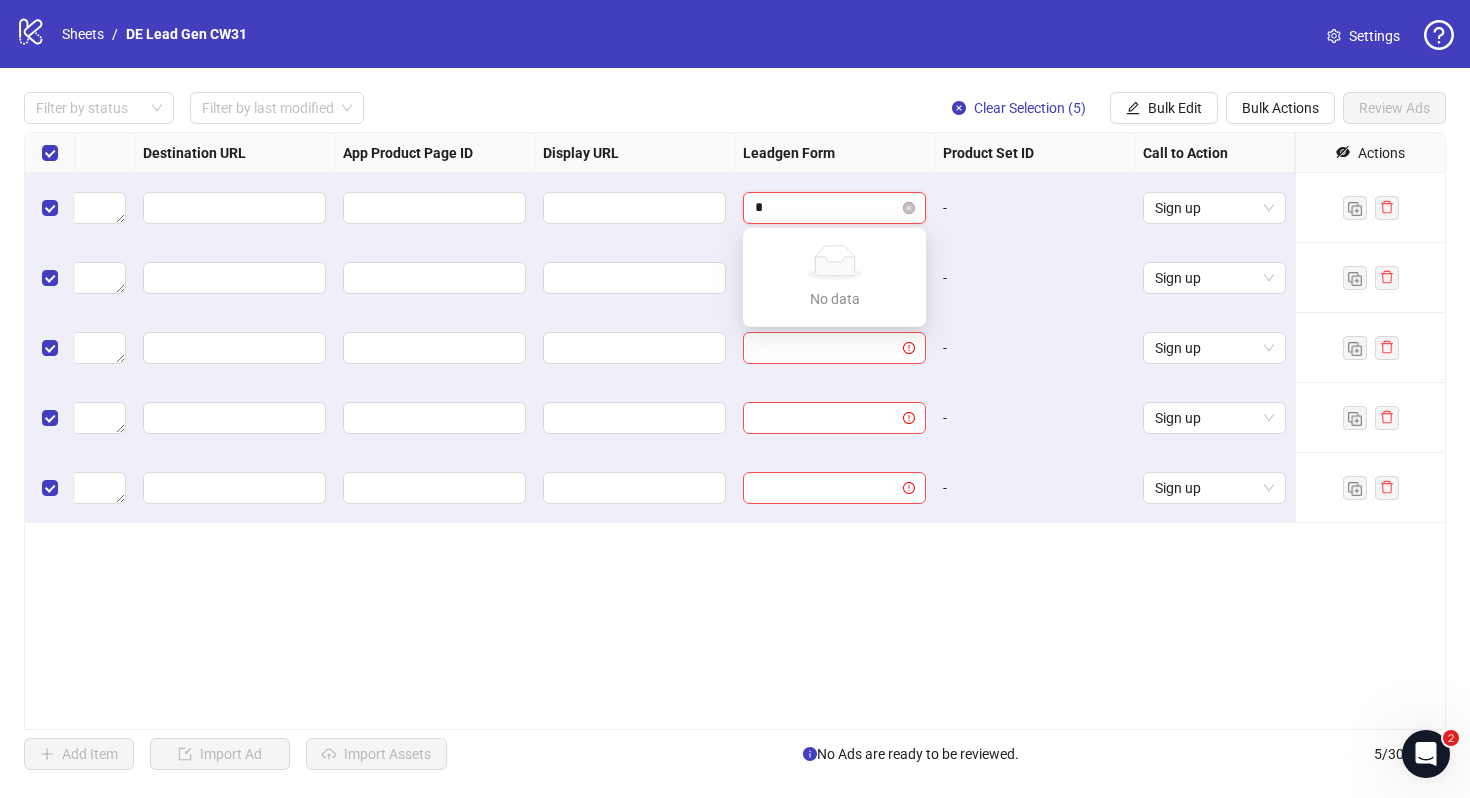 type 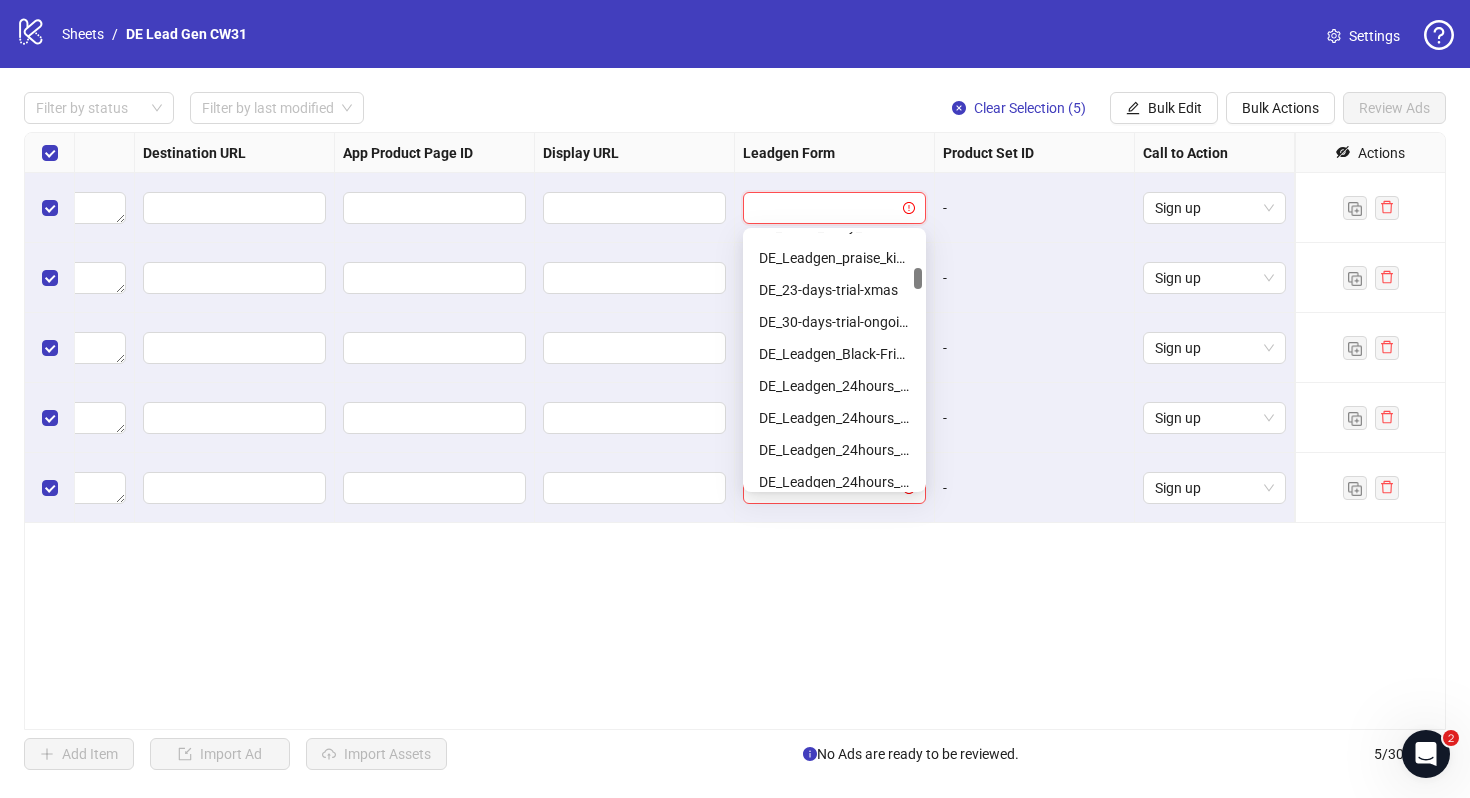 scroll, scrollTop: 441, scrollLeft: 0, axis: vertical 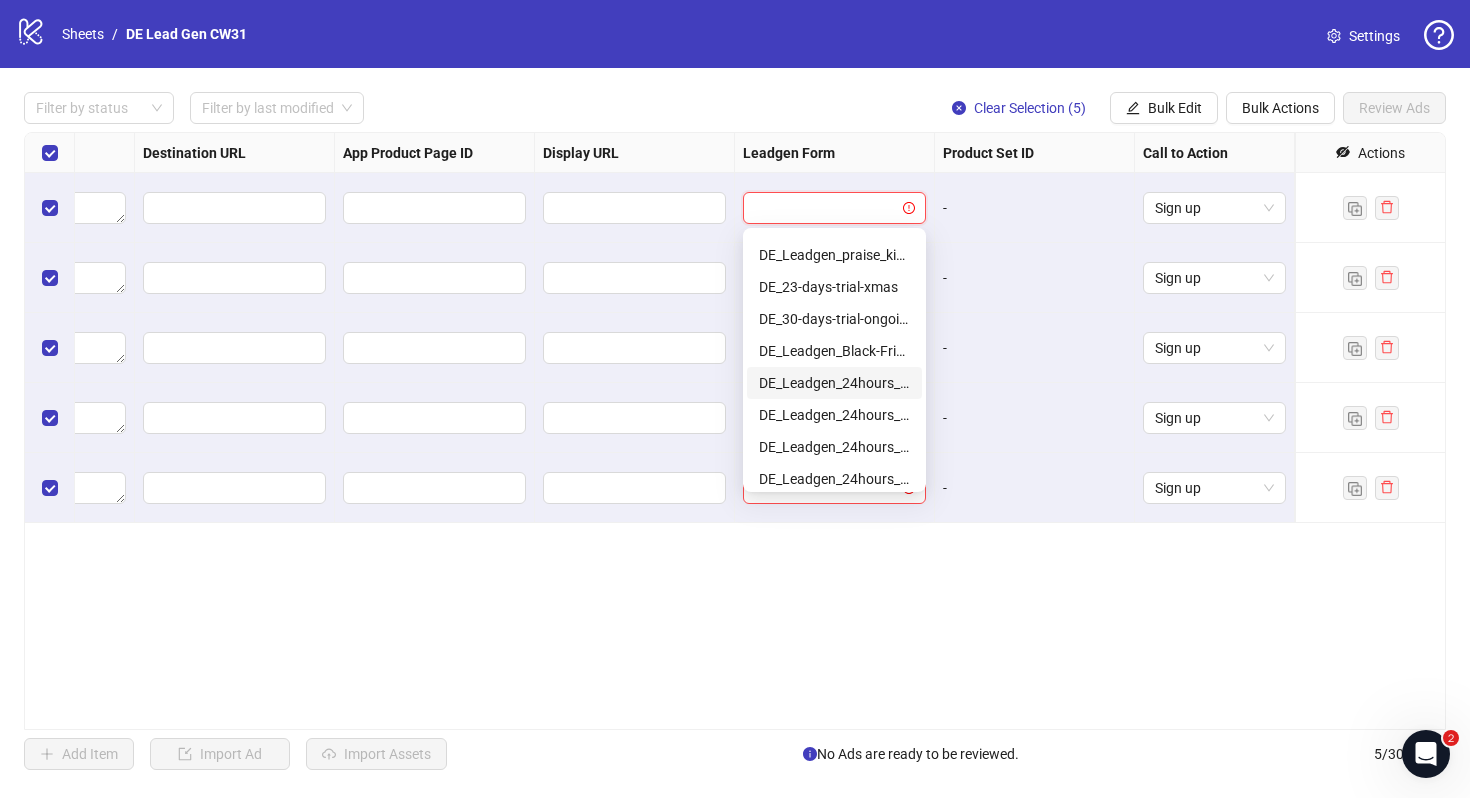 click on "DE_Leadgen_24hours_unlocked-November-Ongoing" at bounding box center [834, 383] 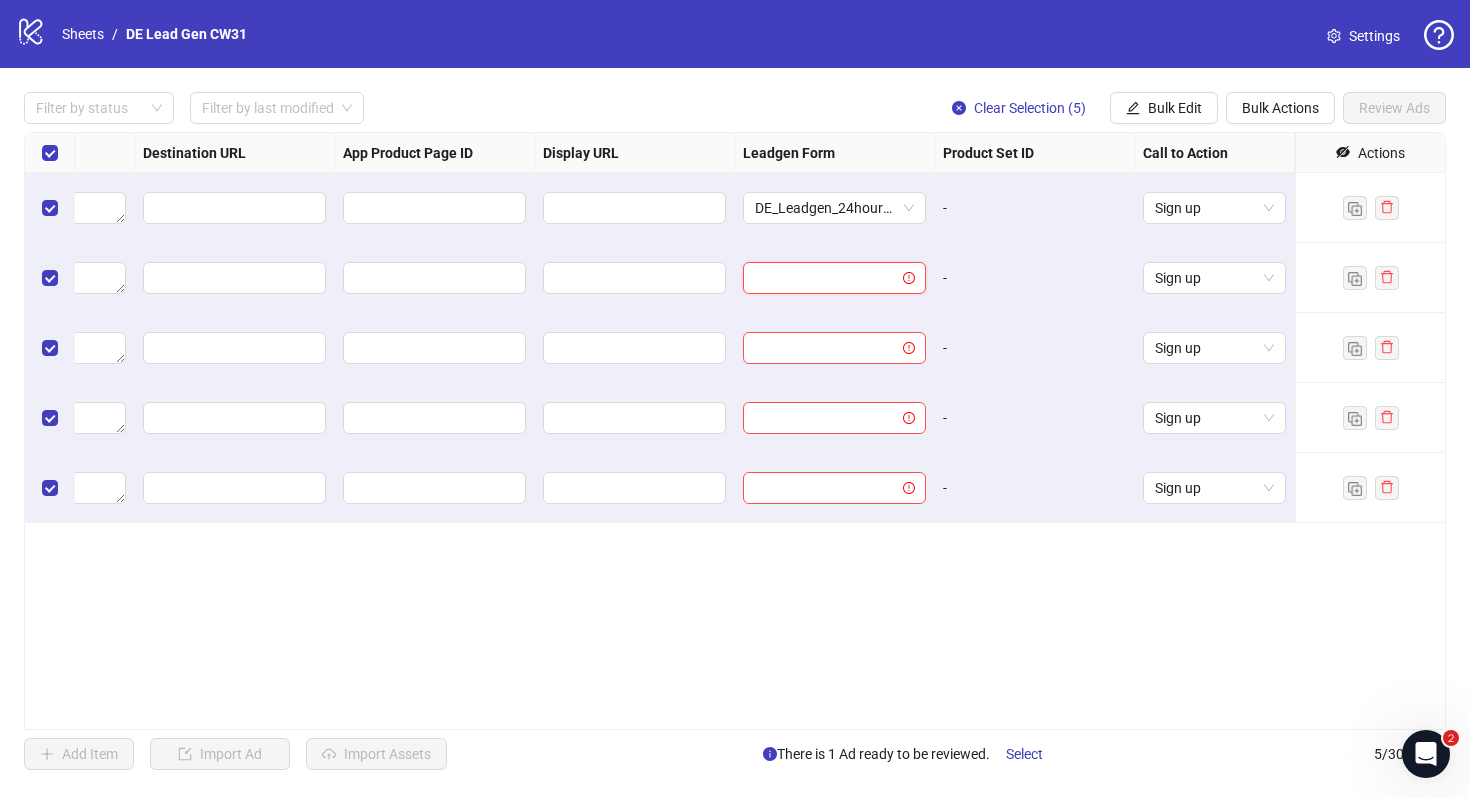 click at bounding box center (825, 278) 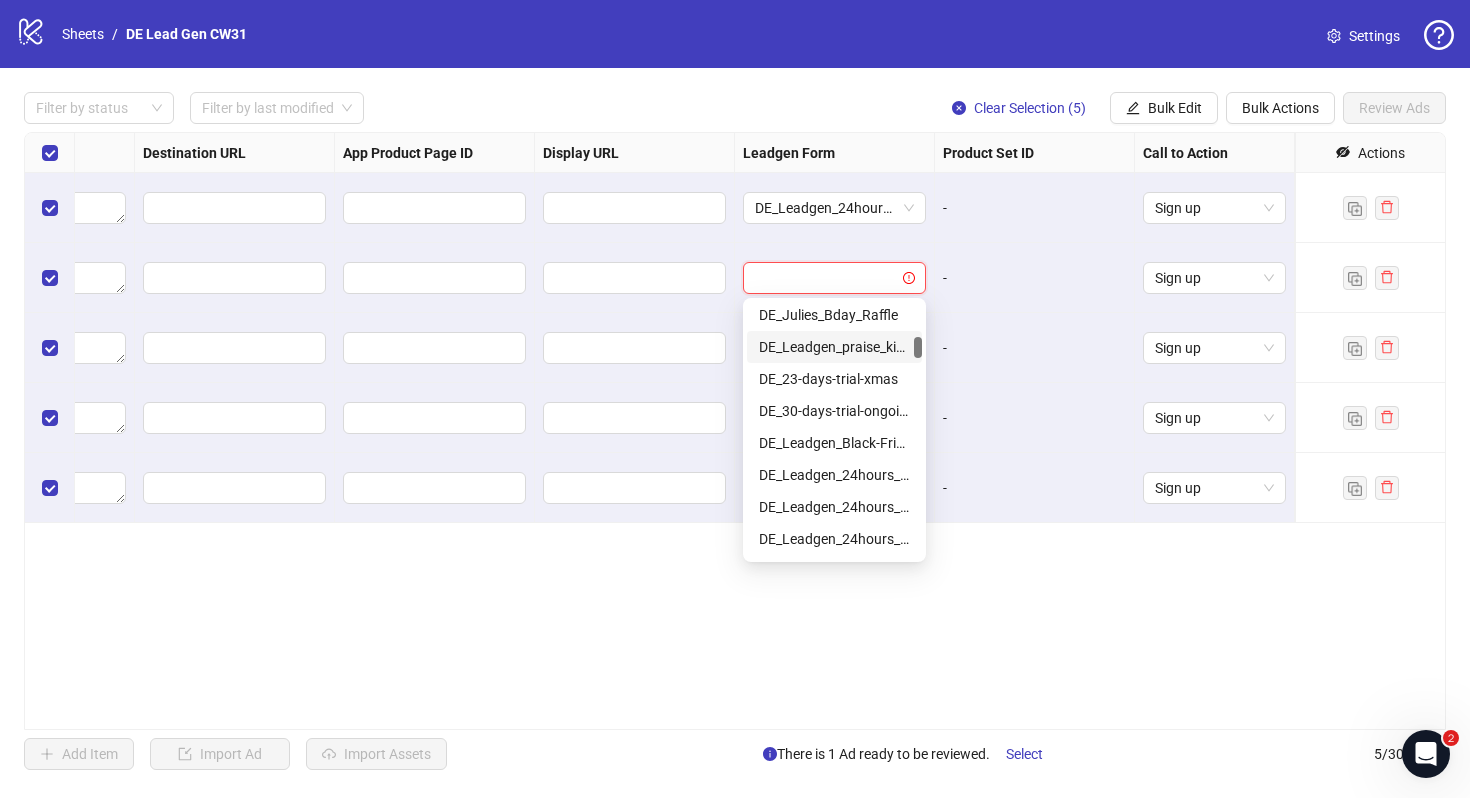 scroll, scrollTop: 418, scrollLeft: 0, axis: vertical 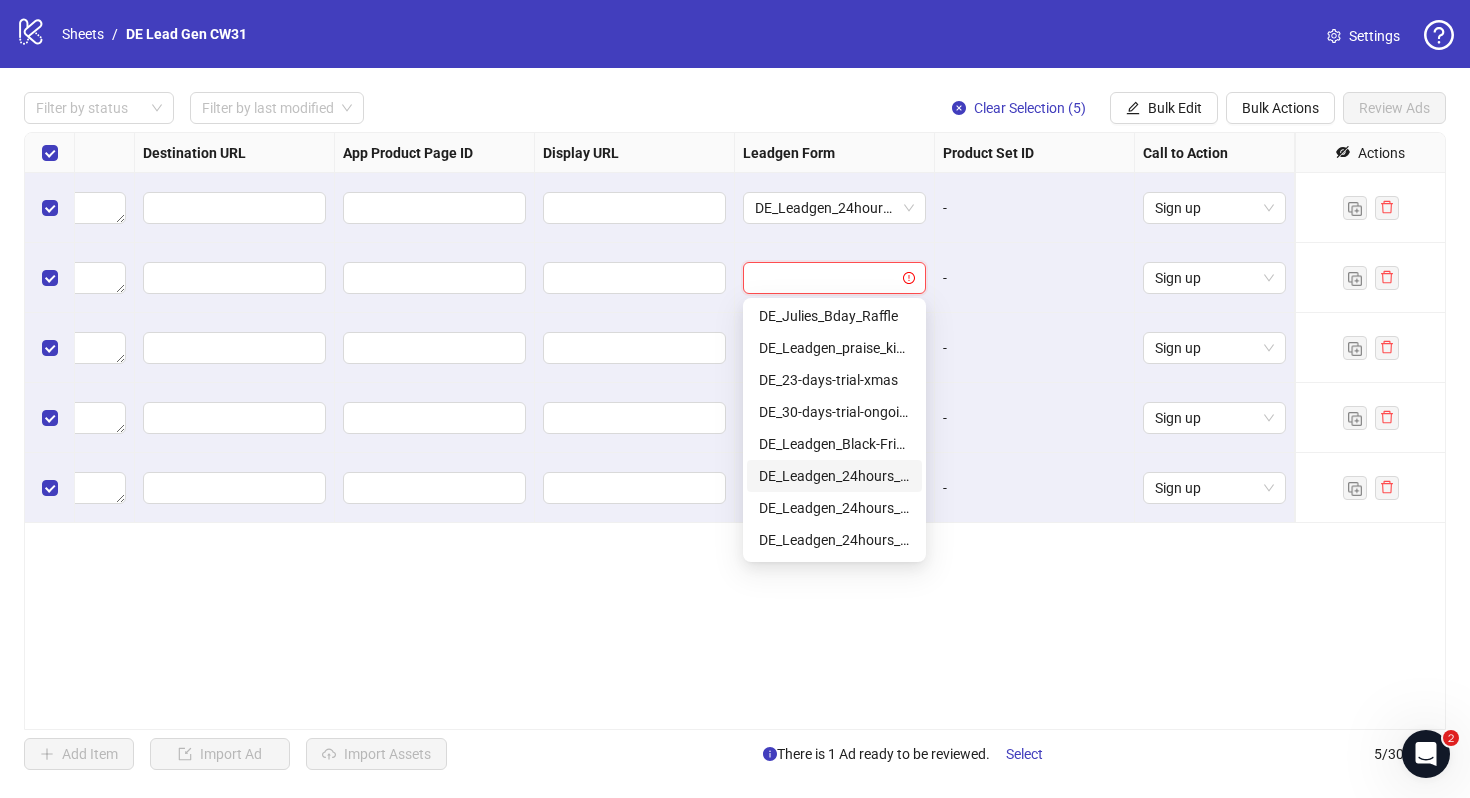 click on "DE_Leadgen_24hours_unlocked-November-Ongoing" at bounding box center [834, 476] 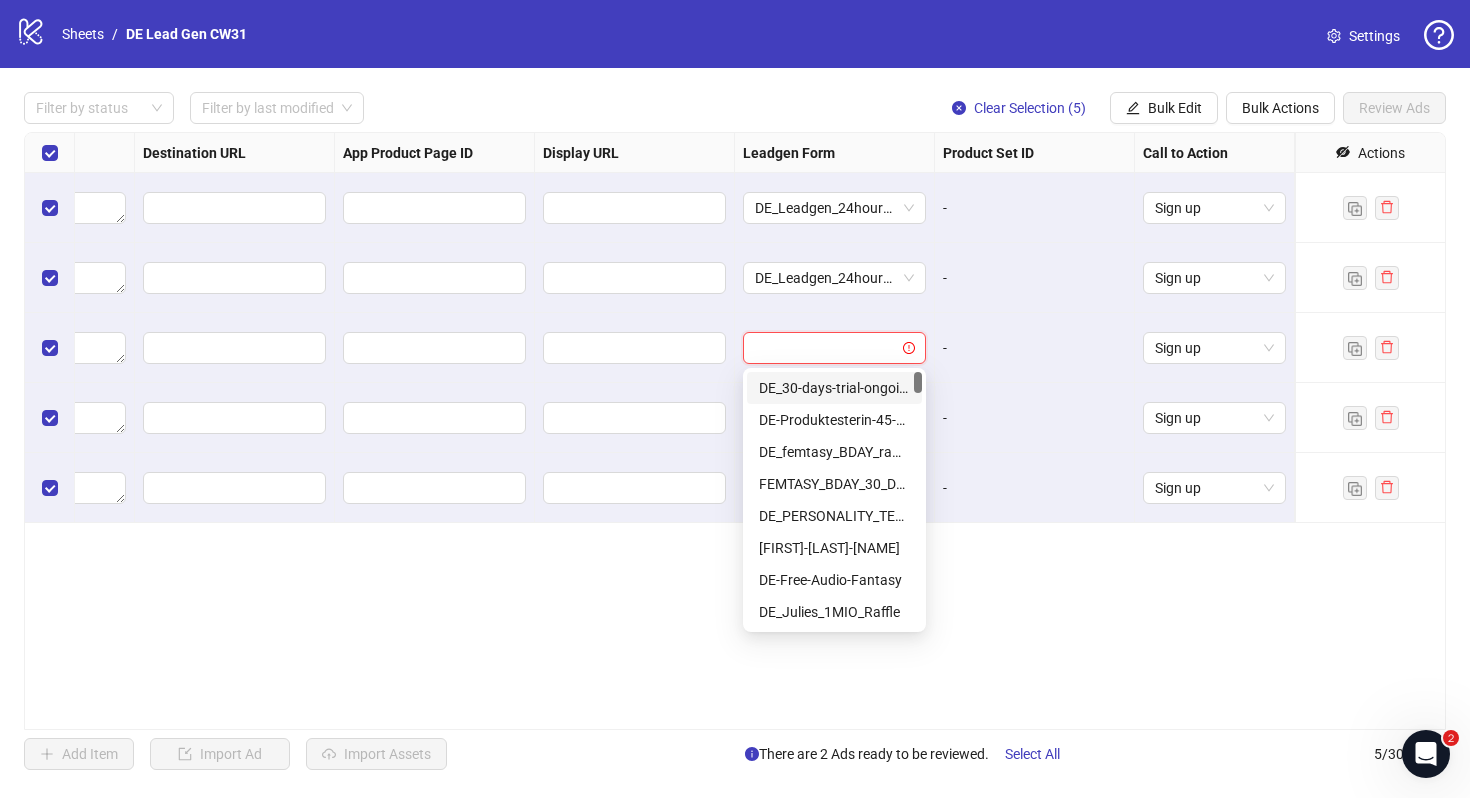 click at bounding box center [825, 348] 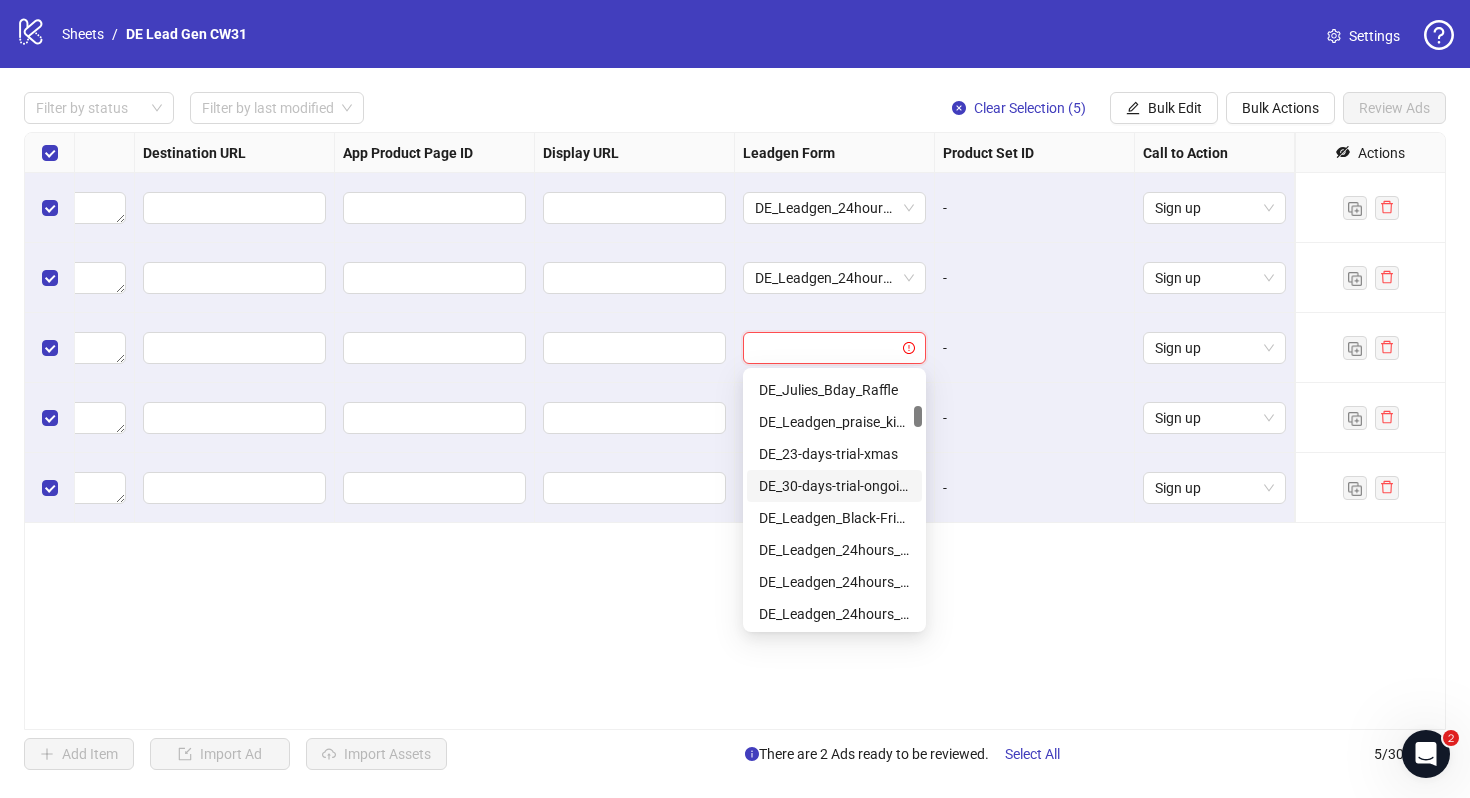 scroll, scrollTop: 415, scrollLeft: 0, axis: vertical 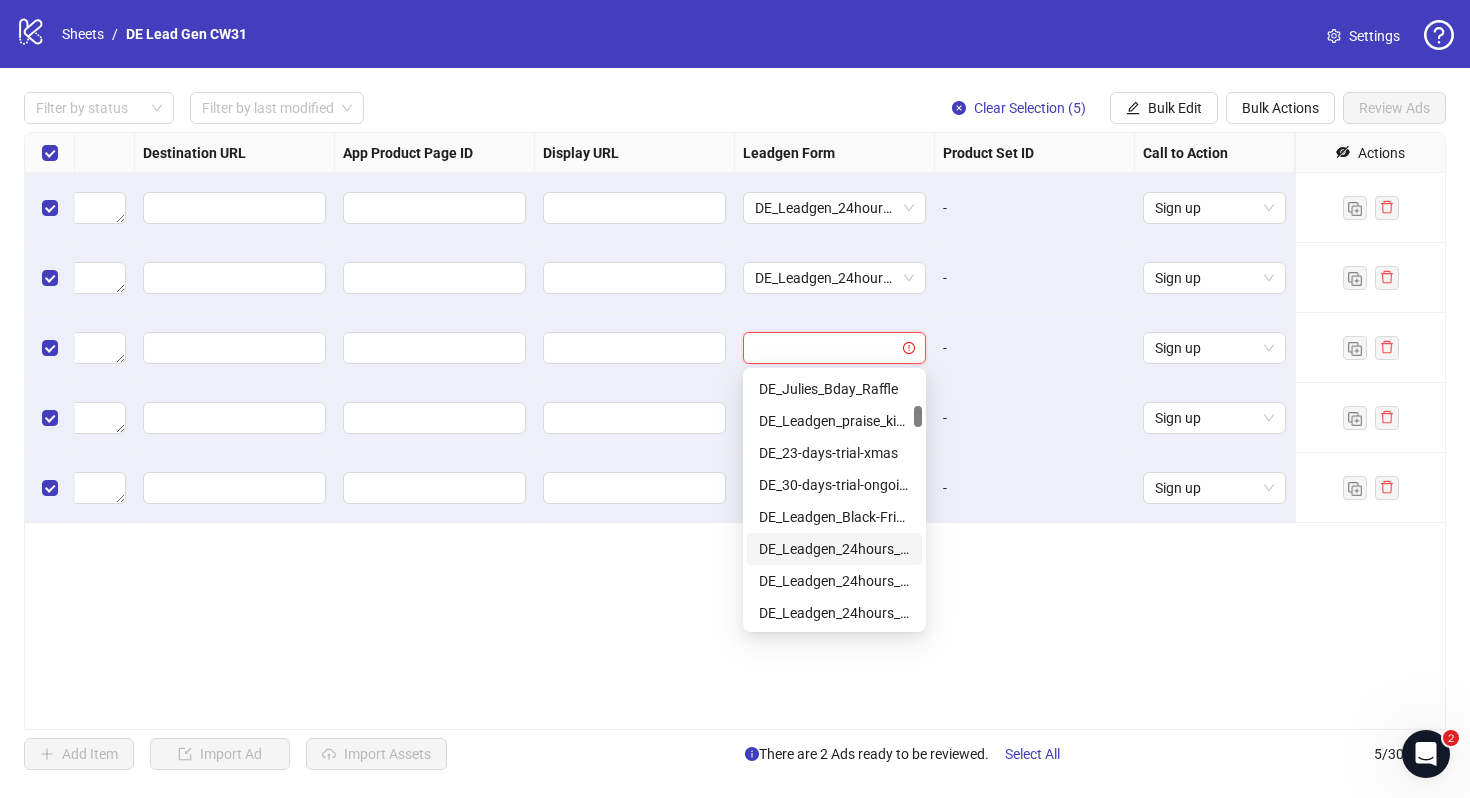 click on "DE_Leadgen_24hours_unlocked-November-Ongoing" at bounding box center (834, 549) 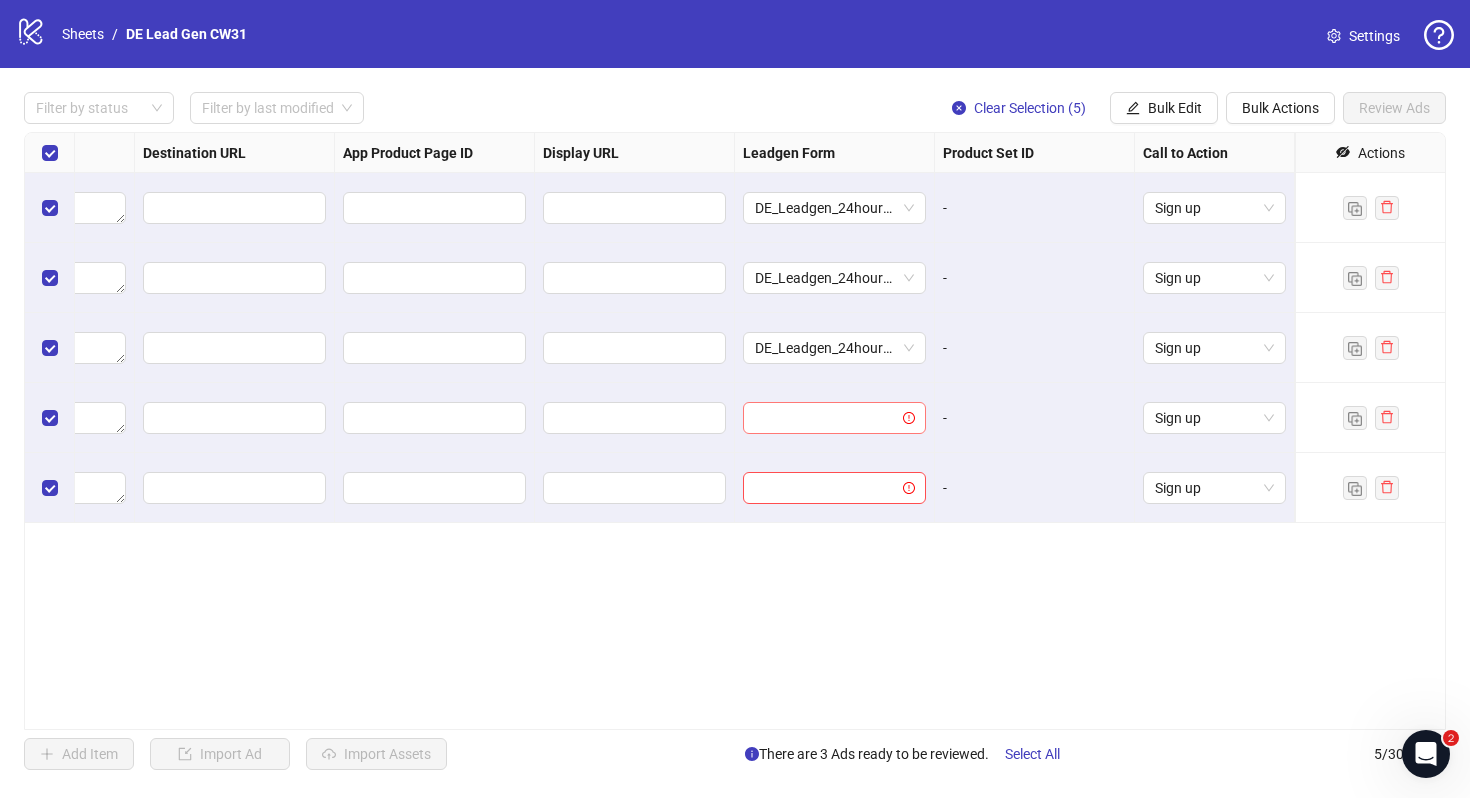 click at bounding box center (825, 418) 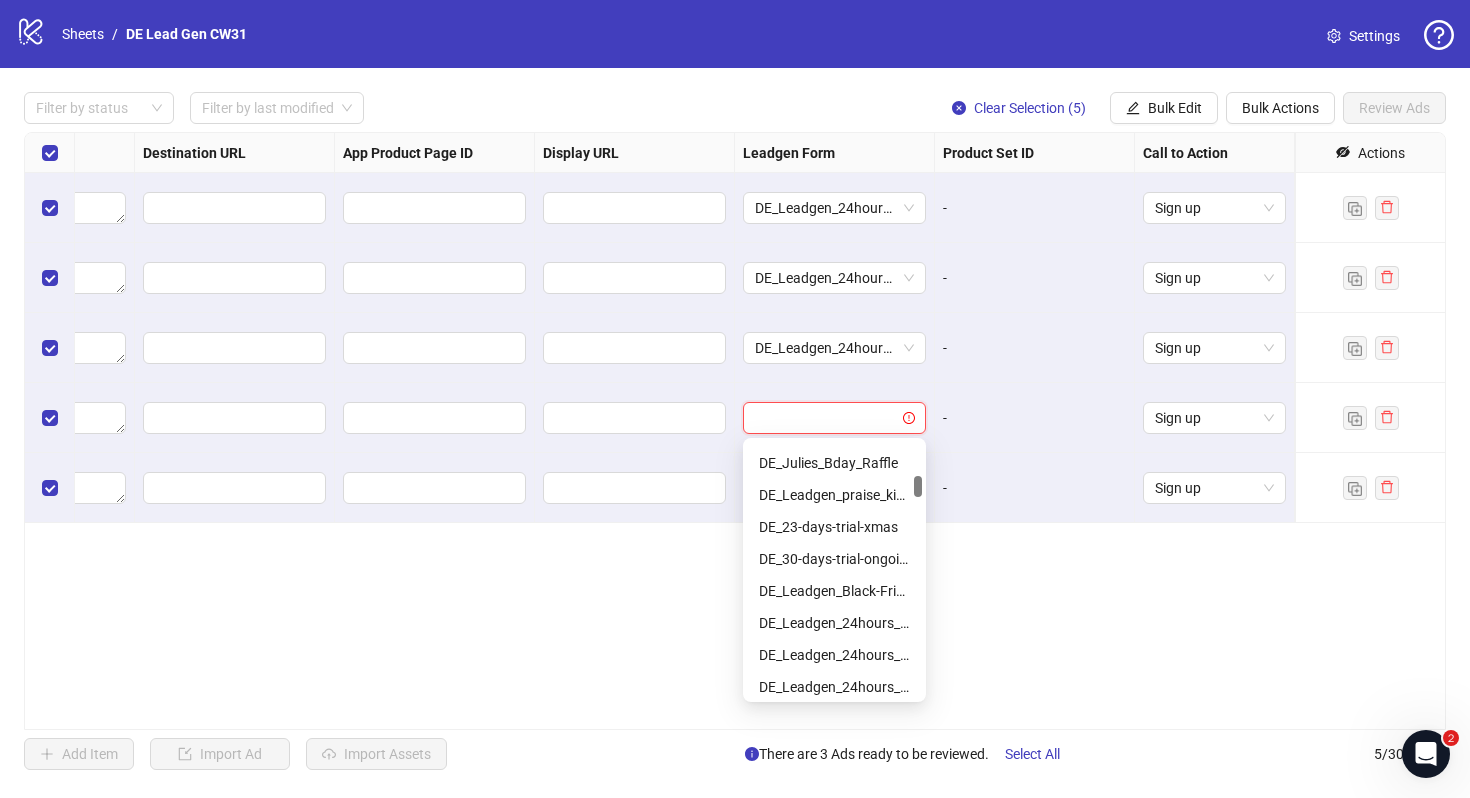 scroll, scrollTop: 412, scrollLeft: 0, axis: vertical 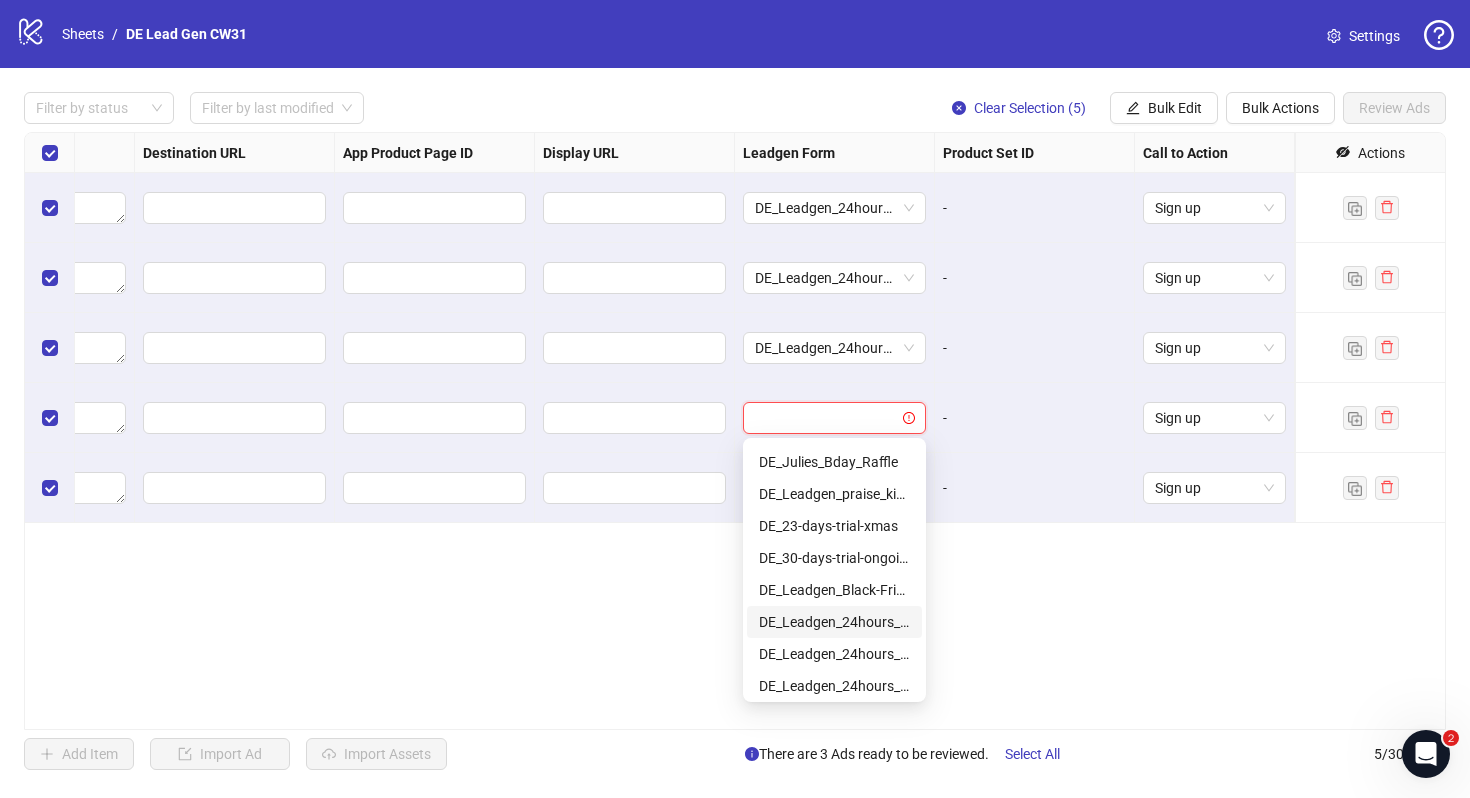 click on "DE_Leadgen_24hours_unlocked-November-Ongoing" at bounding box center [834, 622] 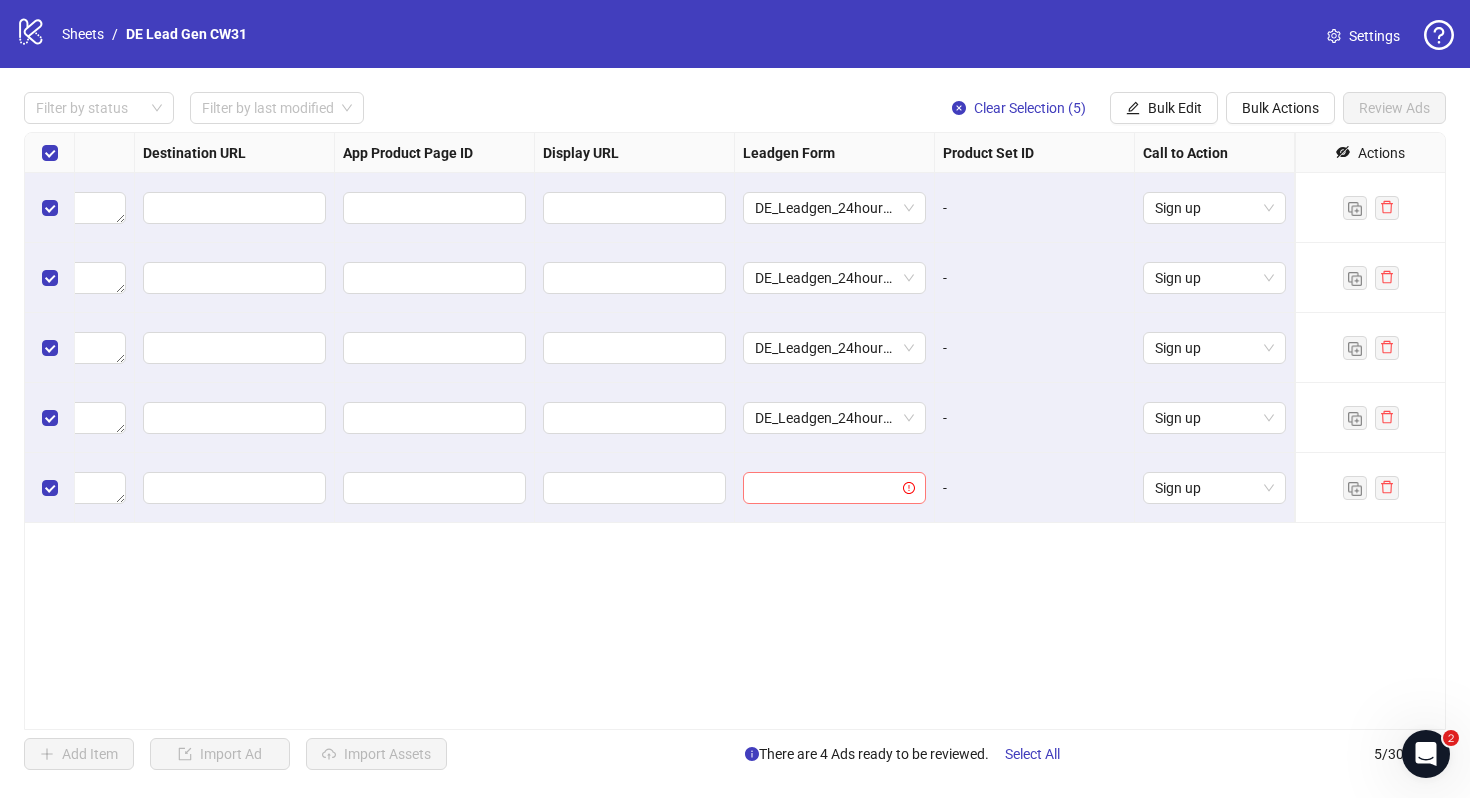 click at bounding box center (825, 488) 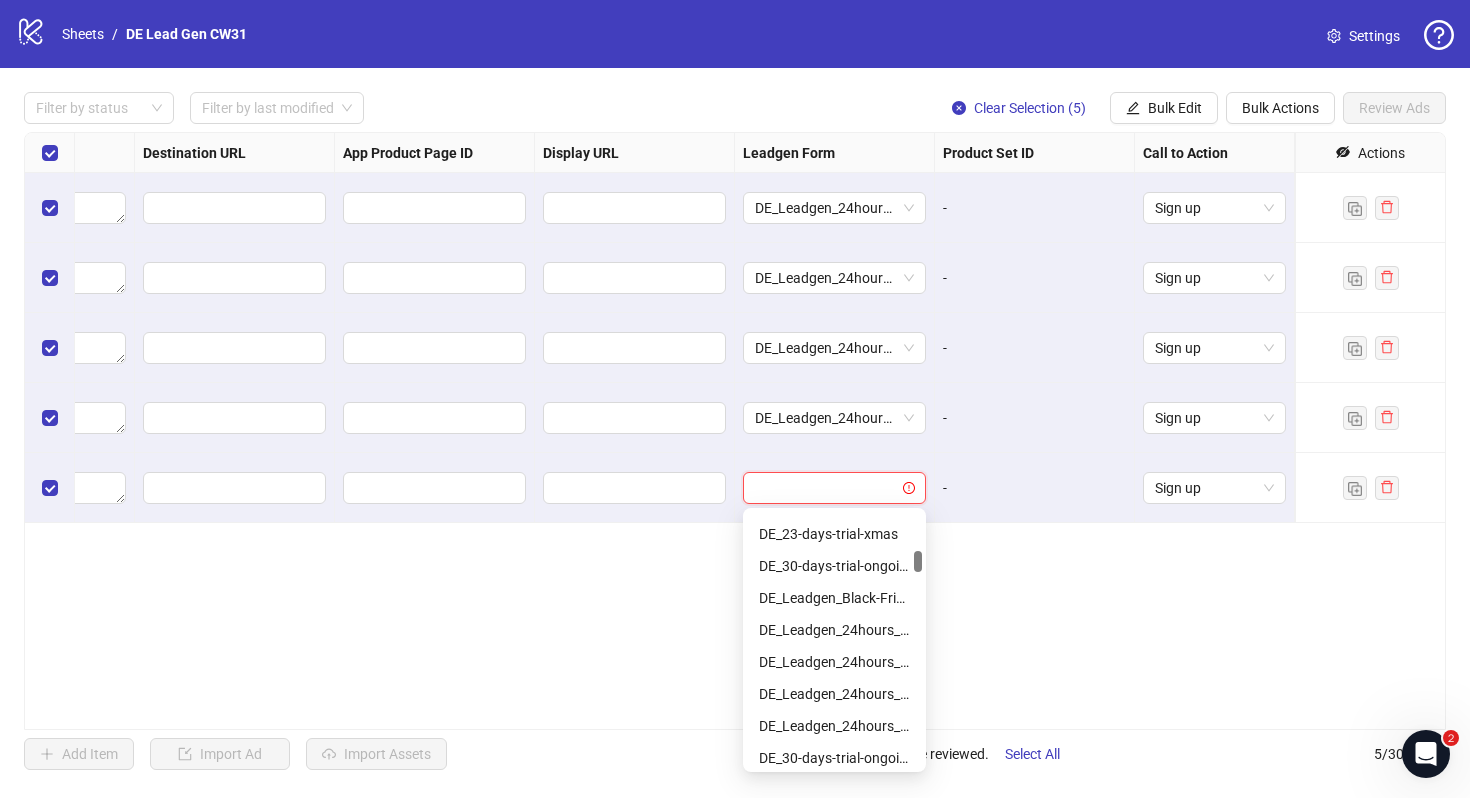 scroll, scrollTop: 476, scrollLeft: 0, axis: vertical 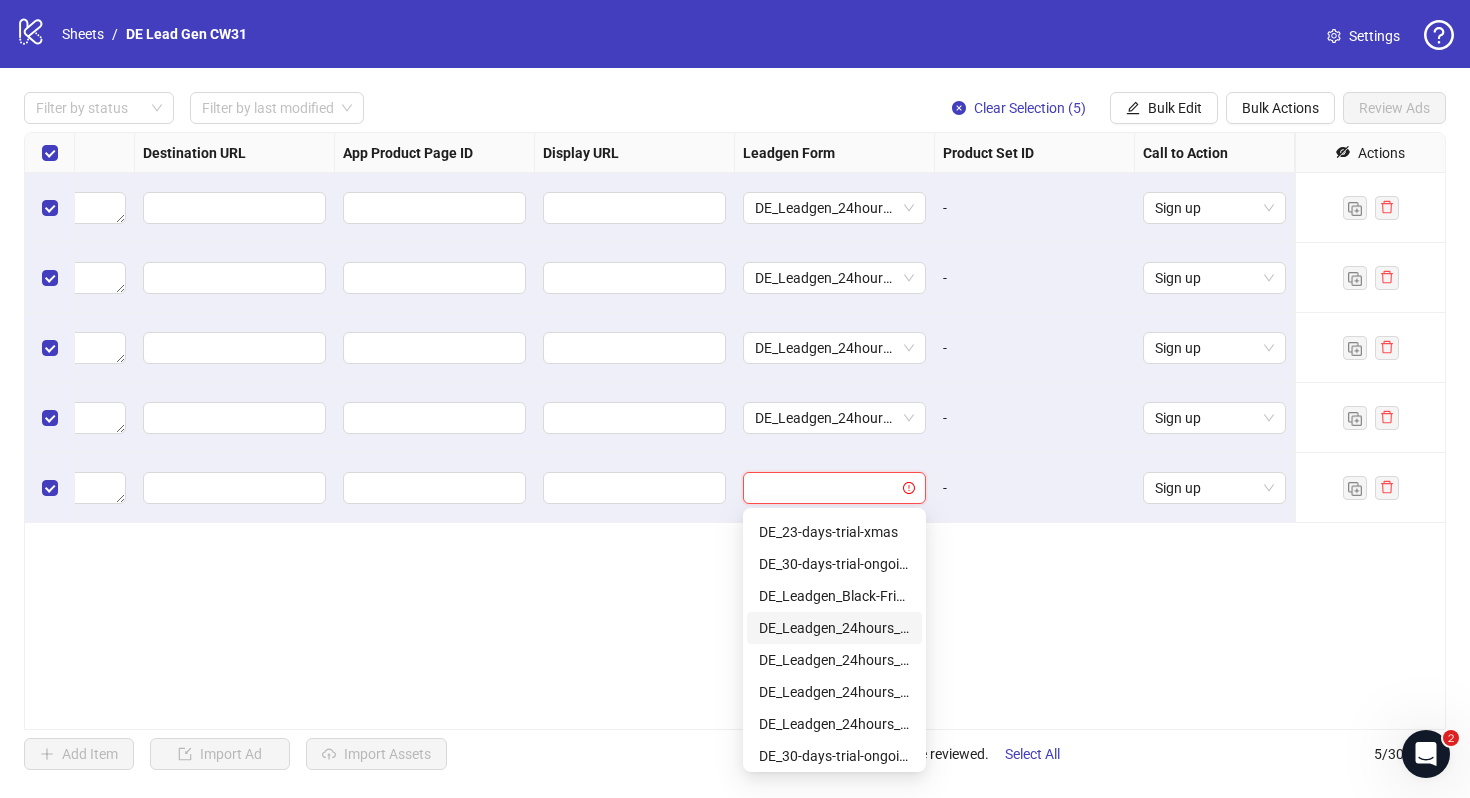 click on "DE_Leadgen_24hours_unlocked-November-Ongoing" at bounding box center [834, 628] 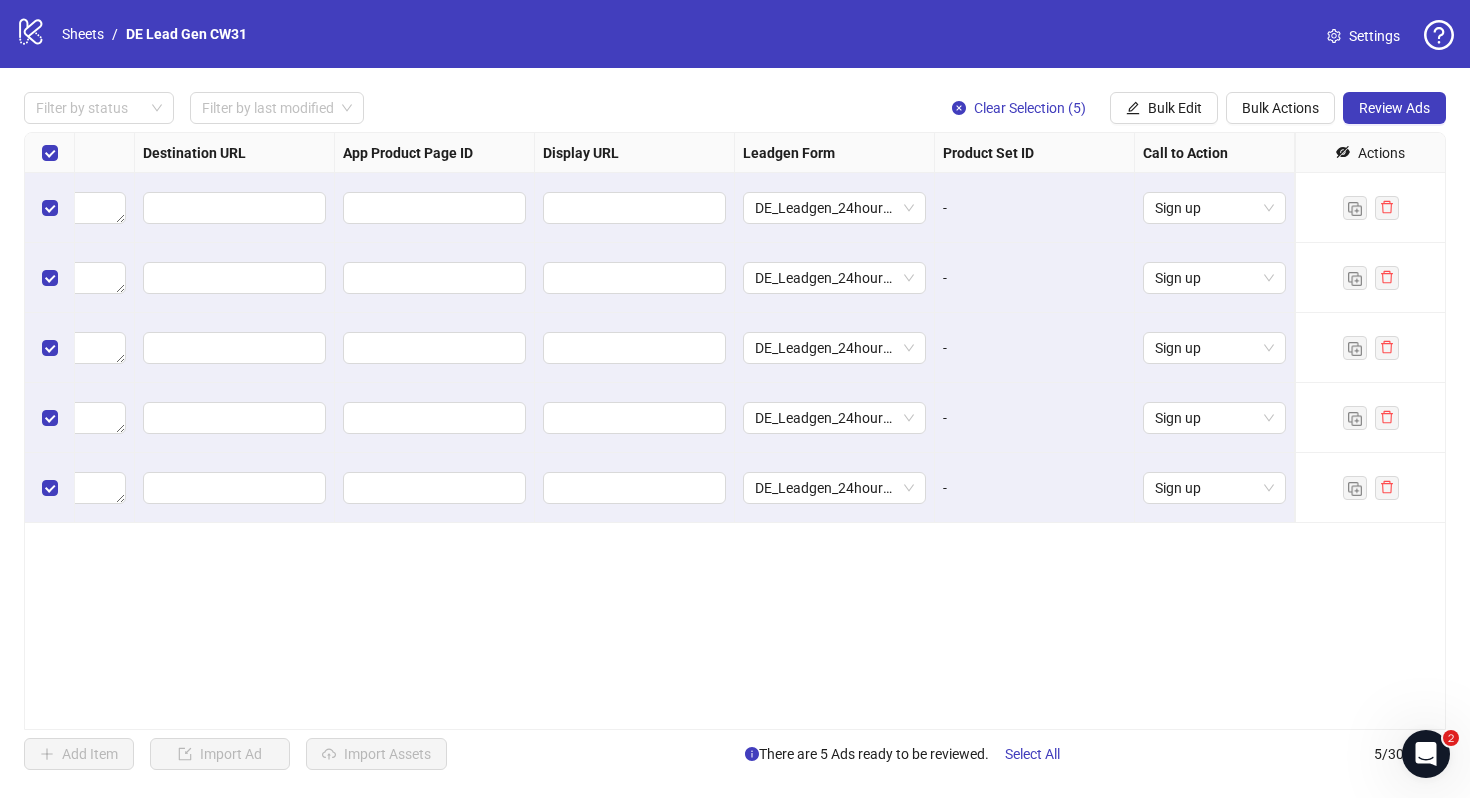 click on "**********" at bounding box center [735, 431] 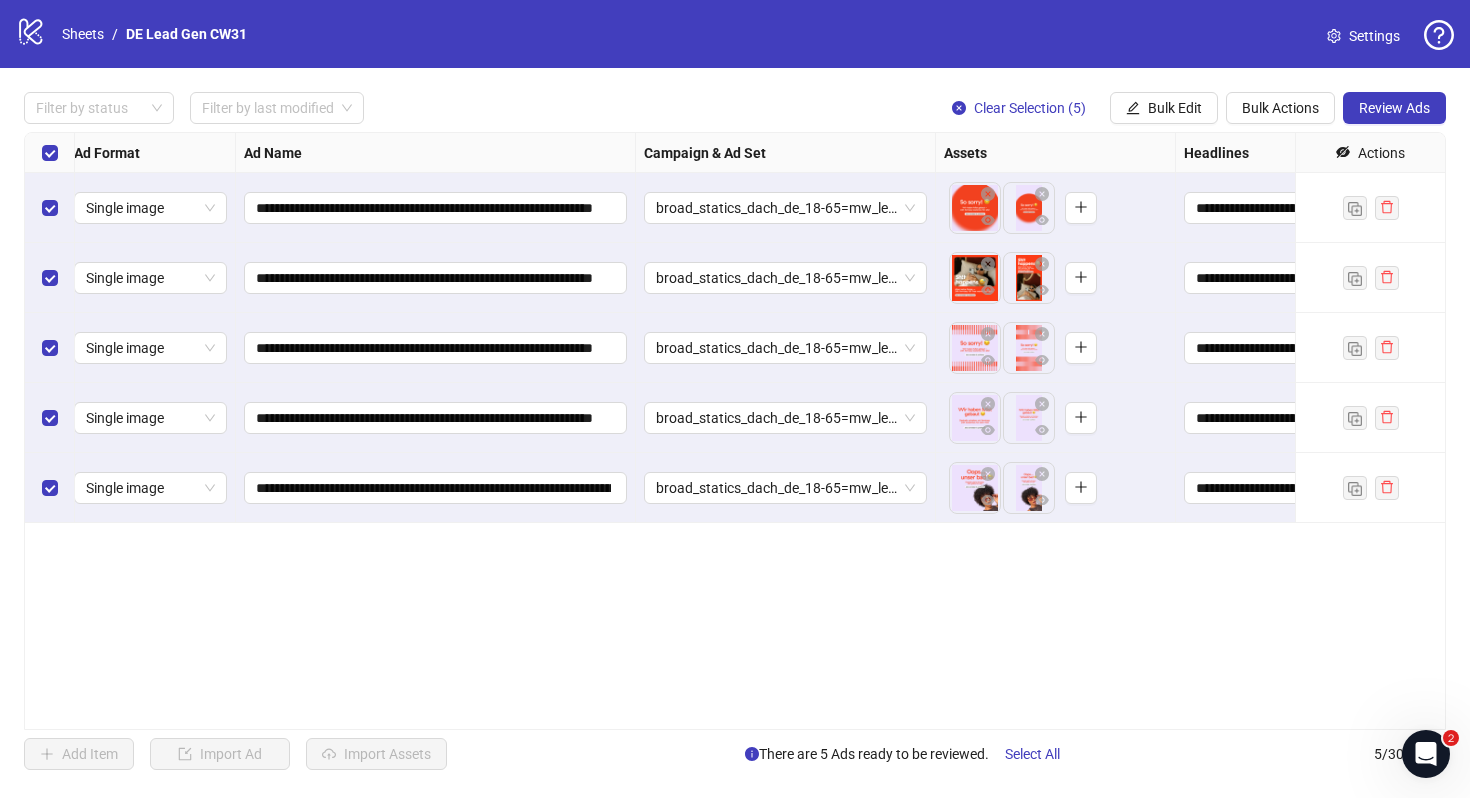 scroll, scrollTop: 0, scrollLeft: 0, axis: both 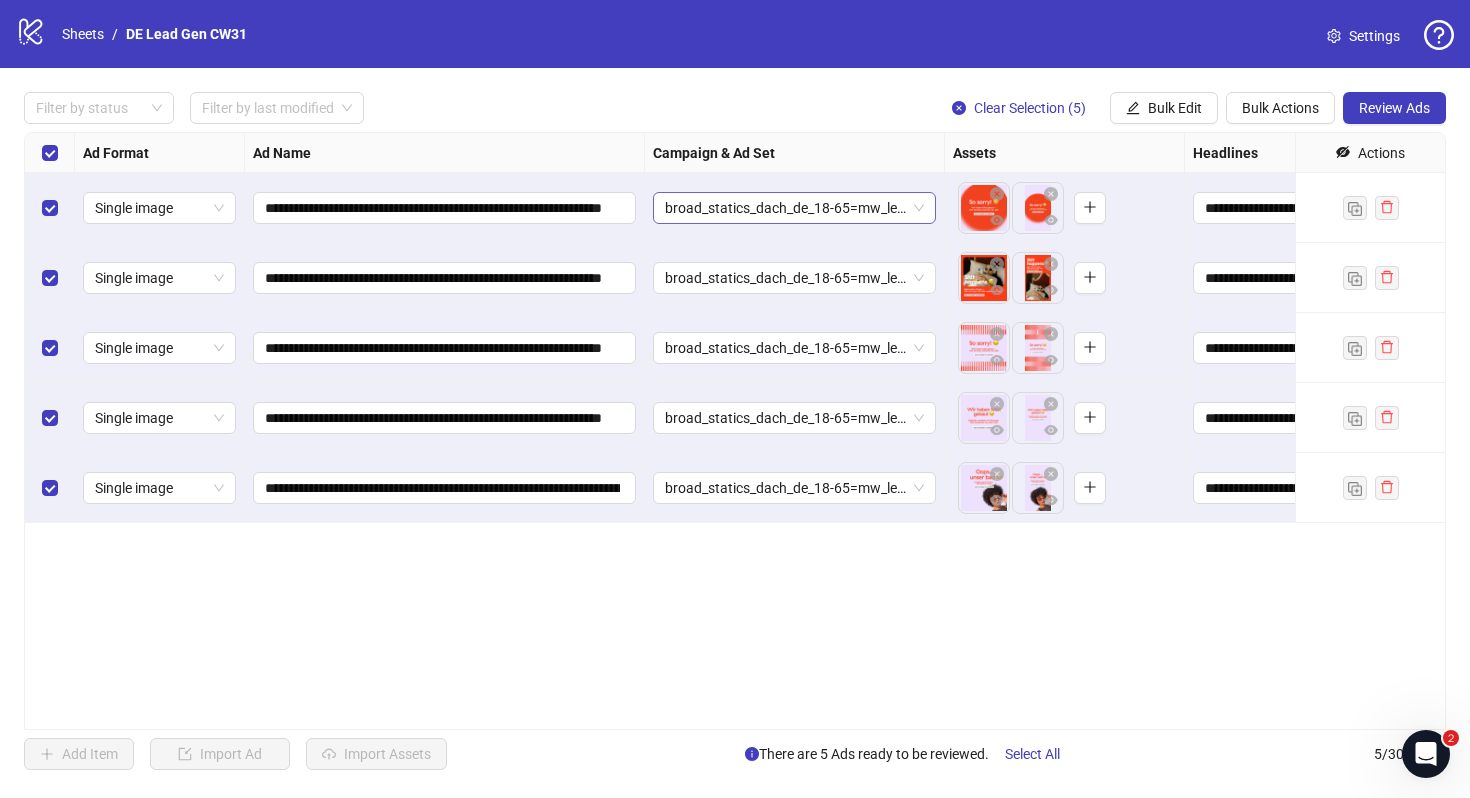 click on "broad_statics_dach_de_18-65=mw_leads_com=010825" at bounding box center [794, 208] 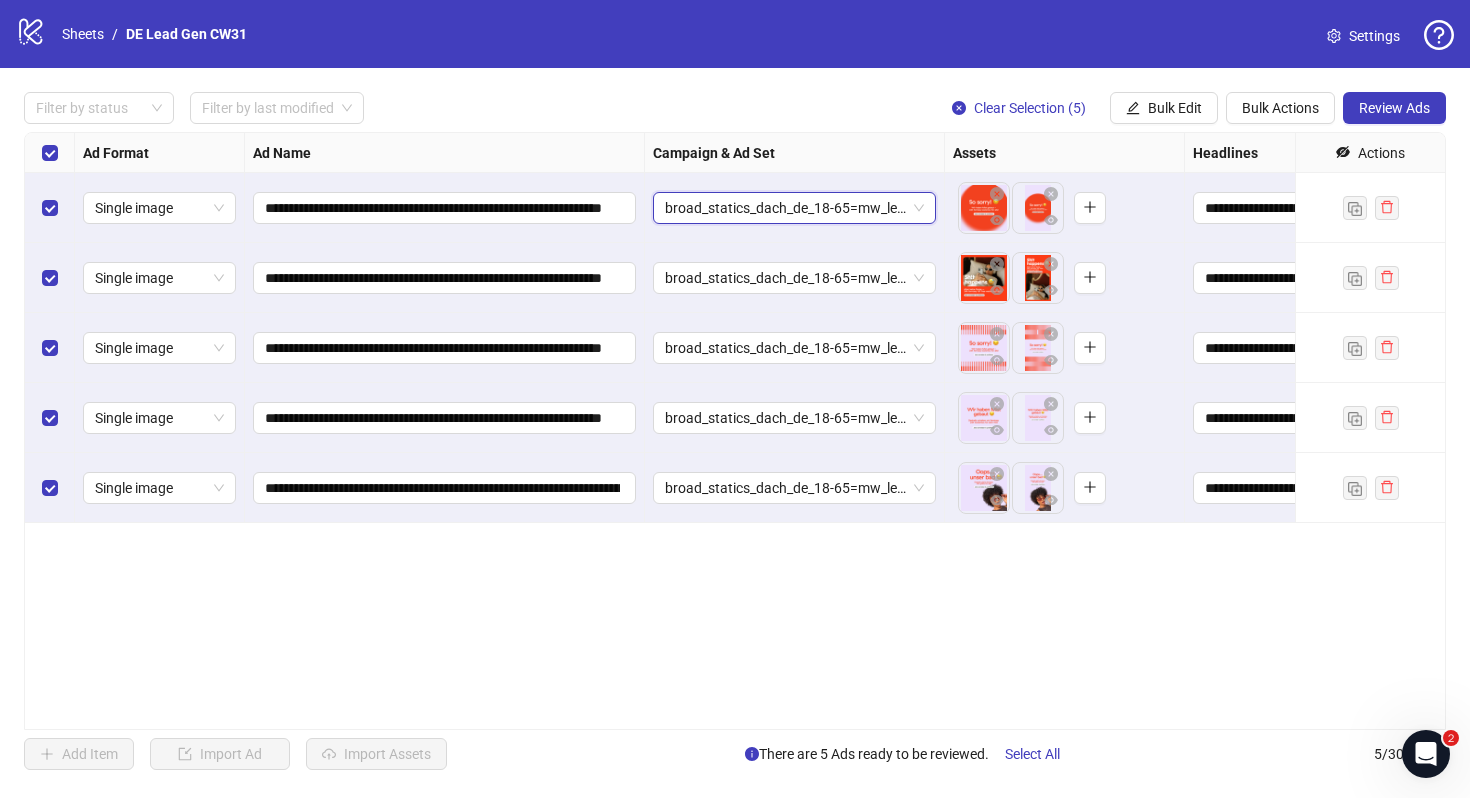 click on "**********" at bounding box center (735, 431) 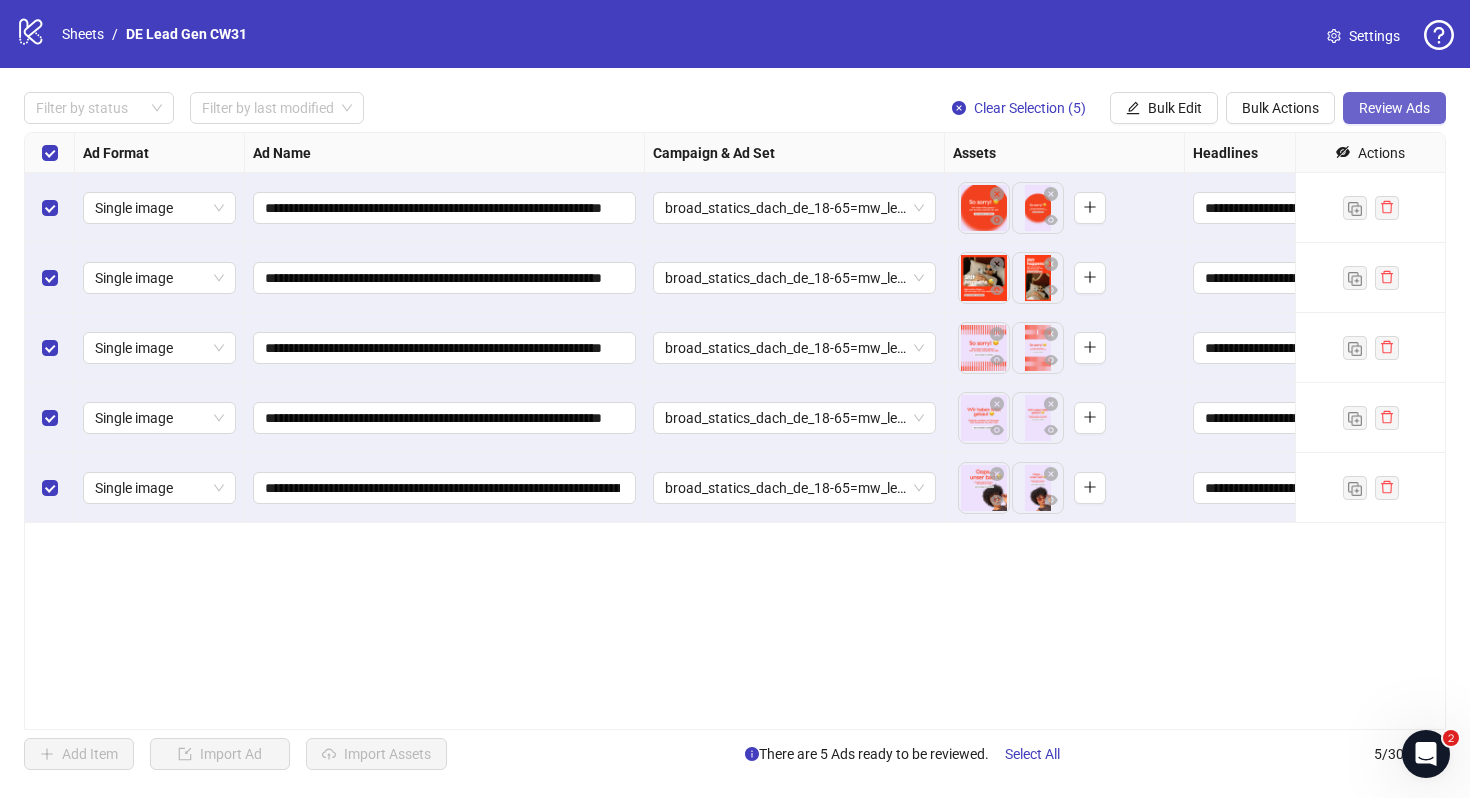 click on "Review Ads" at bounding box center [1394, 108] 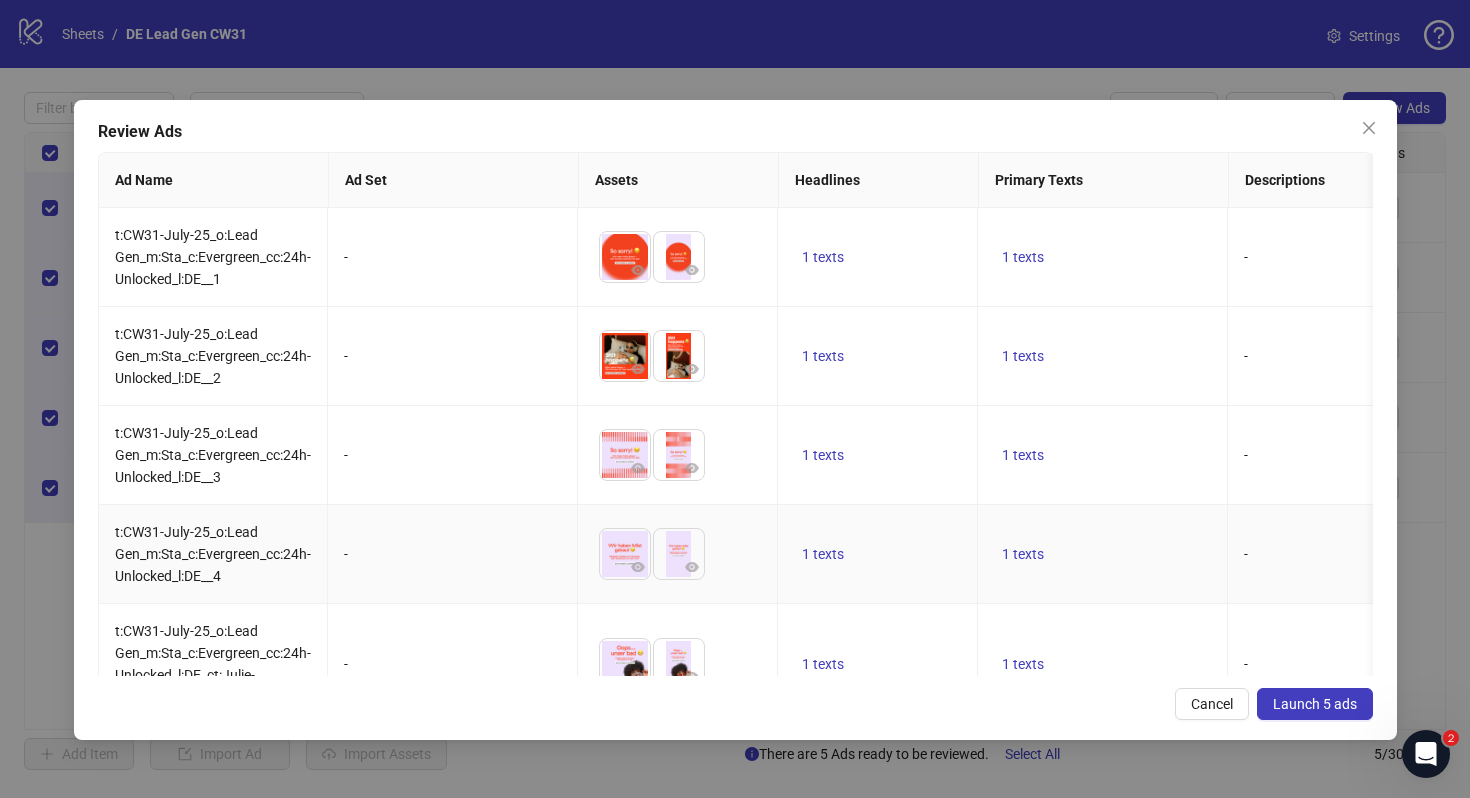 scroll, scrollTop: 49, scrollLeft: 0, axis: vertical 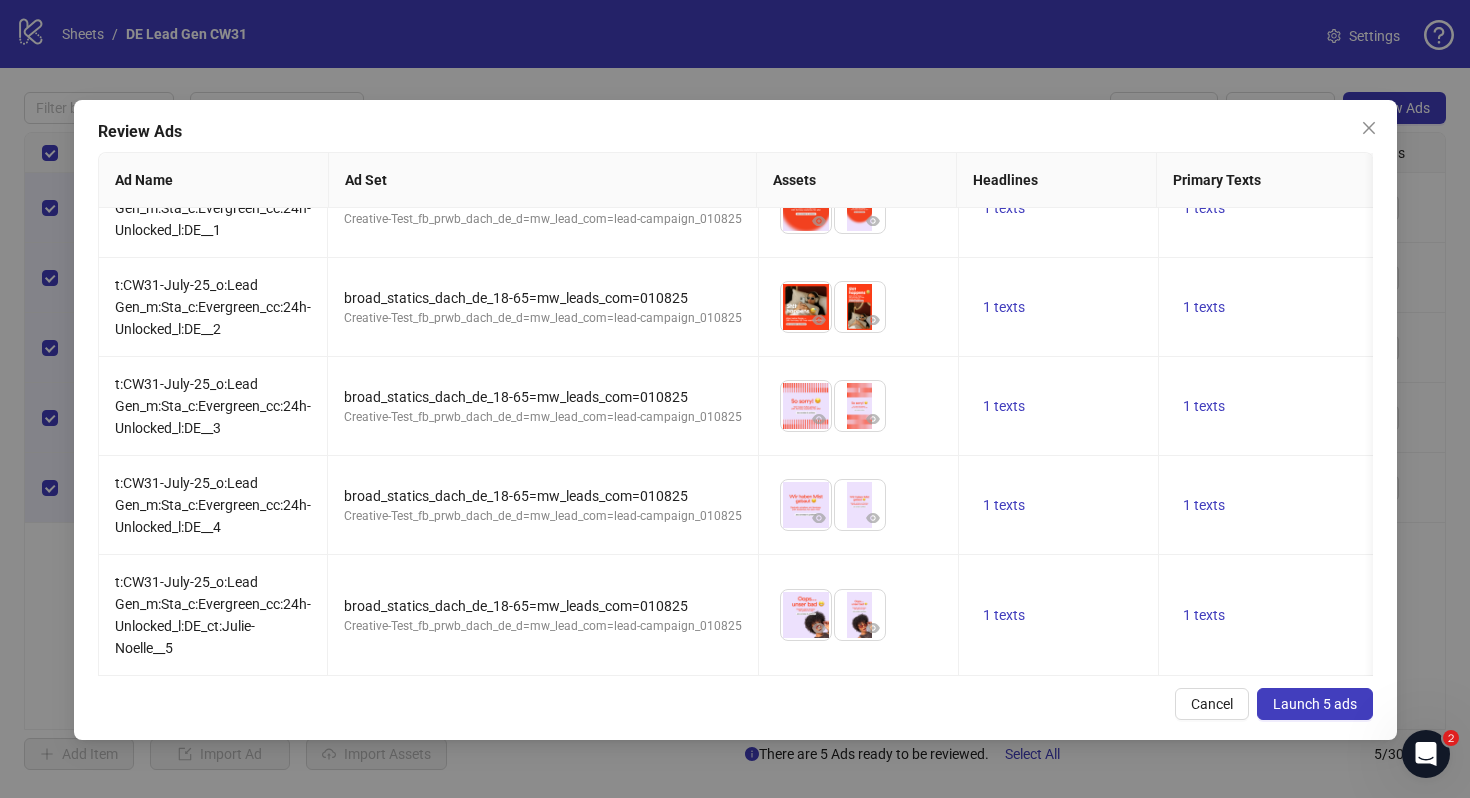 click on "Launch 5 ads" at bounding box center (1315, 704) 